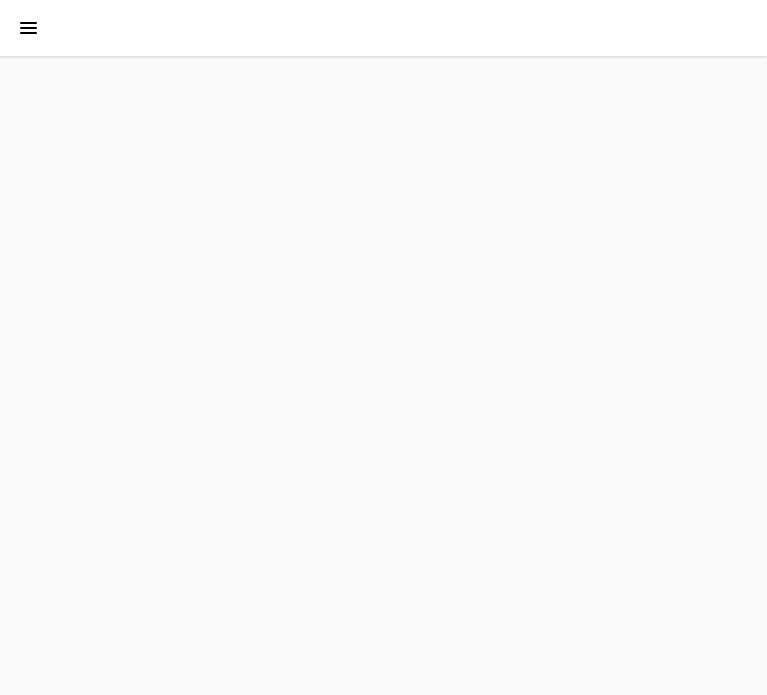 scroll, scrollTop: 0, scrollLeft: 0, axis: both 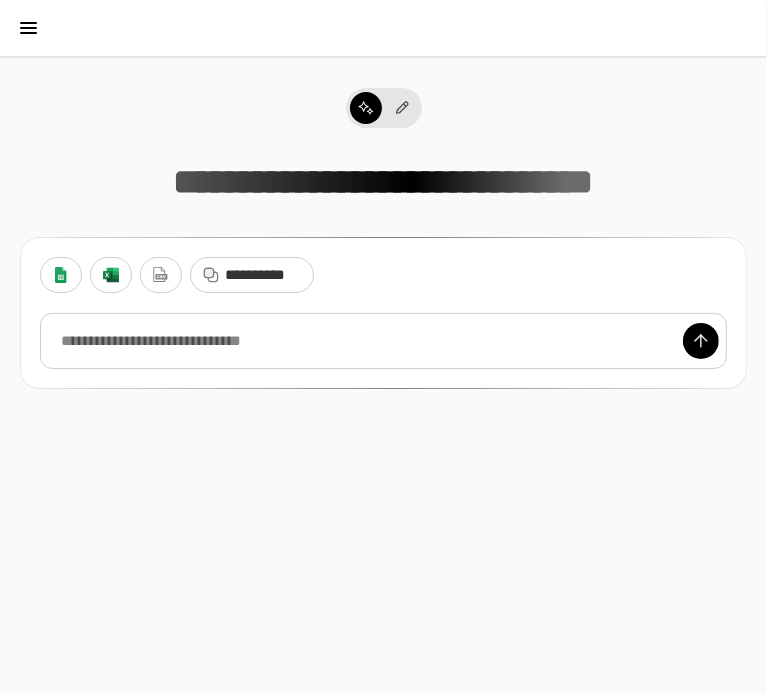 click at bounding box center [383, 341] 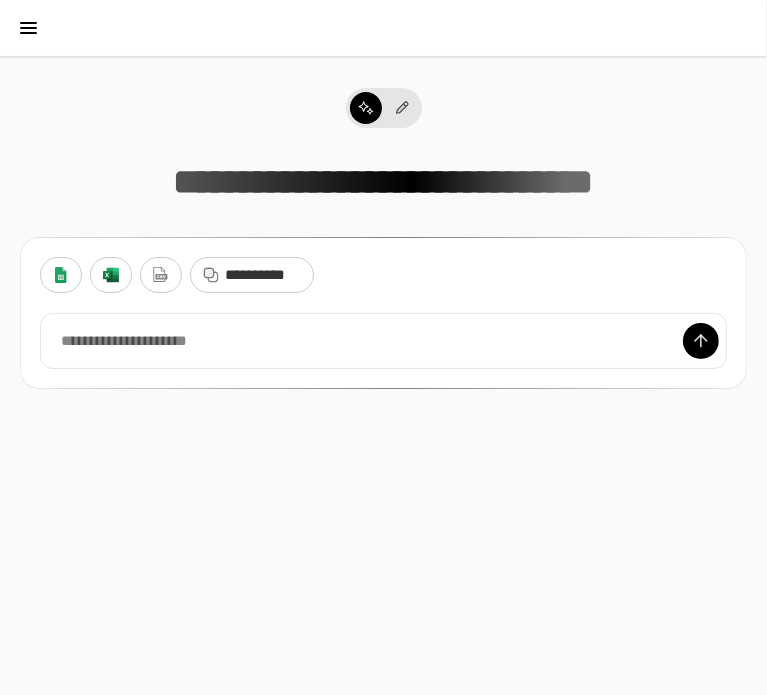 click on "**********" at bounding box center [383, 290] 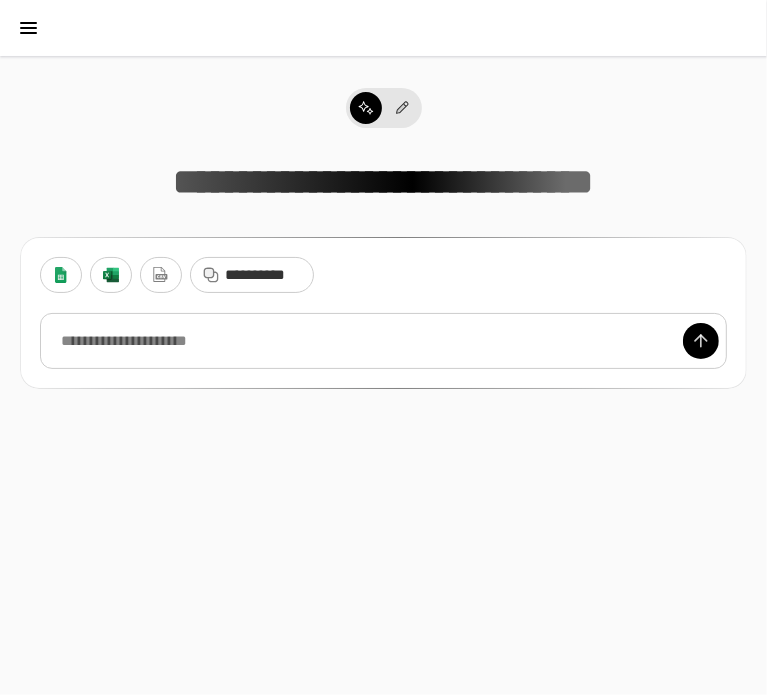 click at bounding box center [383, 341] 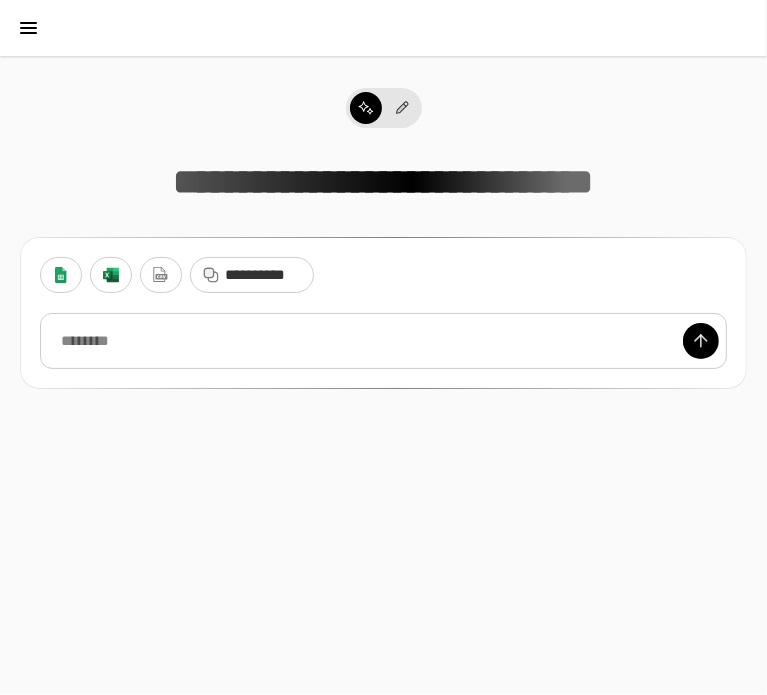 click at bounding box center (383, 341) 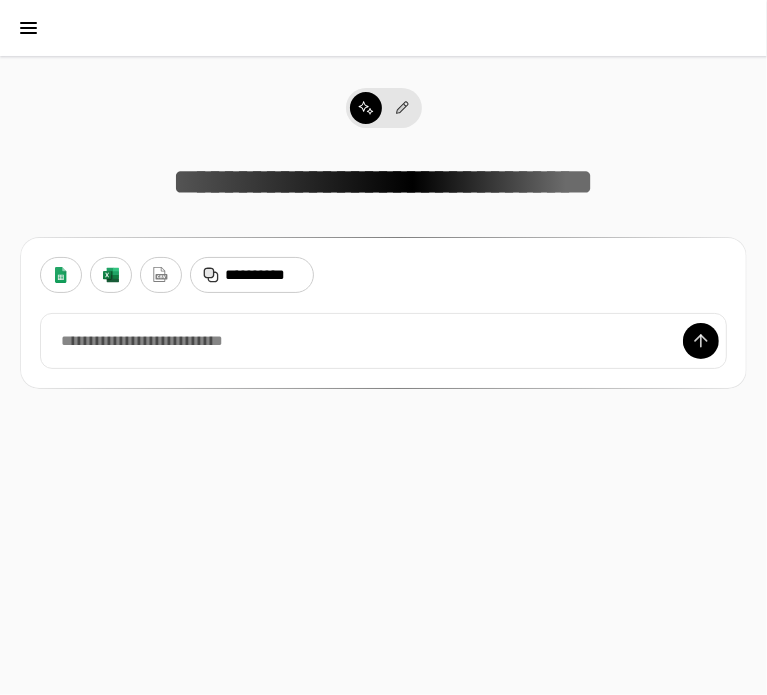 drag, startPoint x: 233, startPoint y: 276, endPoint x: 160, endPoint y: 532, distance: 266.2048 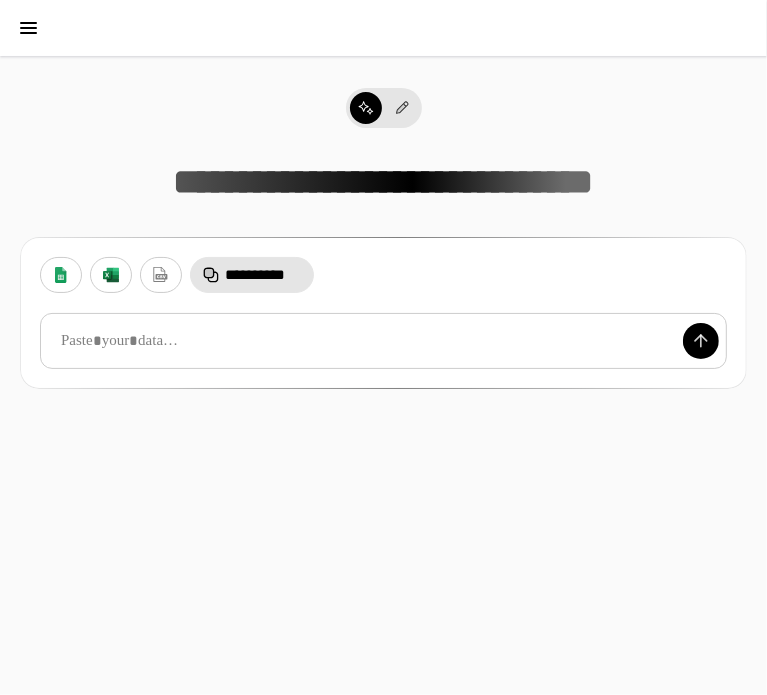 click at bounding box center [383, 341] 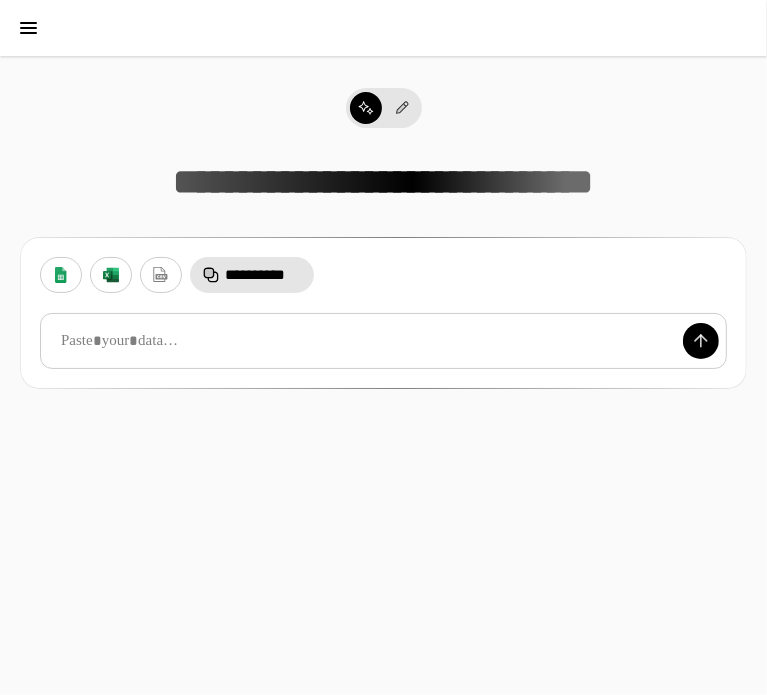 click at bounding box center (383, 341) 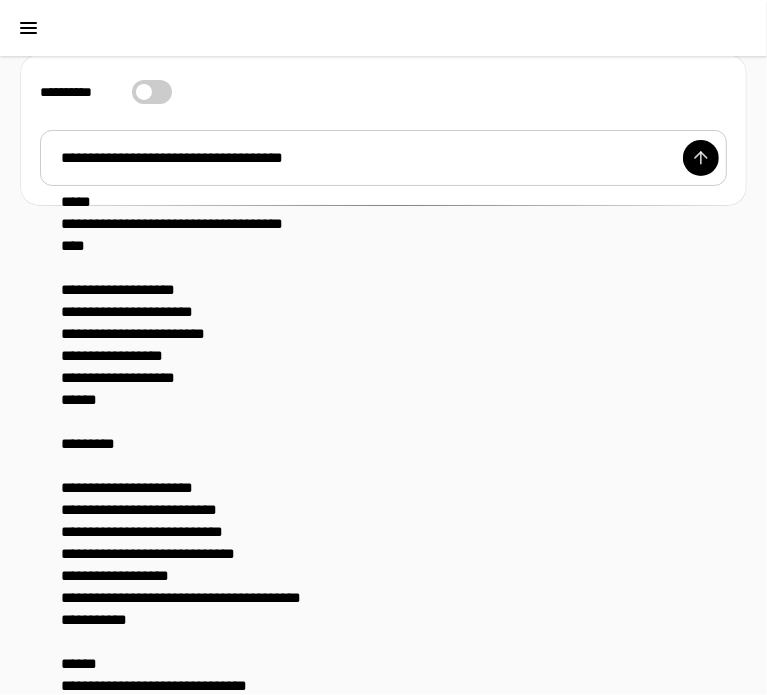 drag, startPoint x: 171, startPoint y: 319, endPoint x: 150, endPoint y: 355, distance: 41.677334 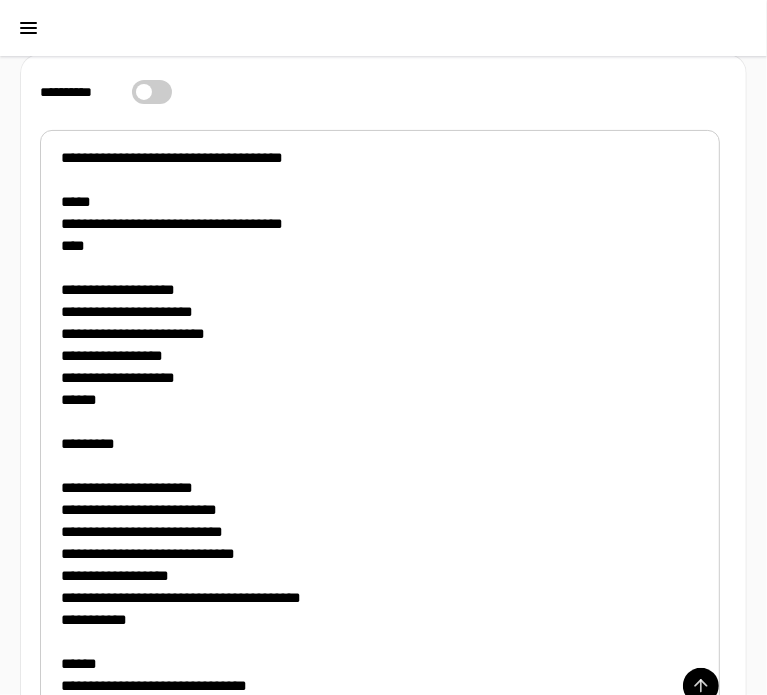scroll, scrollTop: 283, scrollLeft: 0, axis: vertical 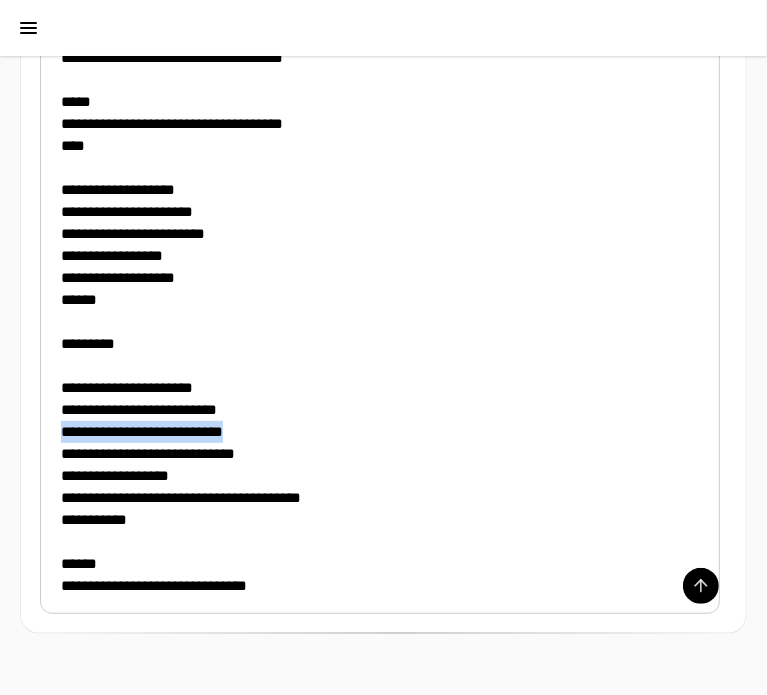 drag, startPoint x: 57, startPoint y: 427, endPoint x: 372, endPoint y: 437, distance: 315.1587 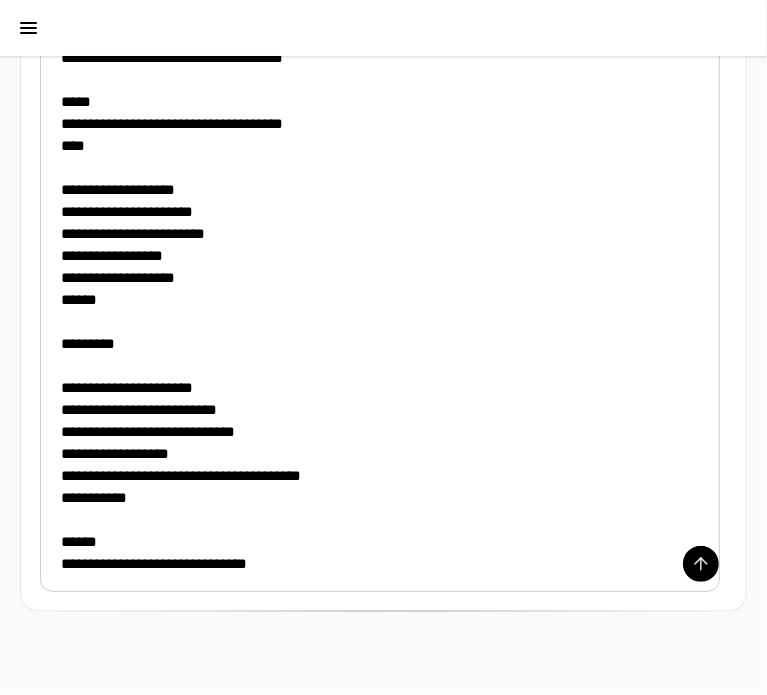 click on "**********" at bounding box center [380, 311] 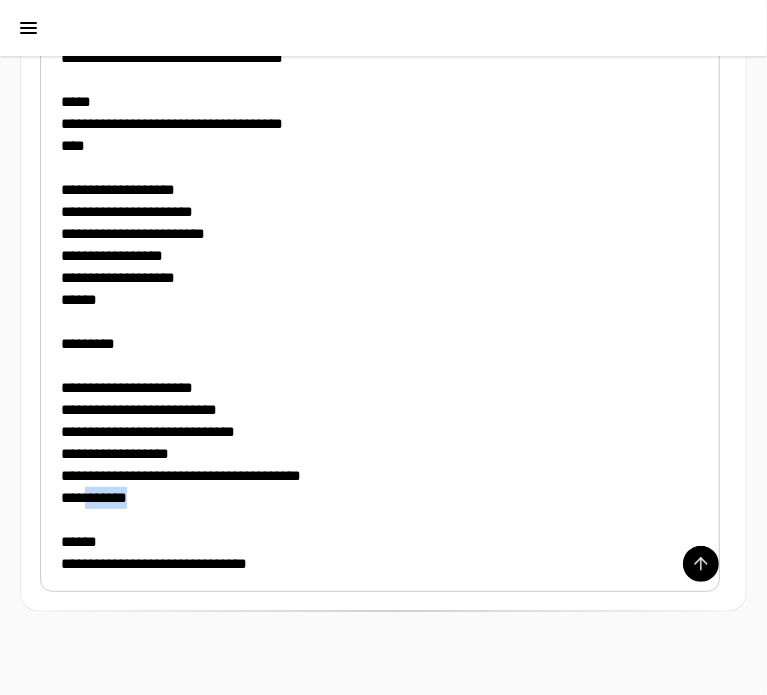 drag, startPoint x: 216, startPoint y: 504, endPoint x: 96, endPoint y: 499, distance: 120.10412 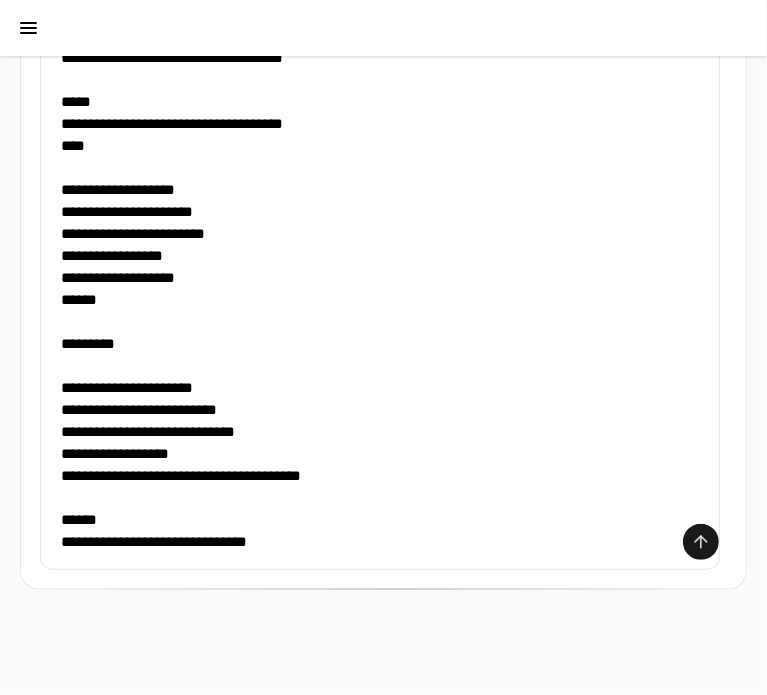 click at bounding box center [701, 542] 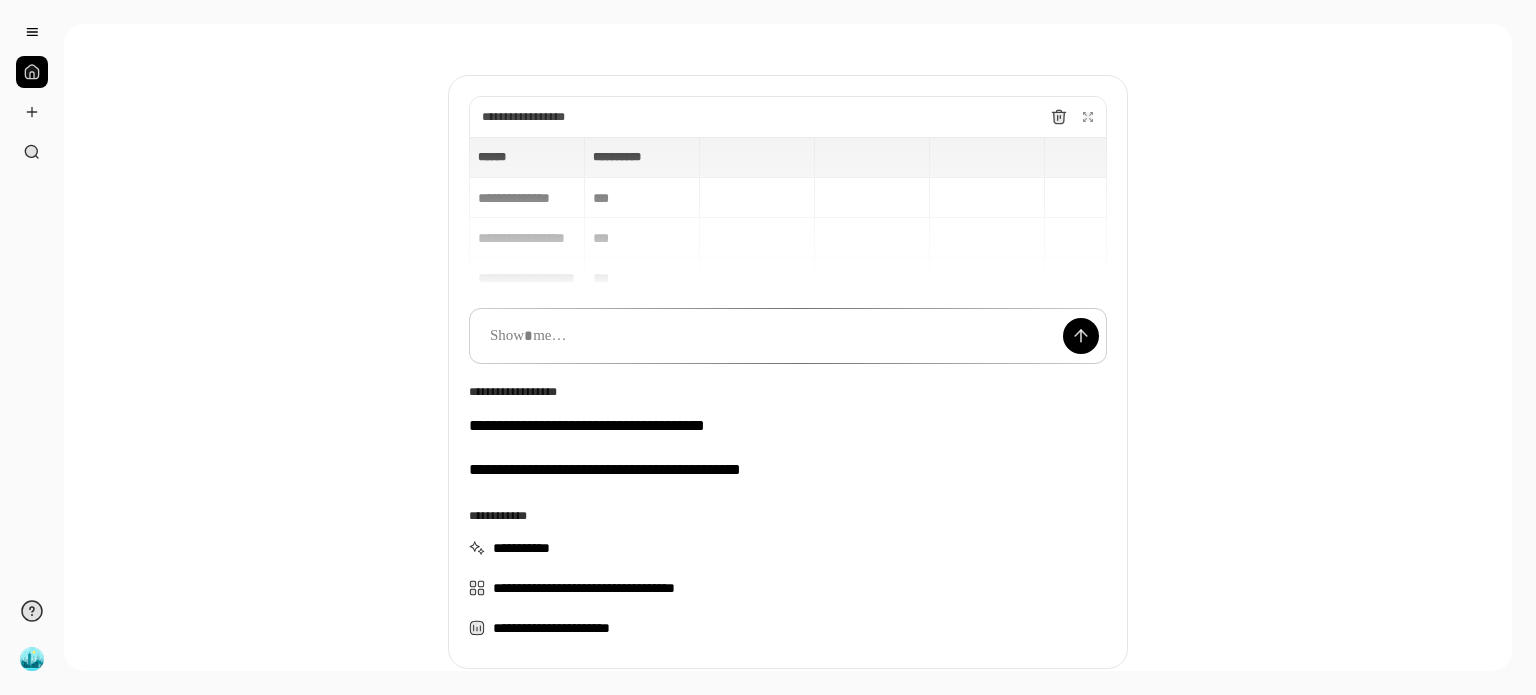 scroll, scrollTop: 0, scrollLeft: 0, axis: both 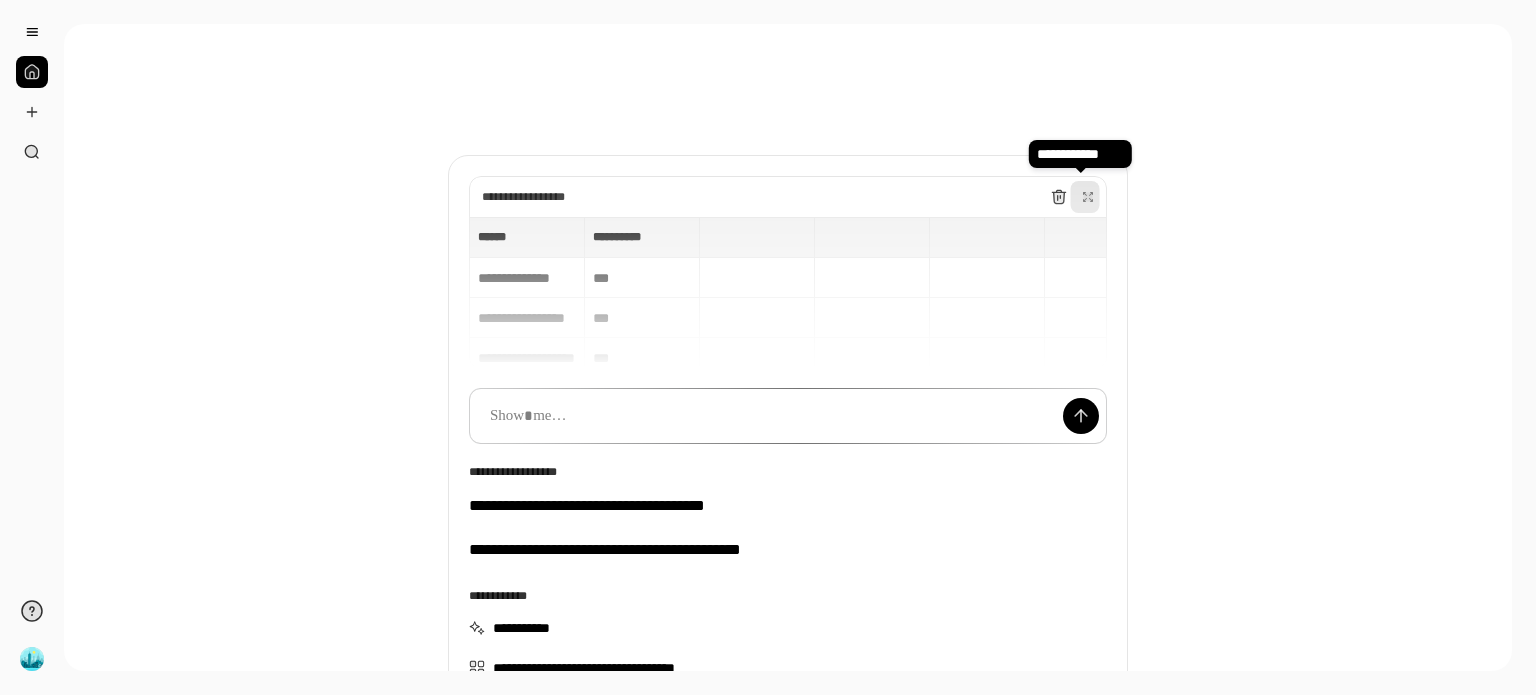 click at bounding box center [1088, 197] 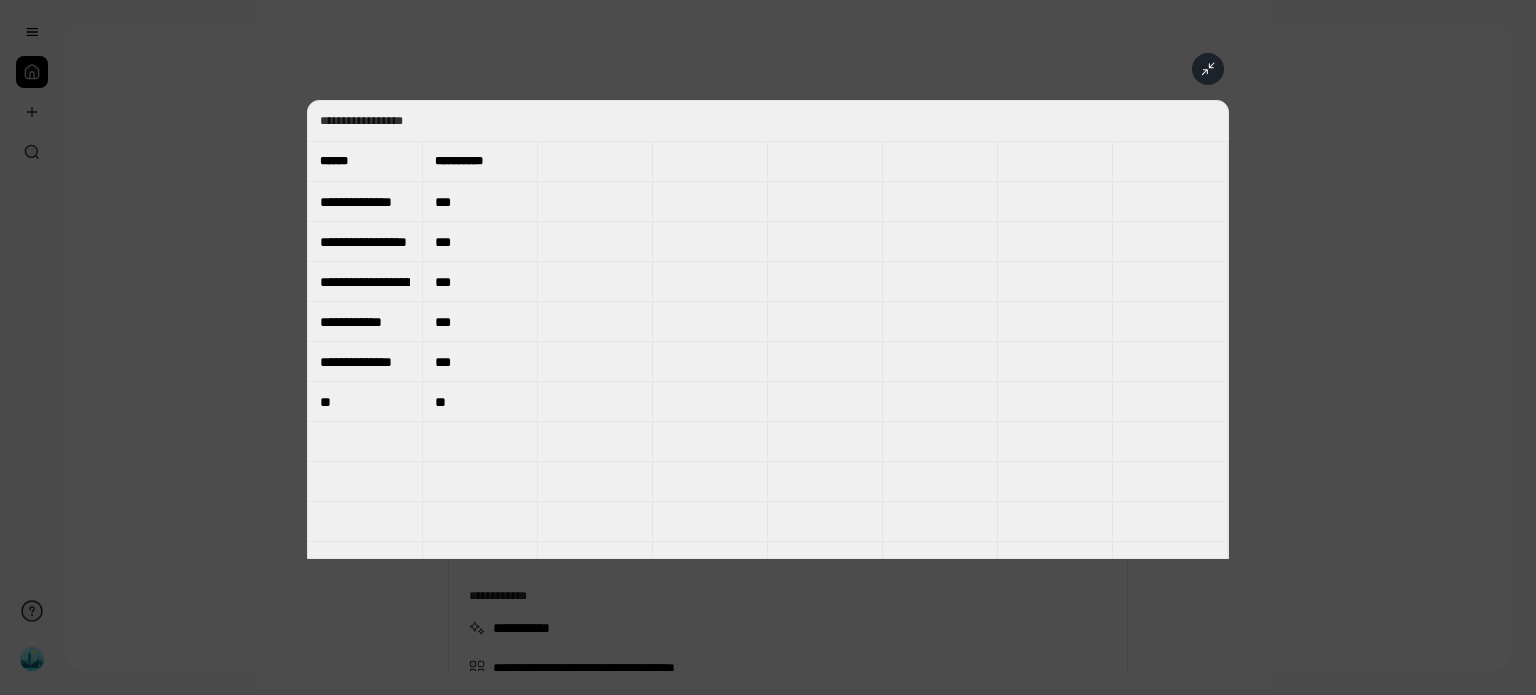 click at bounding box center [1208, 69] 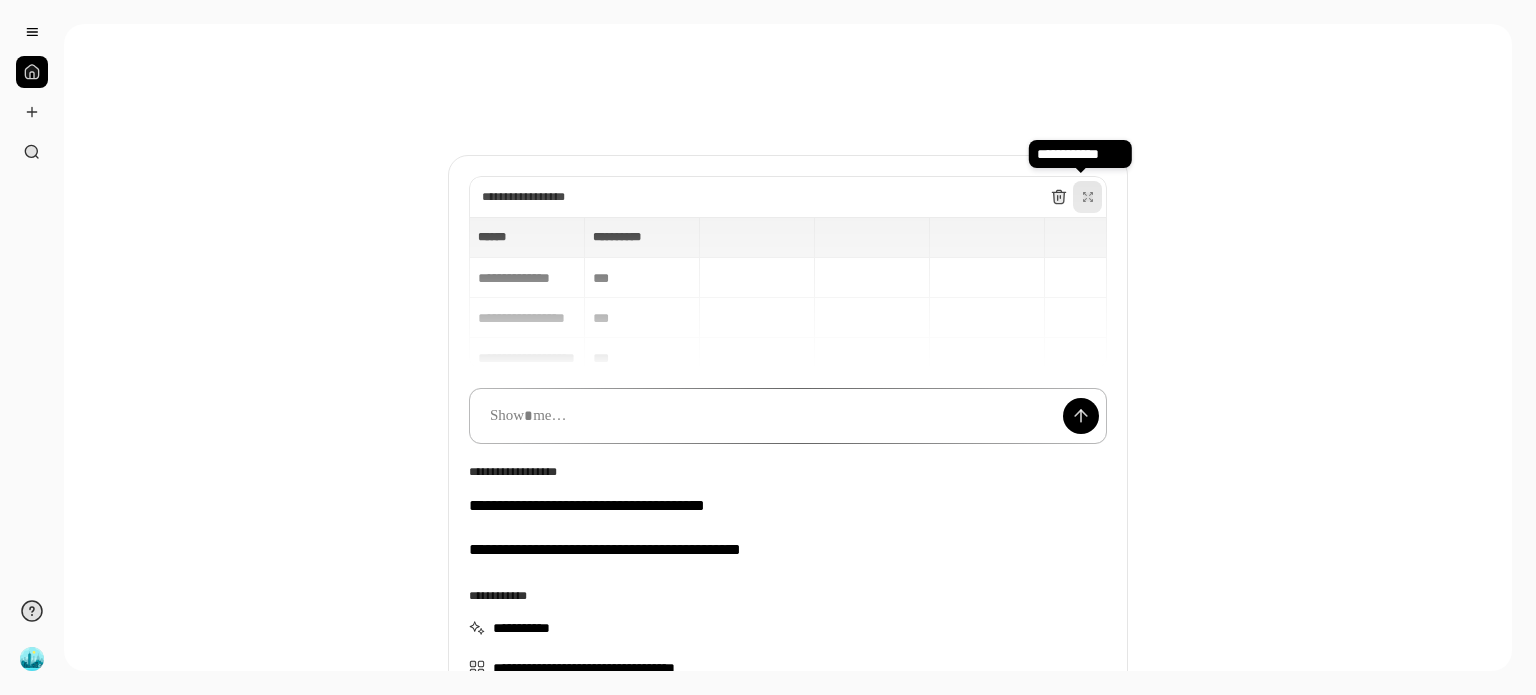 click at bounding box center [788, 416] 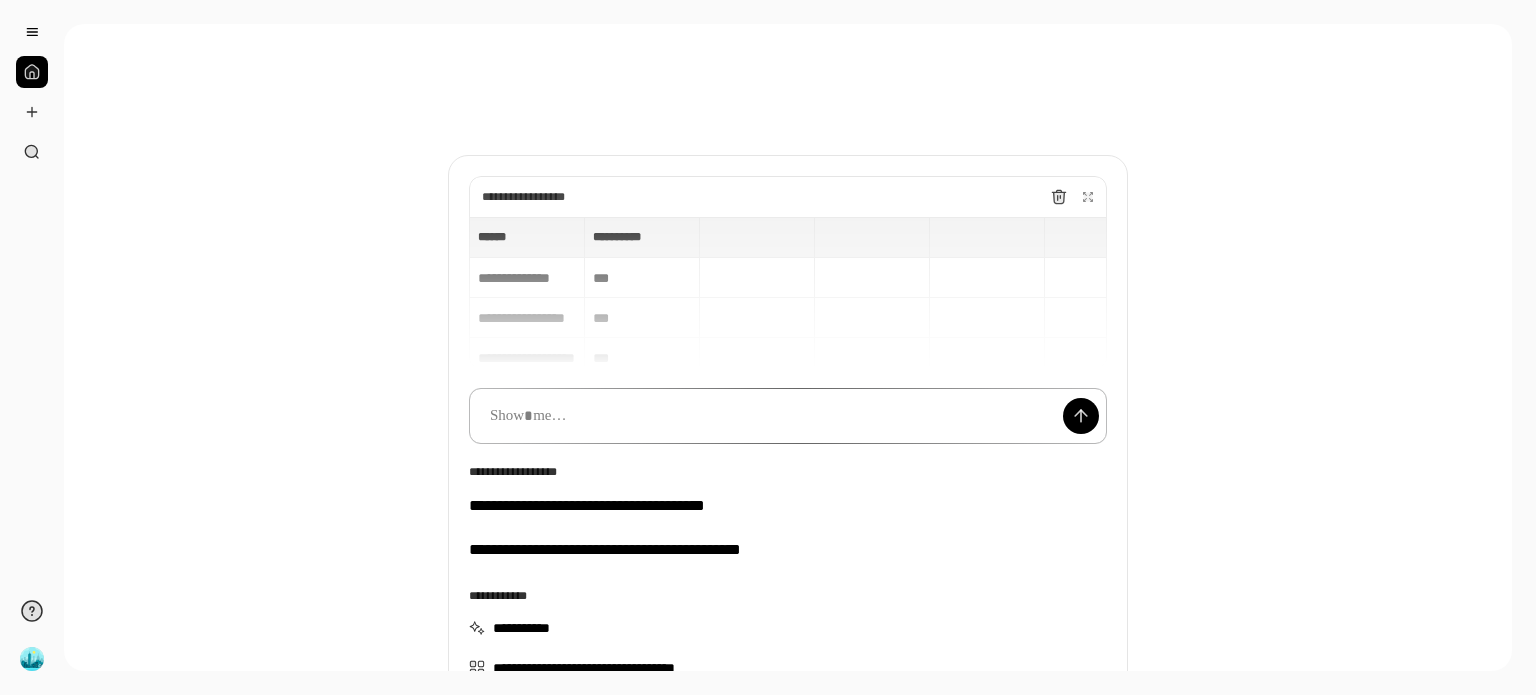 type 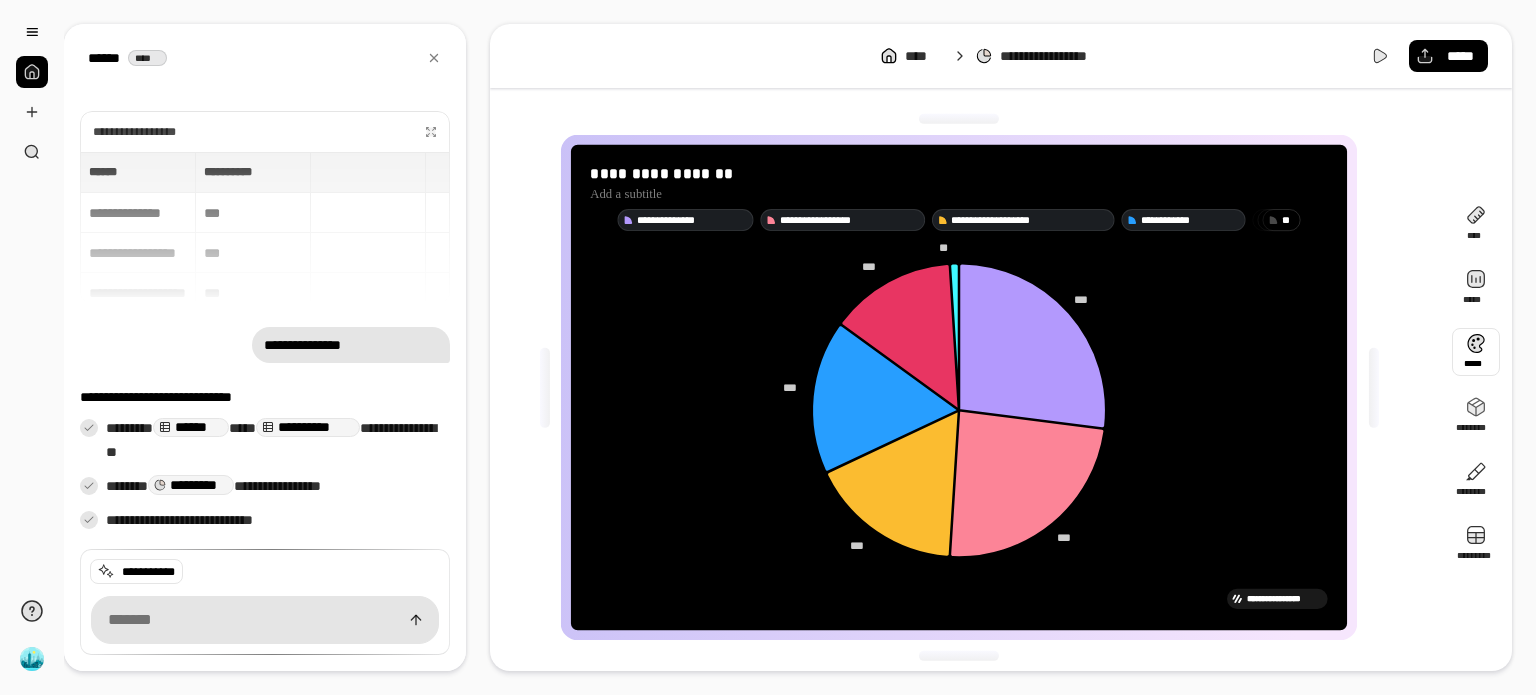click at bounding box center (1476, 352) 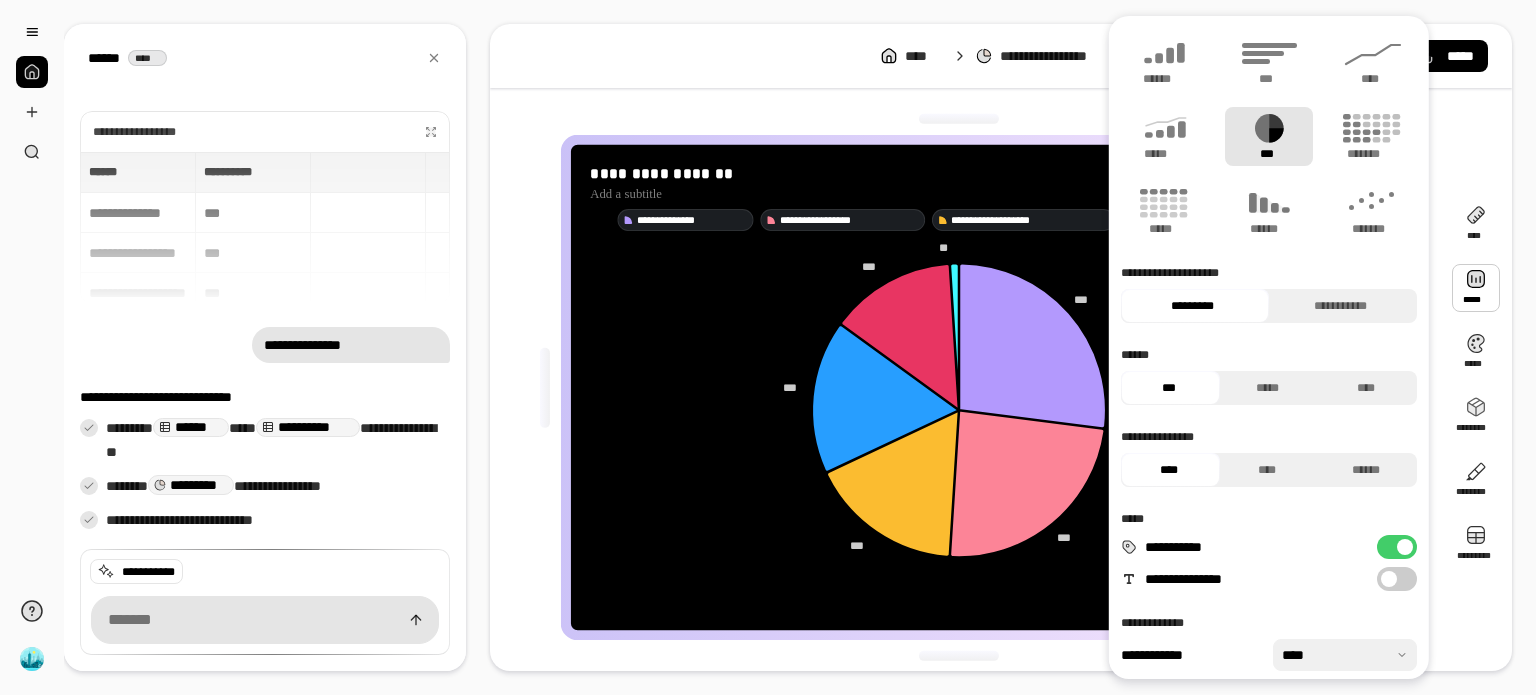 click at bounding box center [1476, 288] 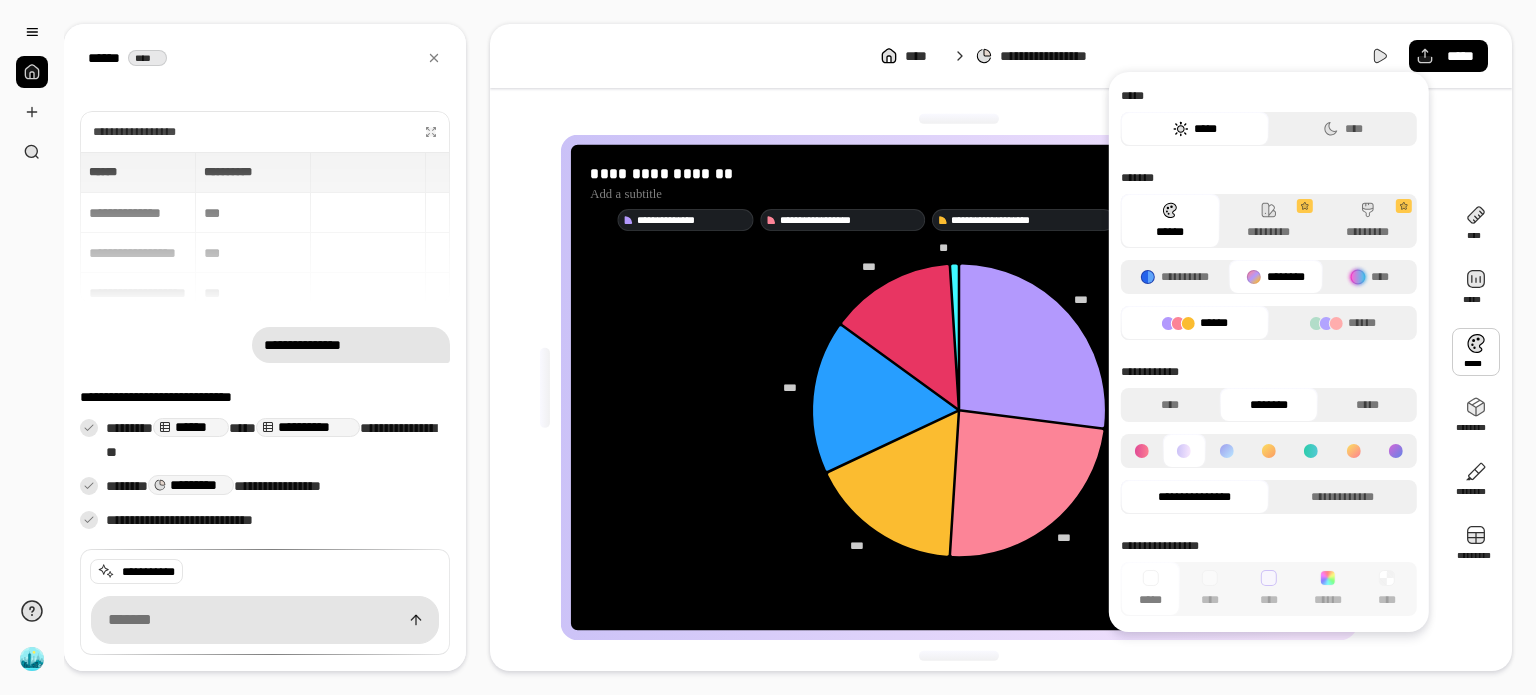 click at bounding box center [1476, 352] 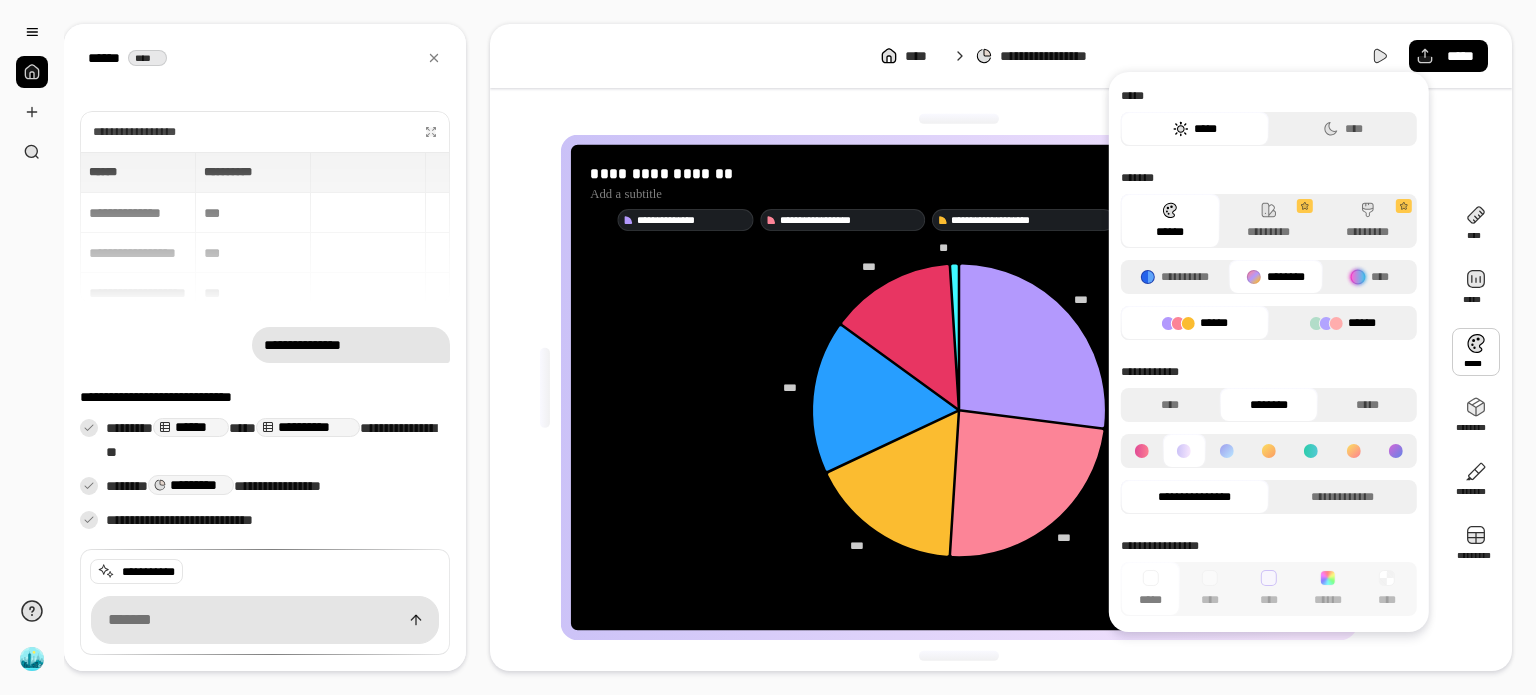 click on "******" at bounding box center (1343, 323) 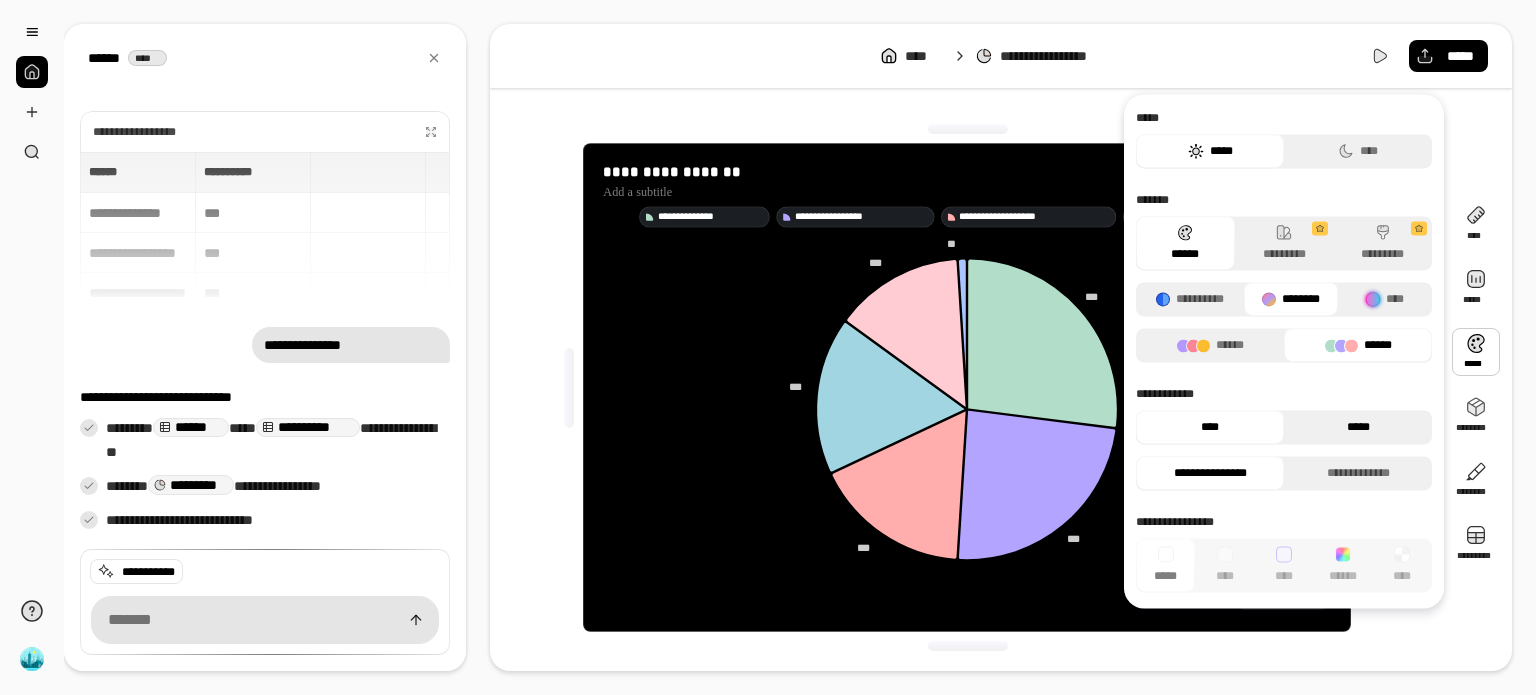 click on "*****" at bounding box center [1358, 427] 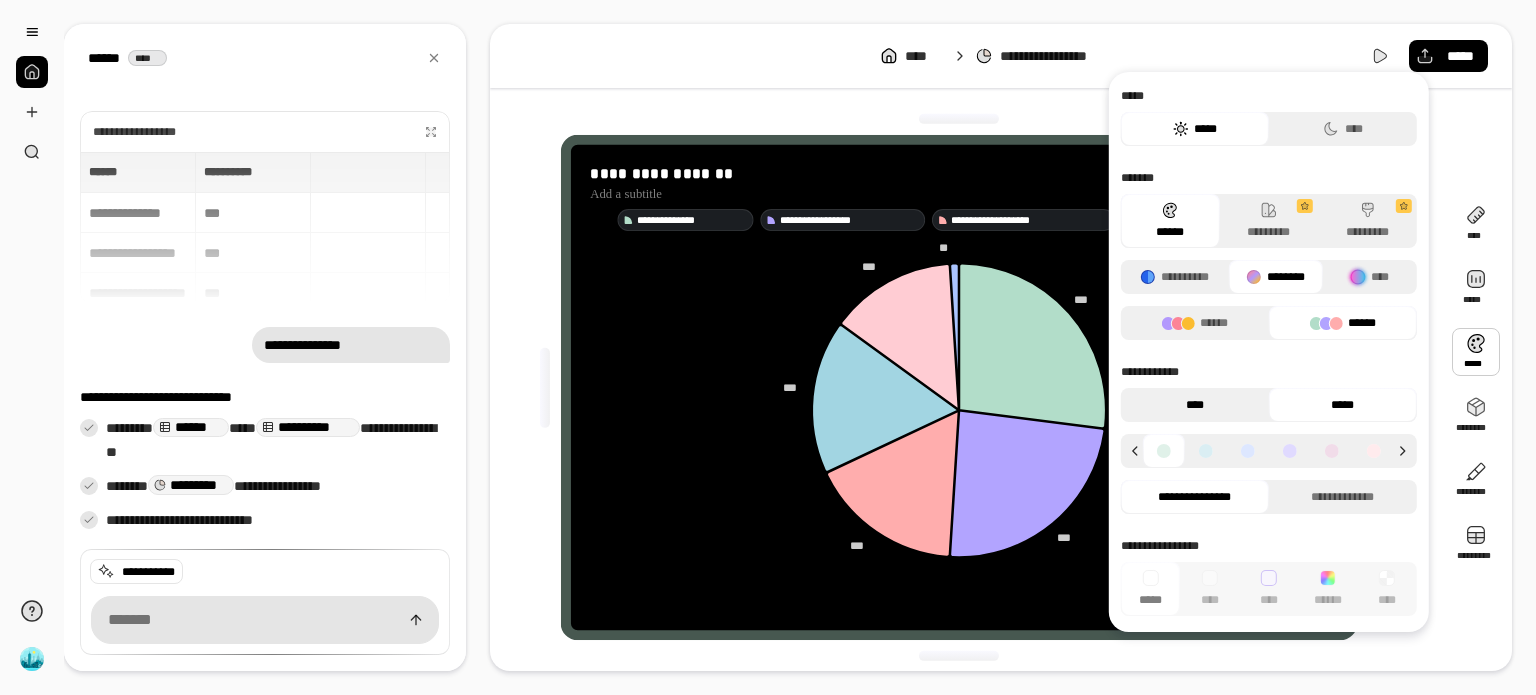click on "****" at bounding box center [1195, 405] 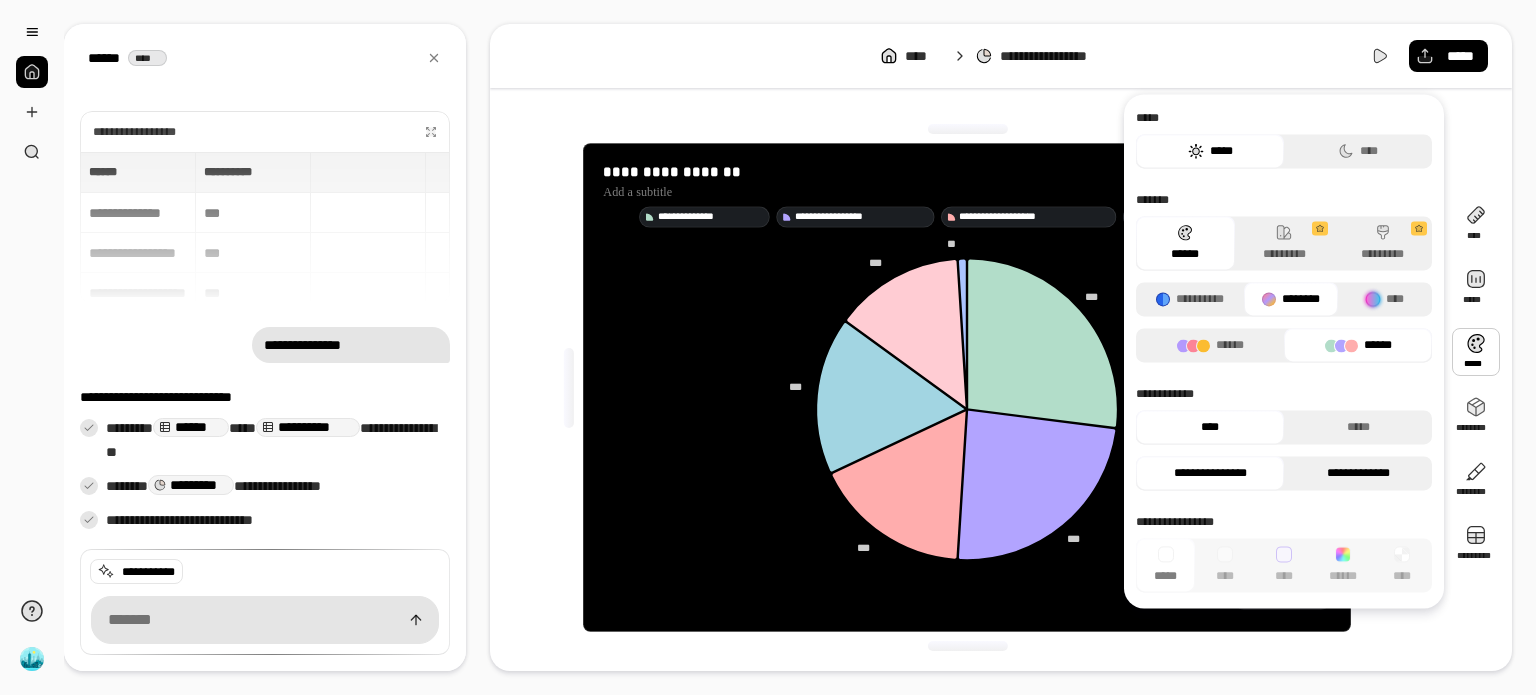 click on "**********" at bounding box center [1358, 473] 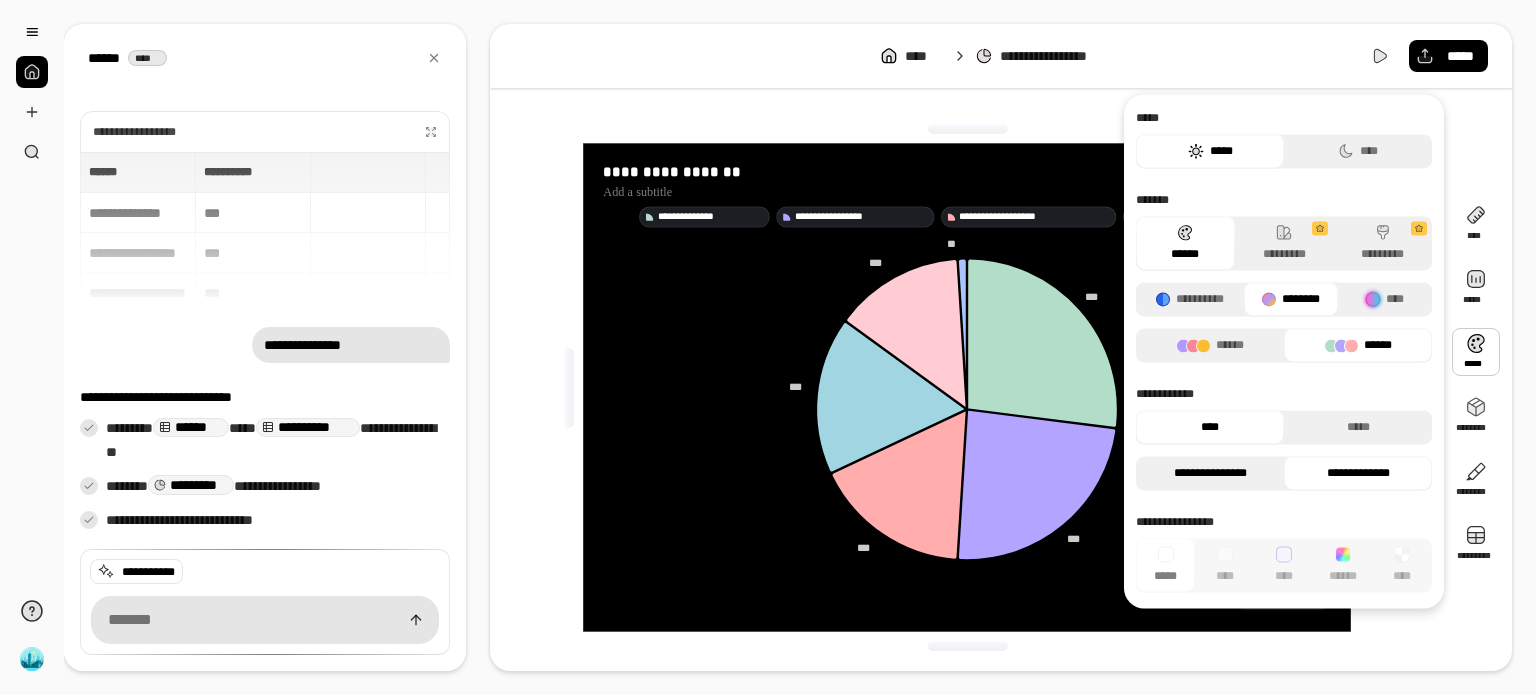 click on "**********" at bounding box center (1210, 473) 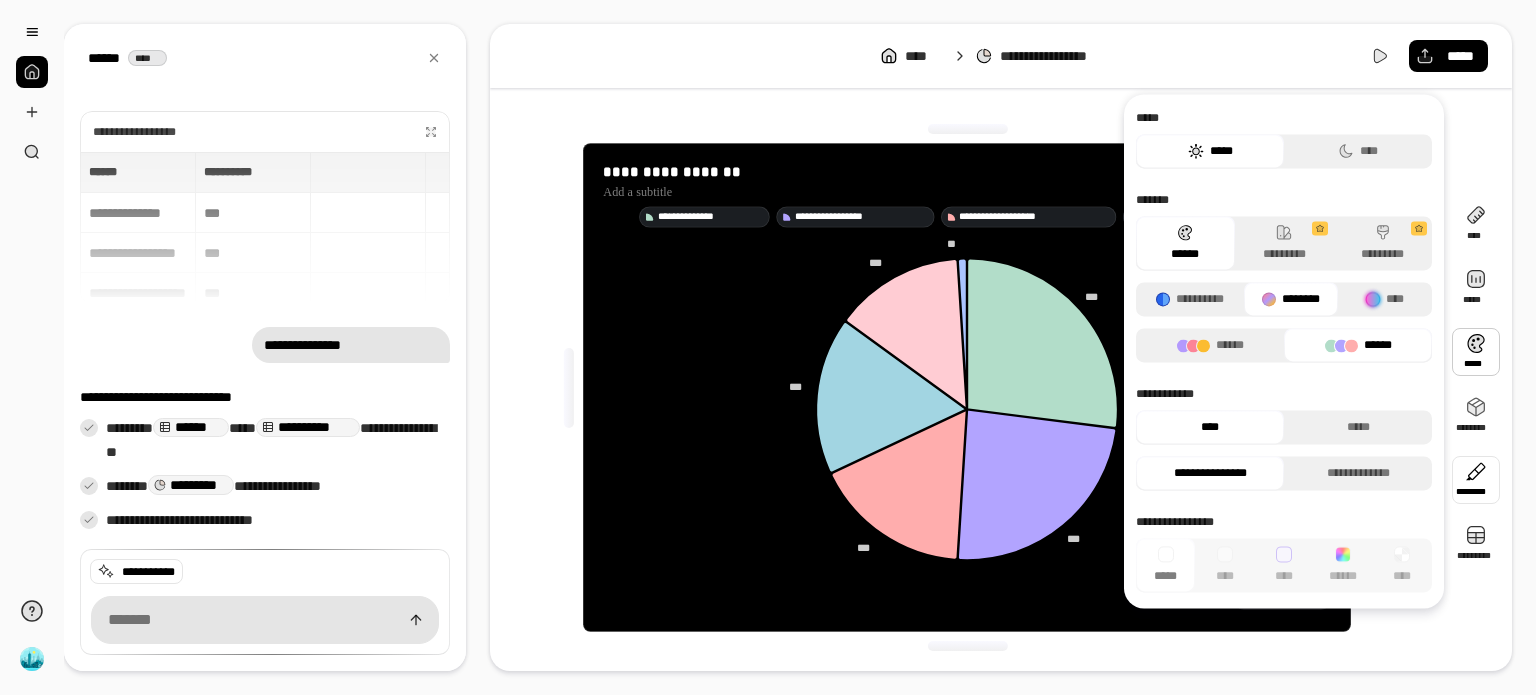 click at bounding box center (1476, 480) 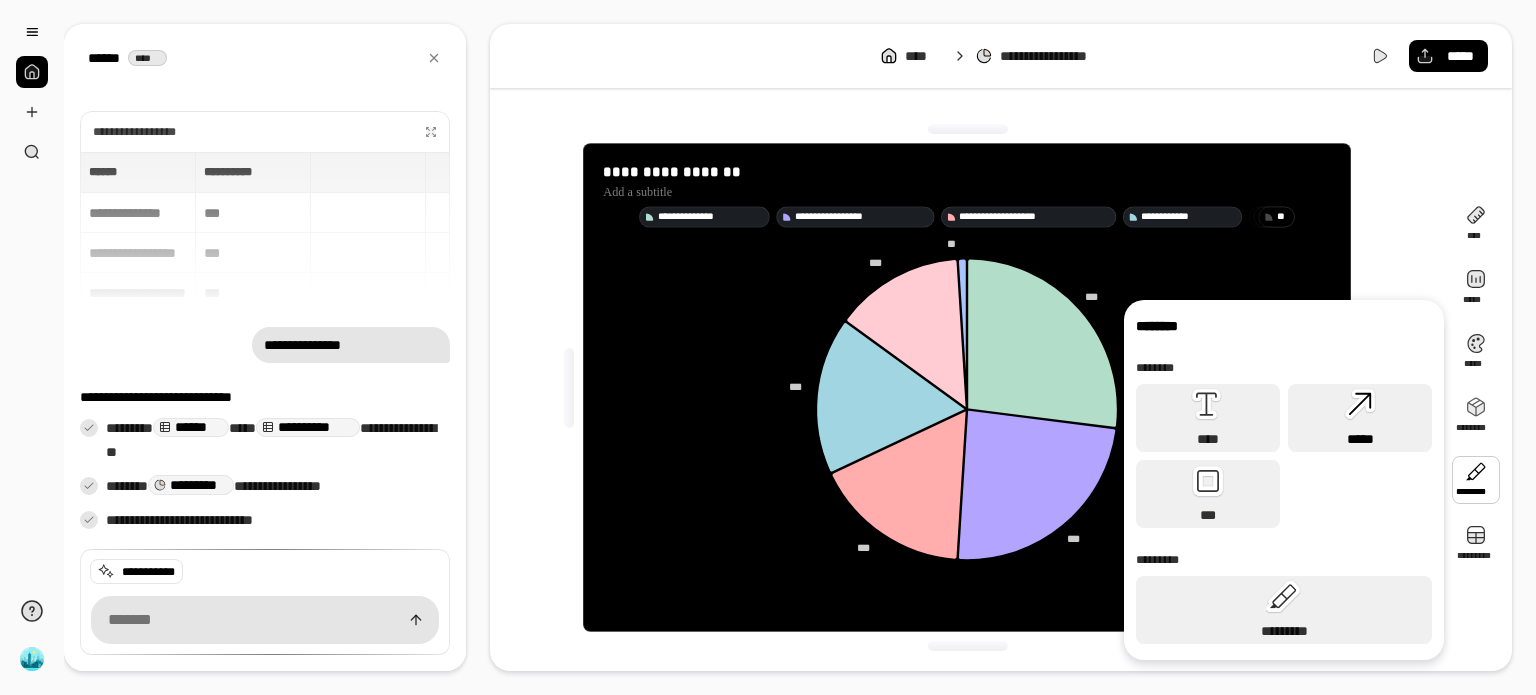 click on "*****" at bounding box center (1360, 439) 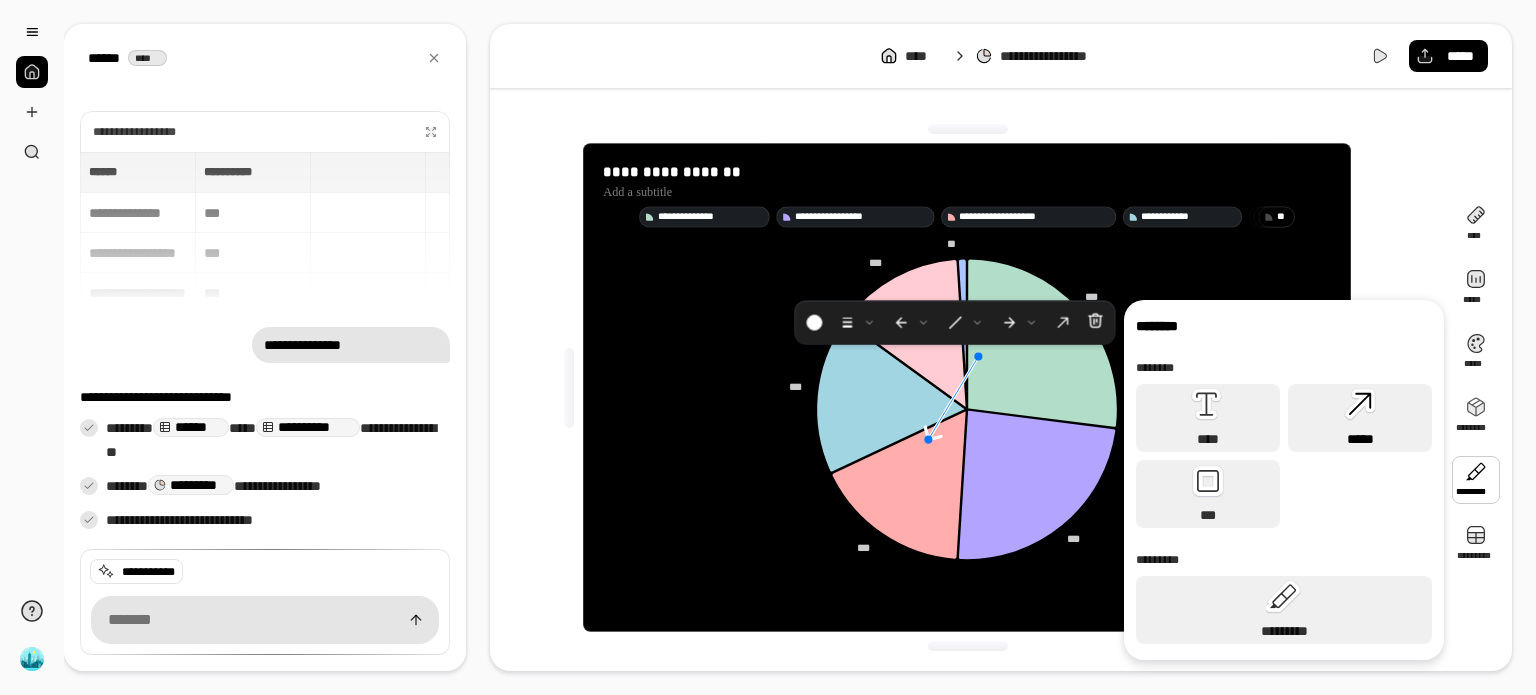 click on "*****" at bounding box center (1360, 439) 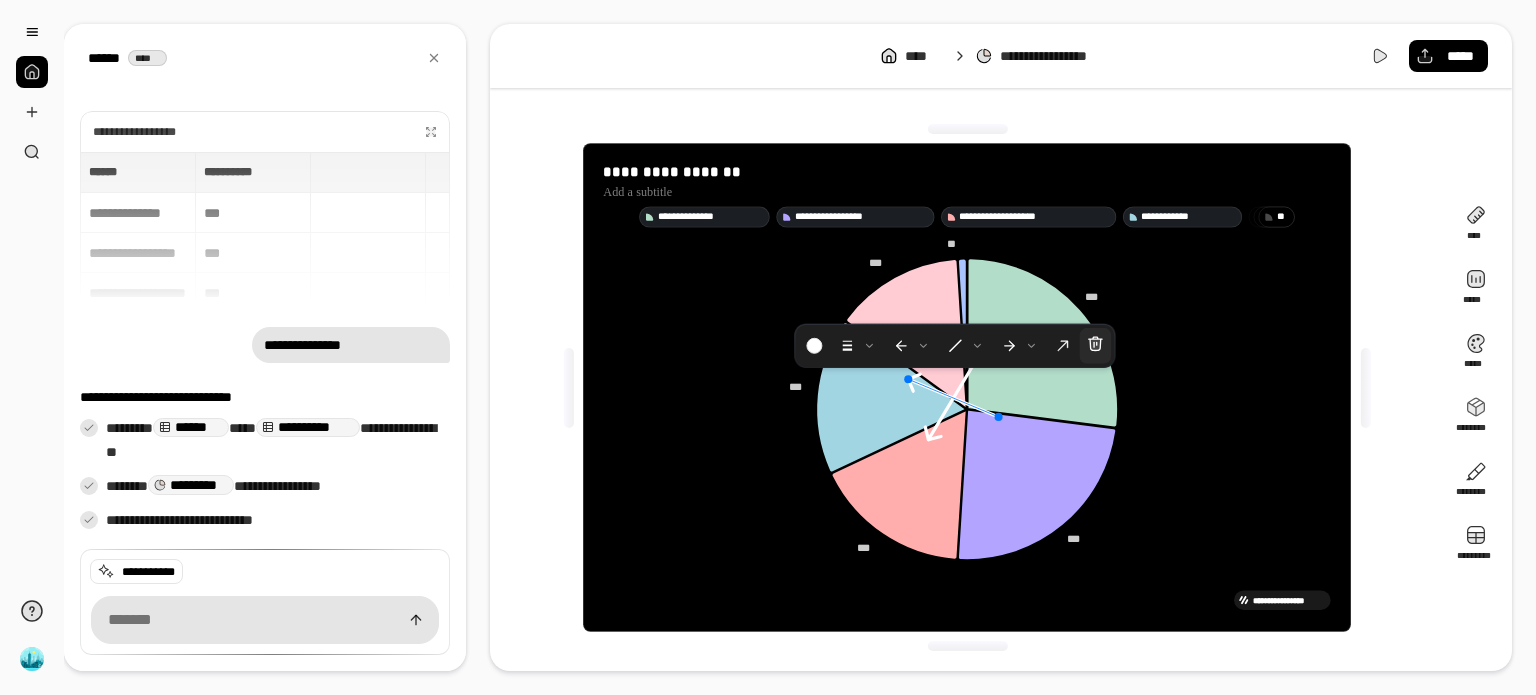 click 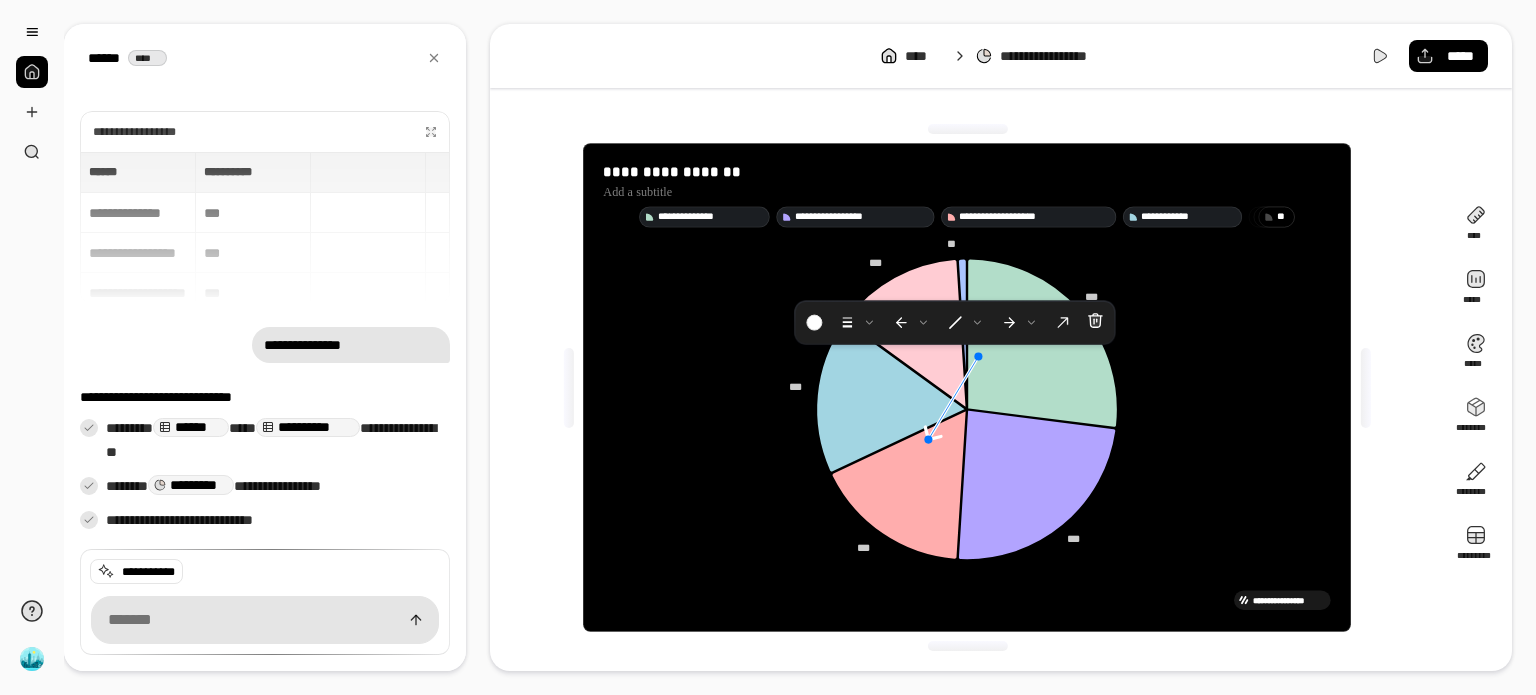 click 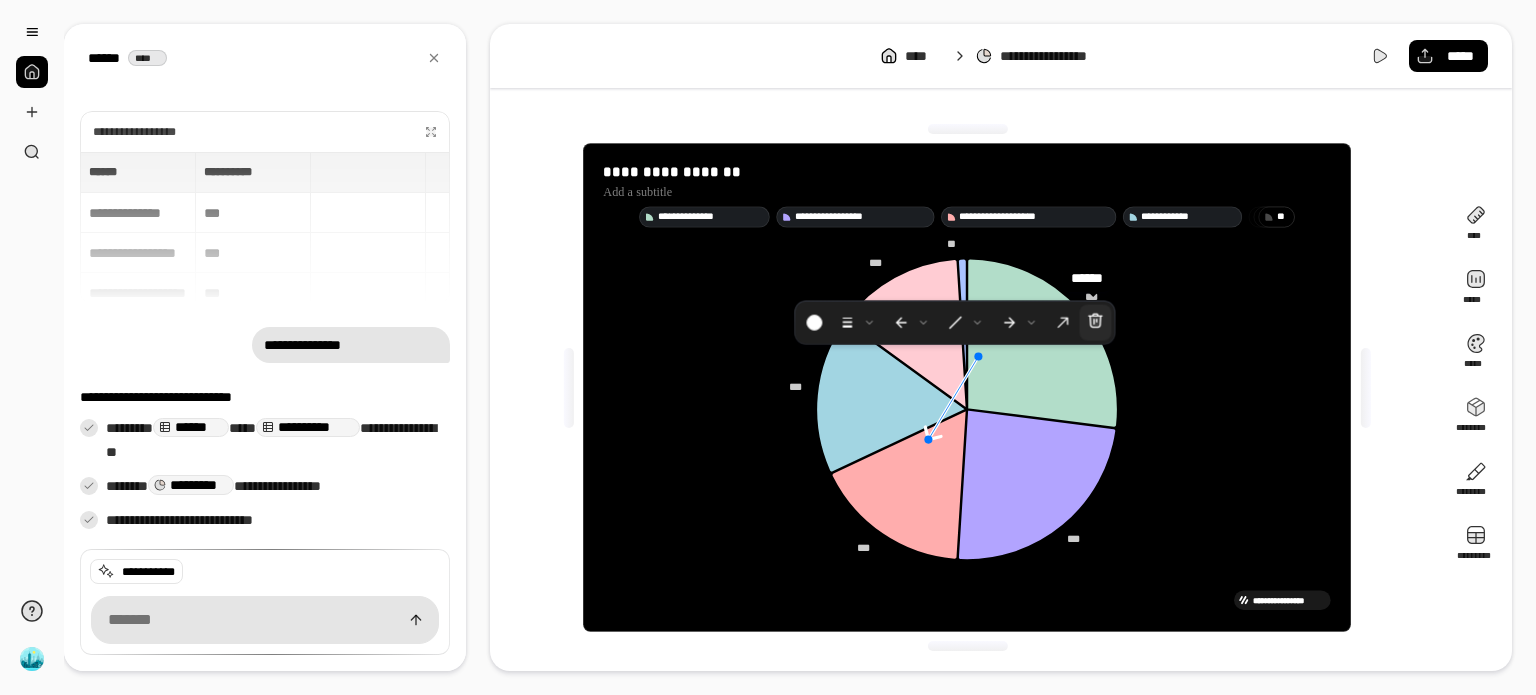 click 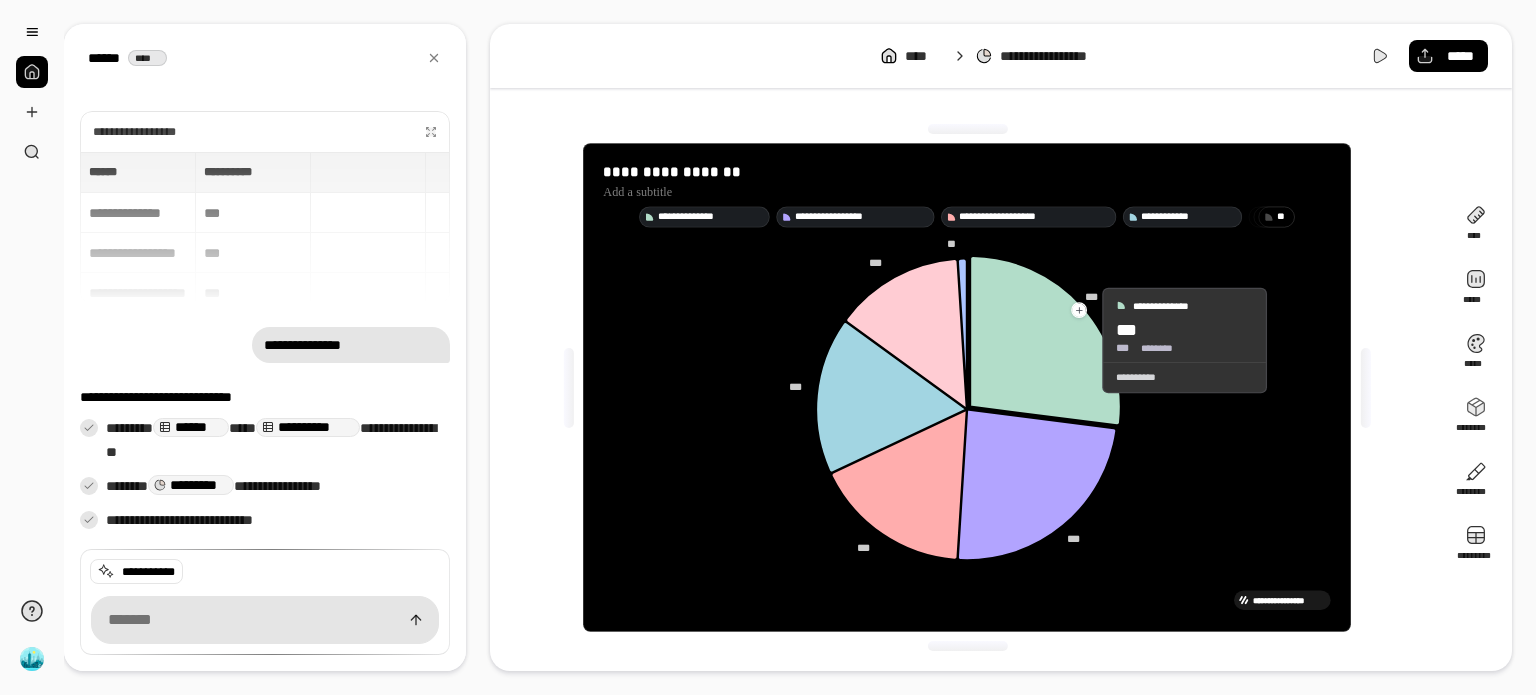 click 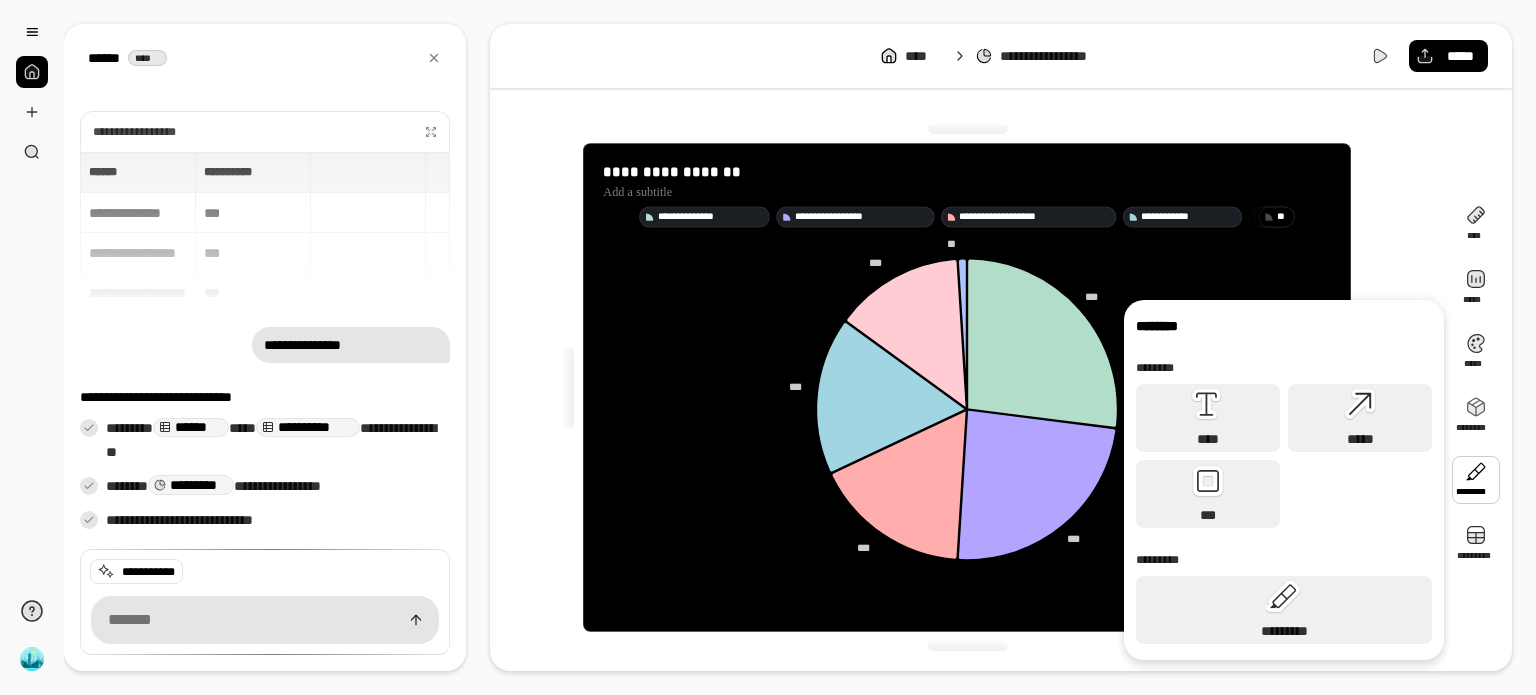 click at bounding box center (1476, 480) 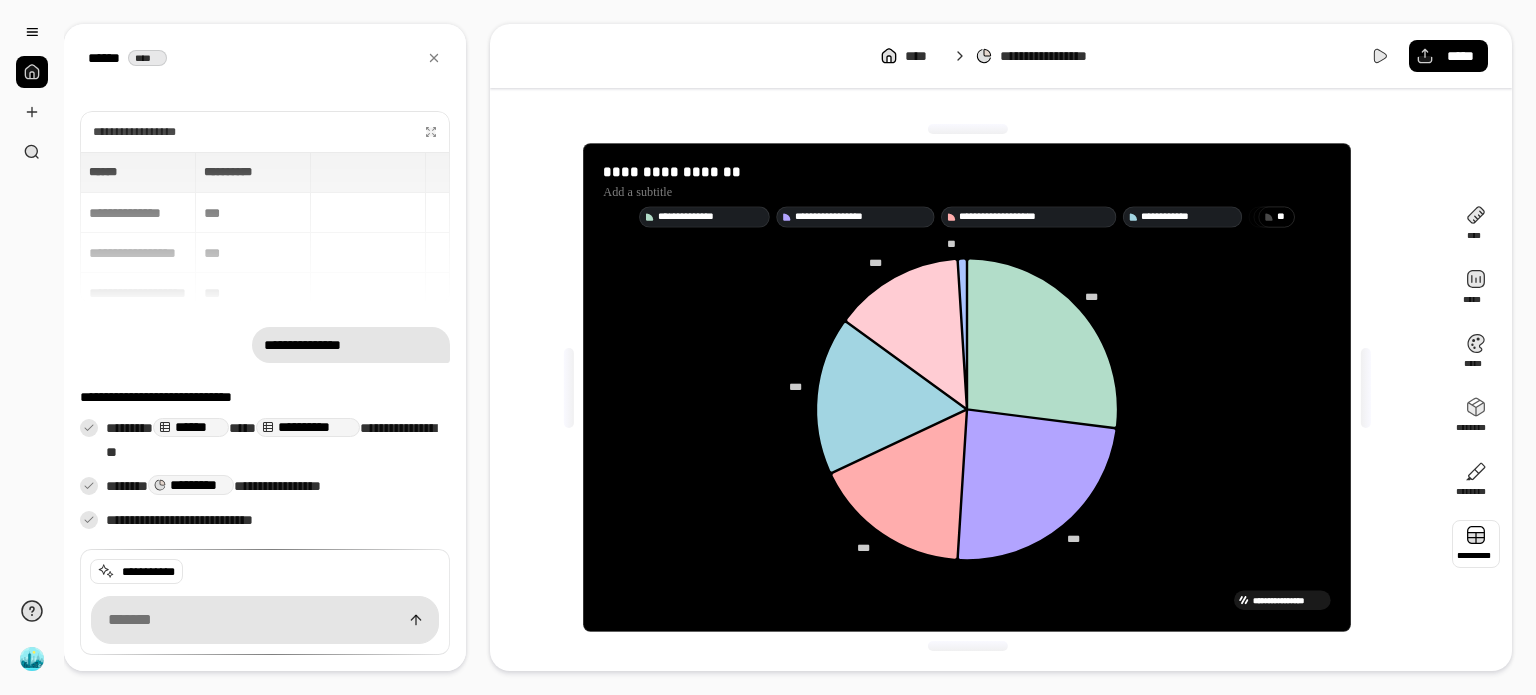 click at bounding box center (1476, 544) 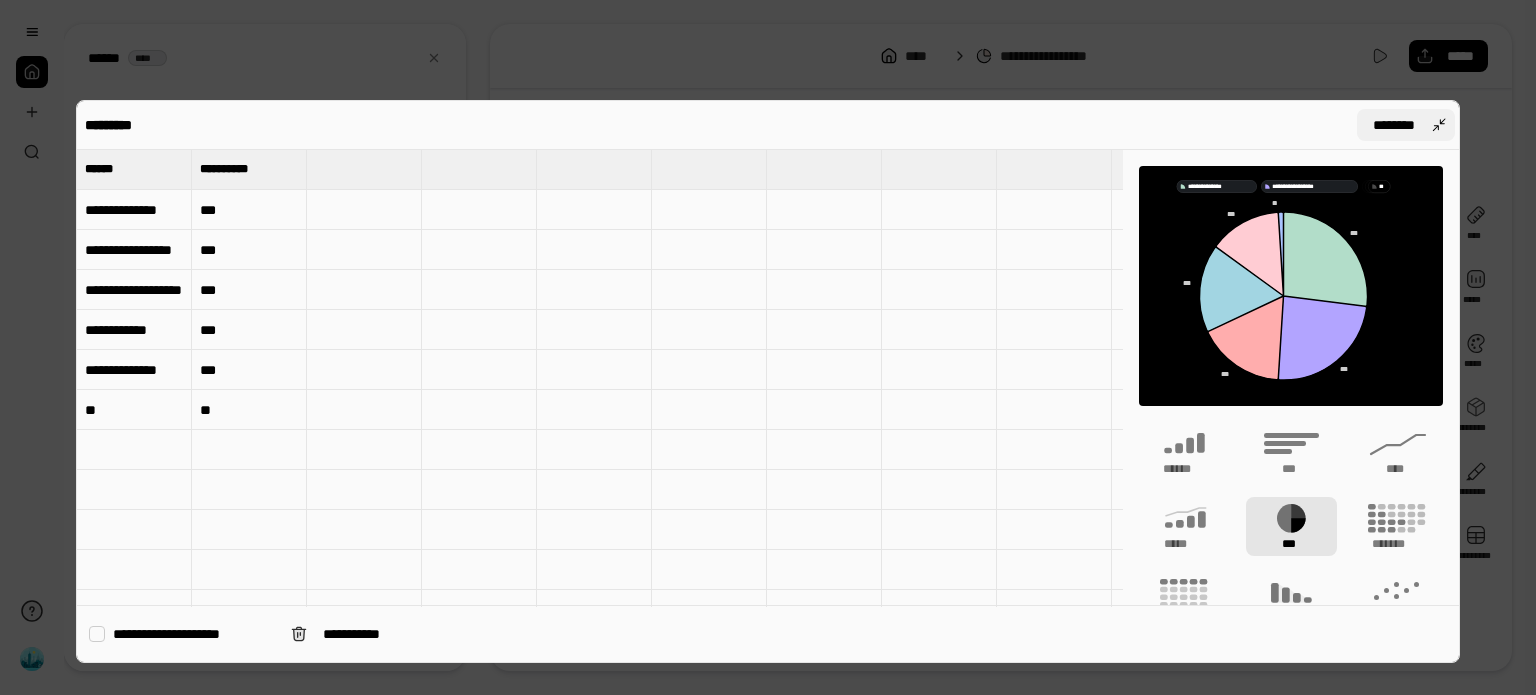 click on "********" at bounding box center (1406, 125) 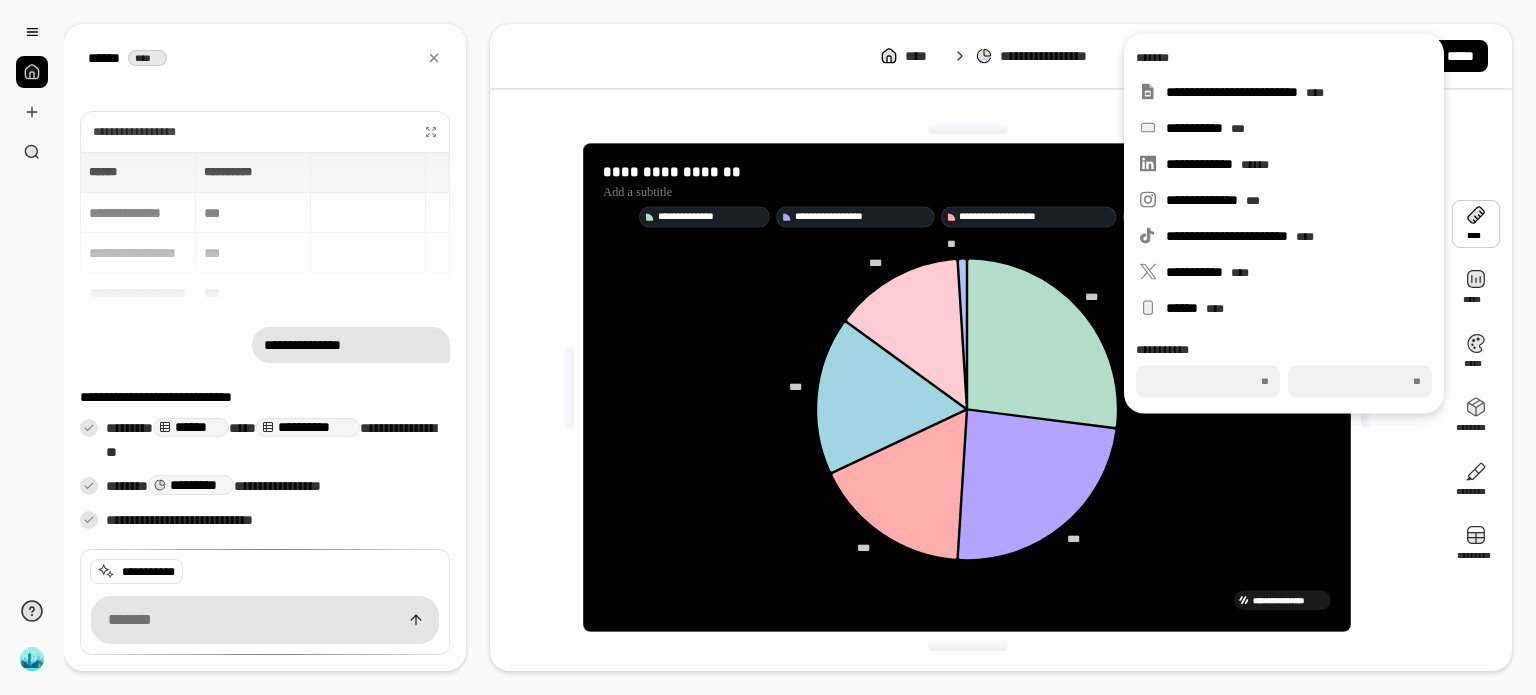 click at bounding box center (1476, 224) 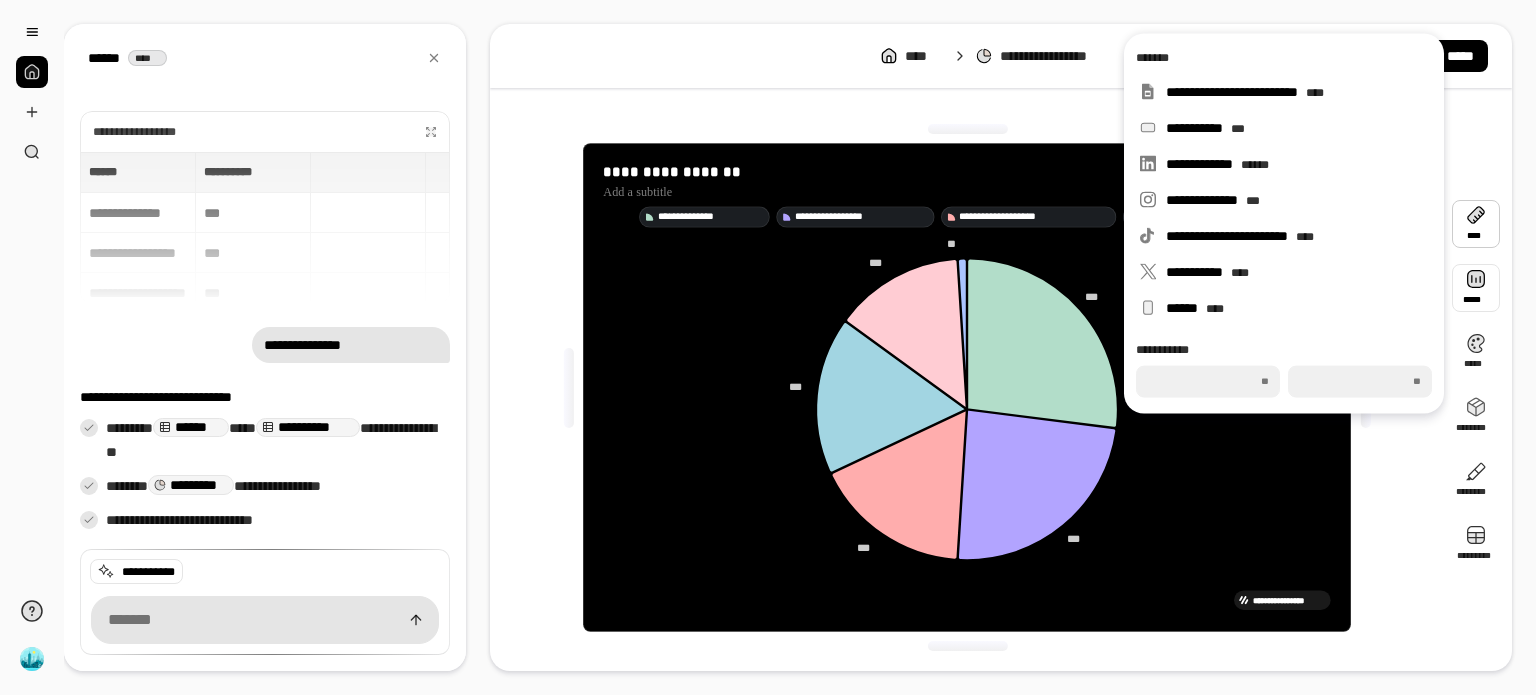 click on "**********" at bounding box center (1001, 387) 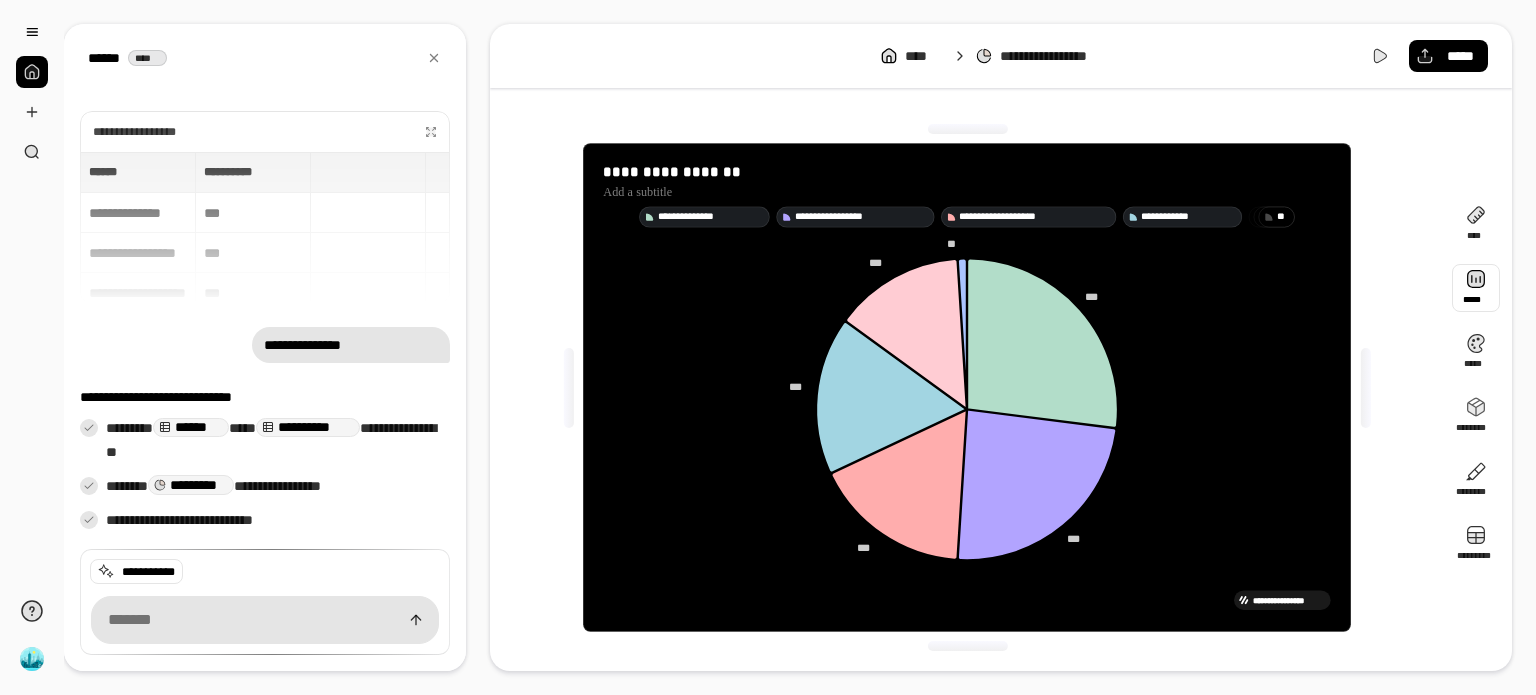 click at bounding box center [1476, 288] 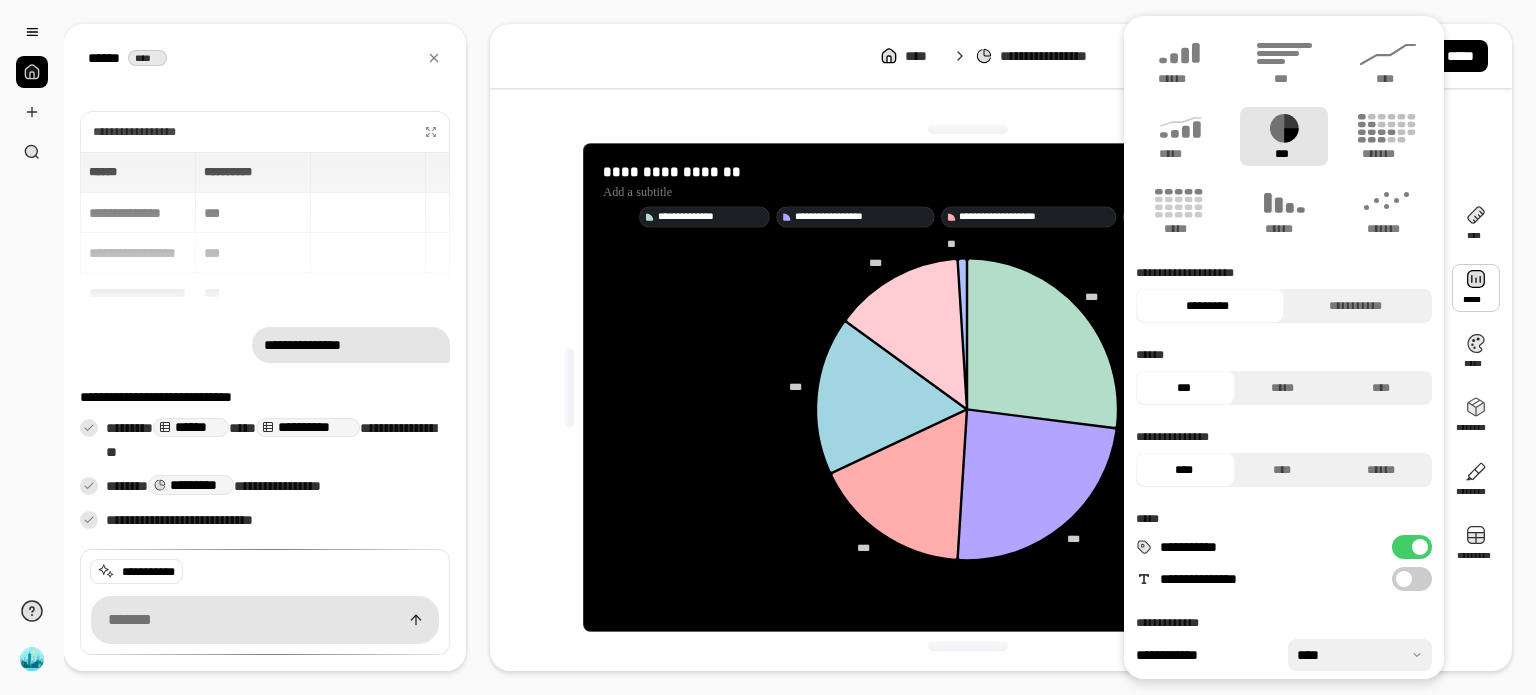 click at bounding box center (1476, 288) 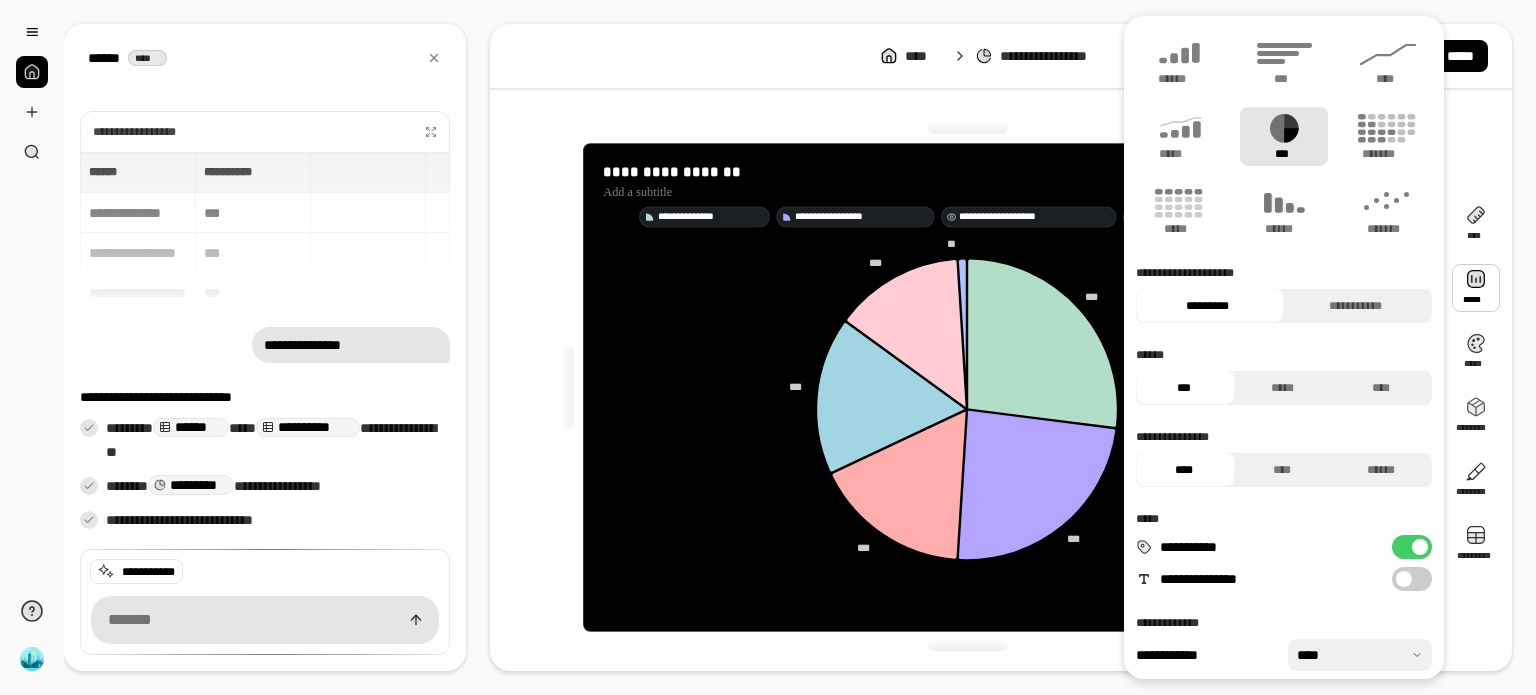 click on "**********" at bounding box center [1001, 56] 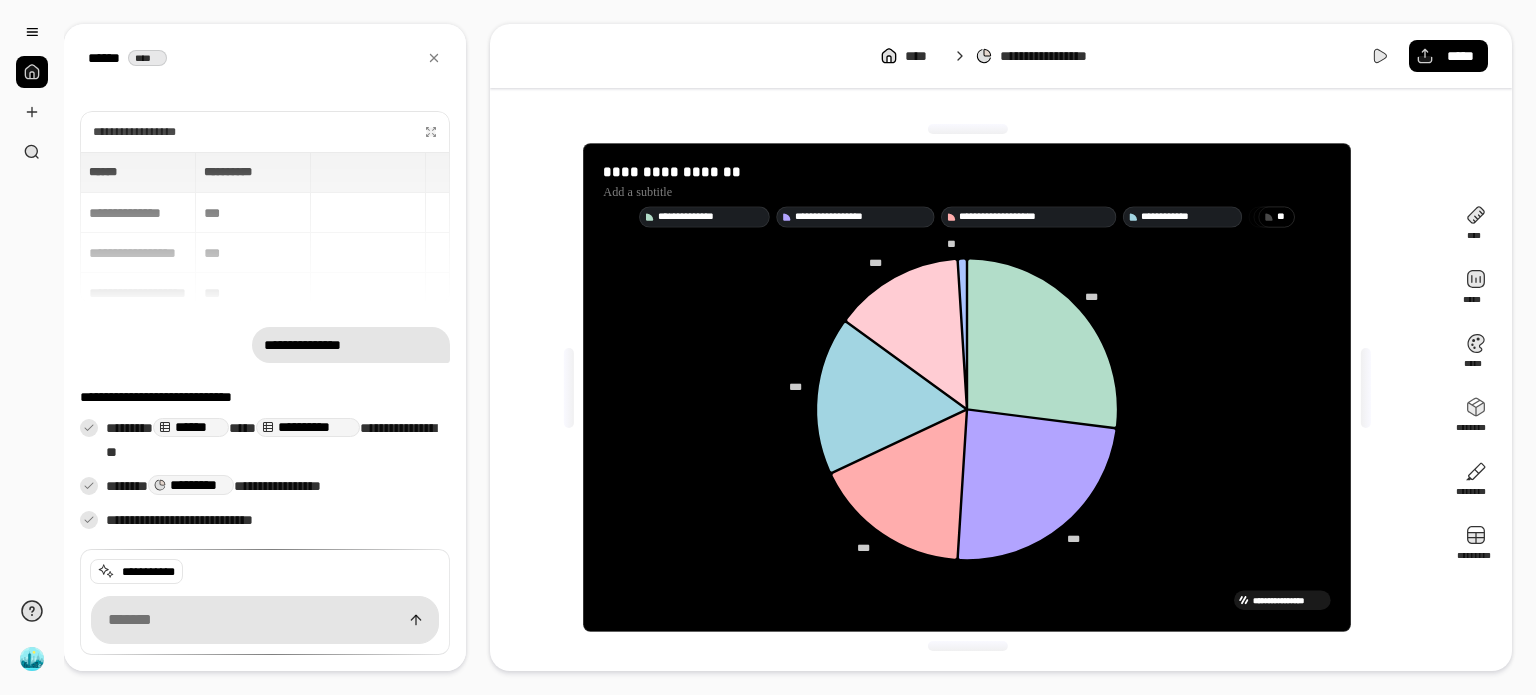 drag, startPoint x: 1322, startPoint y: 327, endPoint x: 1389, endPoint y: 419, distance: 113.81125 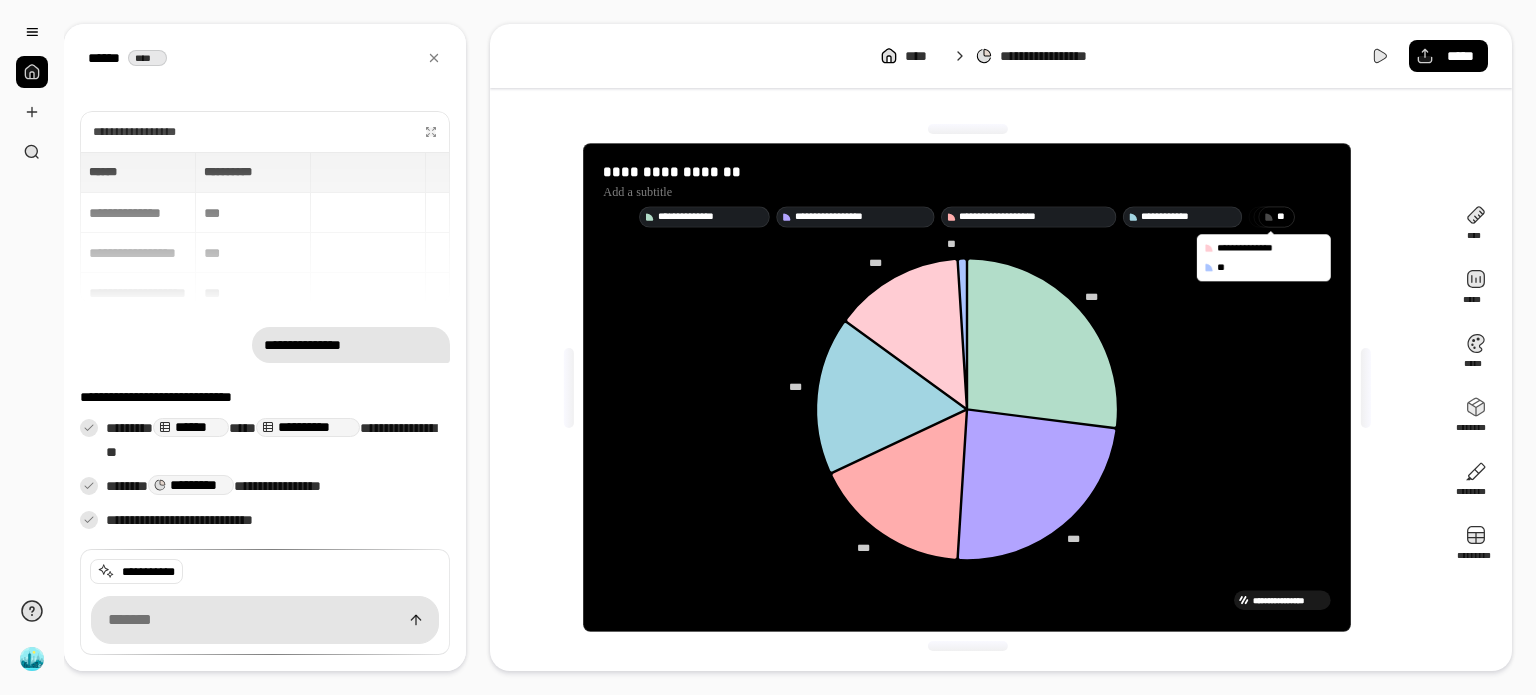 click on "**********" at bounding box center [967, 387] 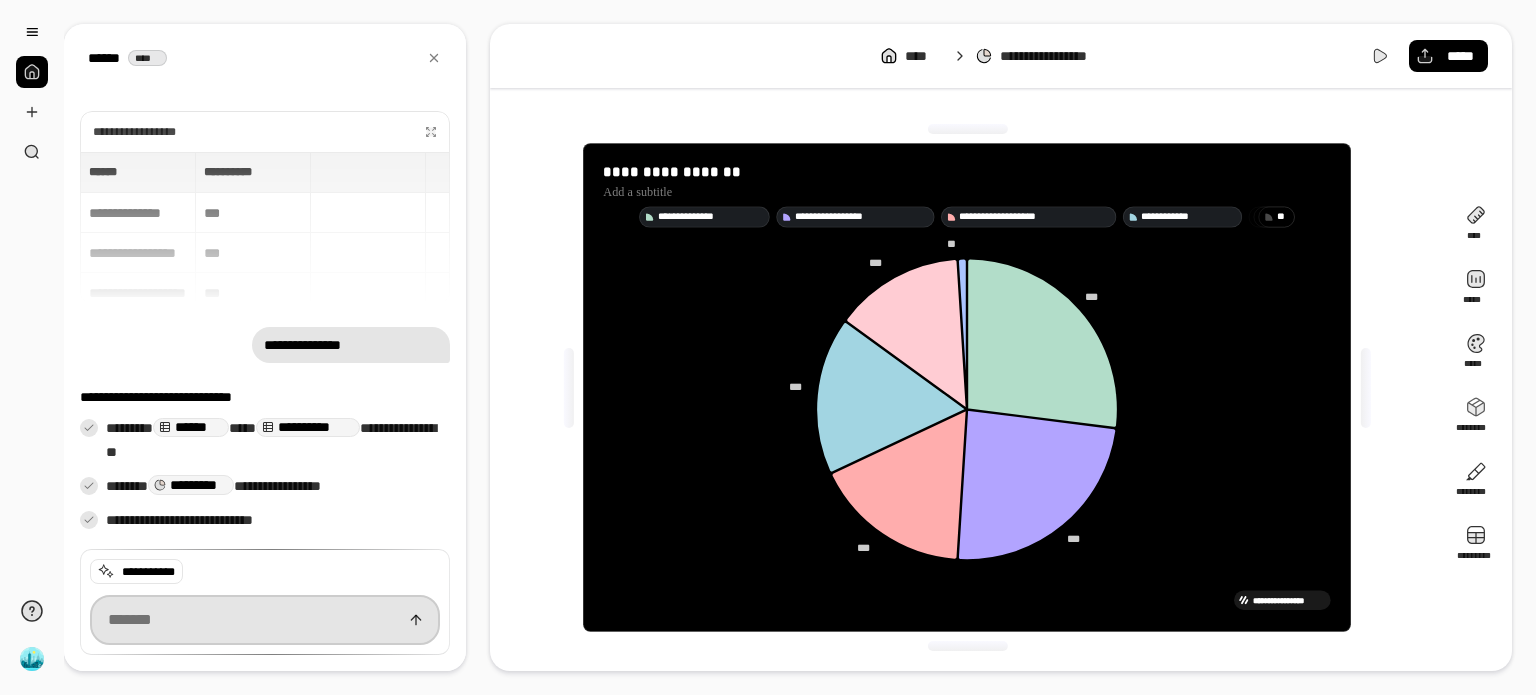 click at bounding box center (265, 620) 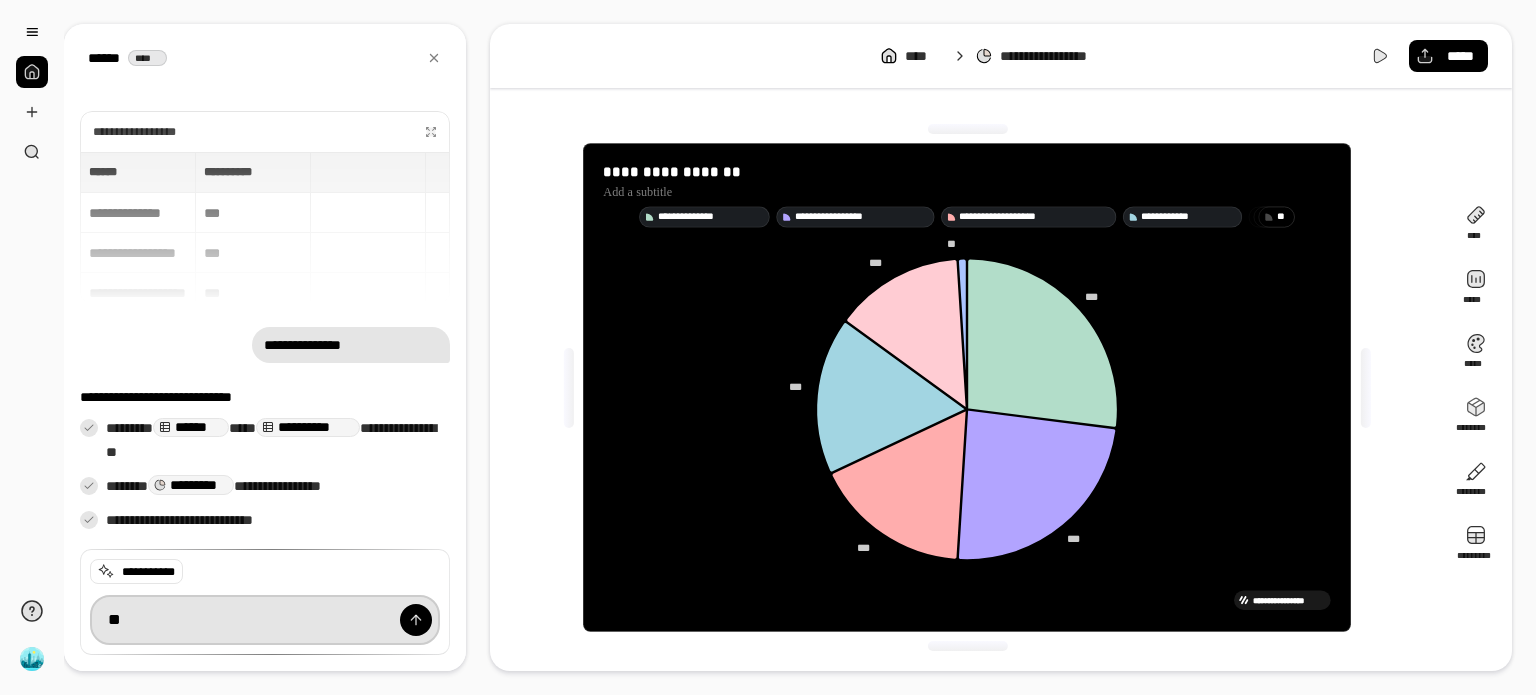 type on "*" 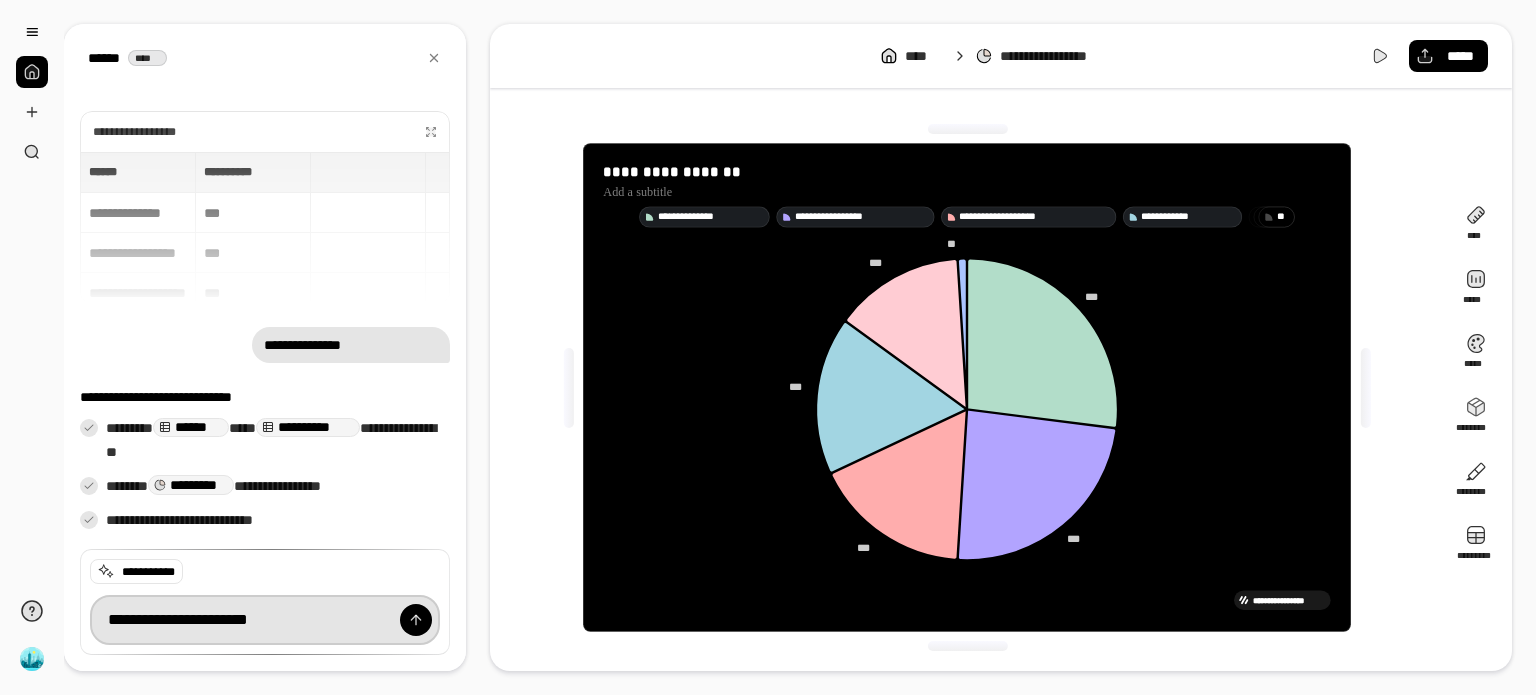 scroll, scrollTop: 0, scrollLeft: 2, axis: horizontal 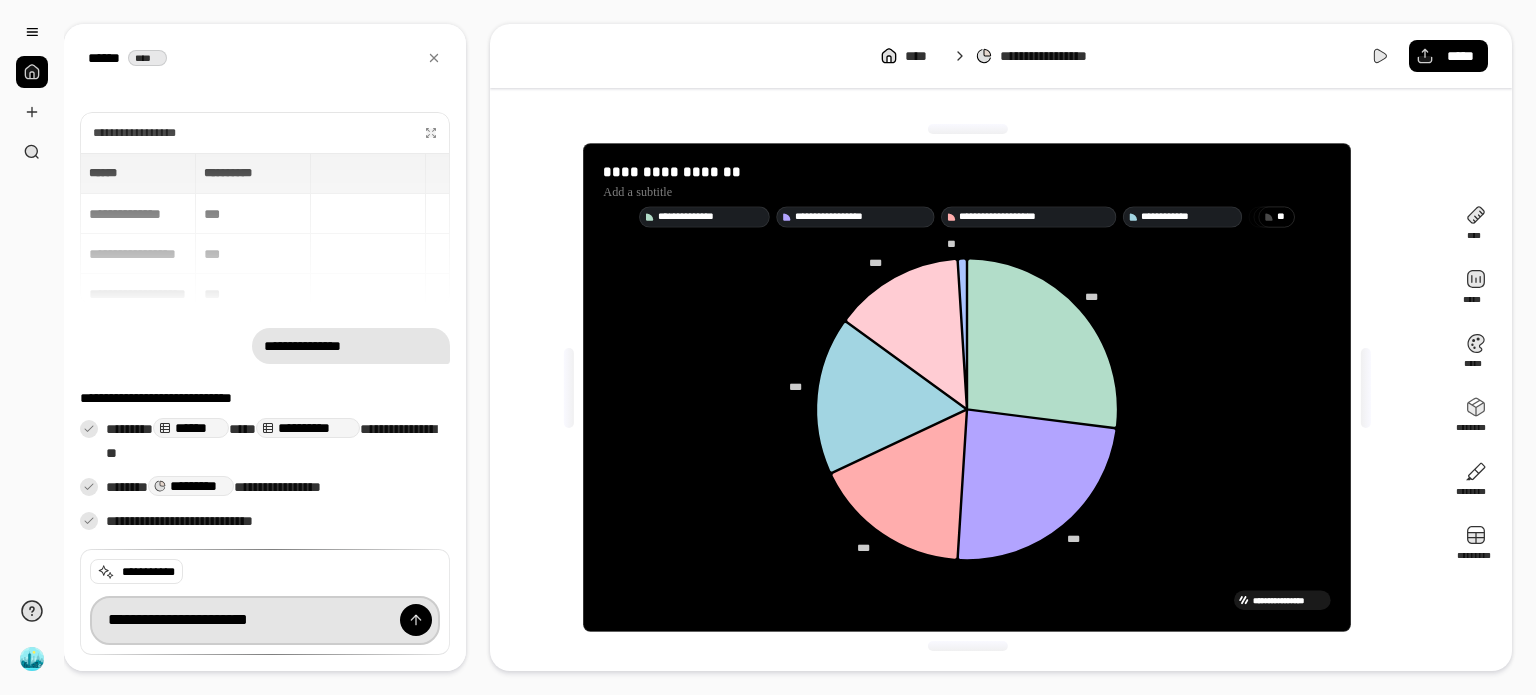 type on "**********" 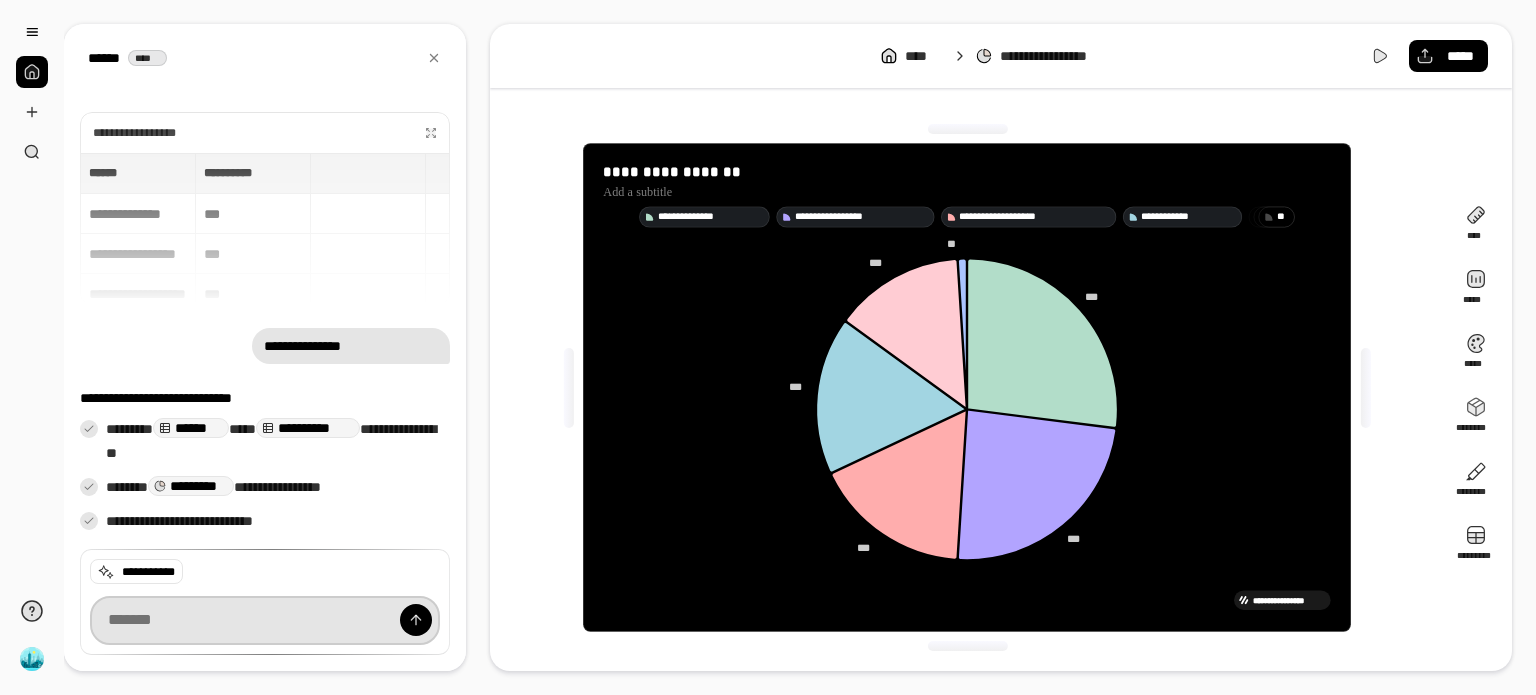 scroll, scrollTop: 0, scrollLeft: 0, axis: both 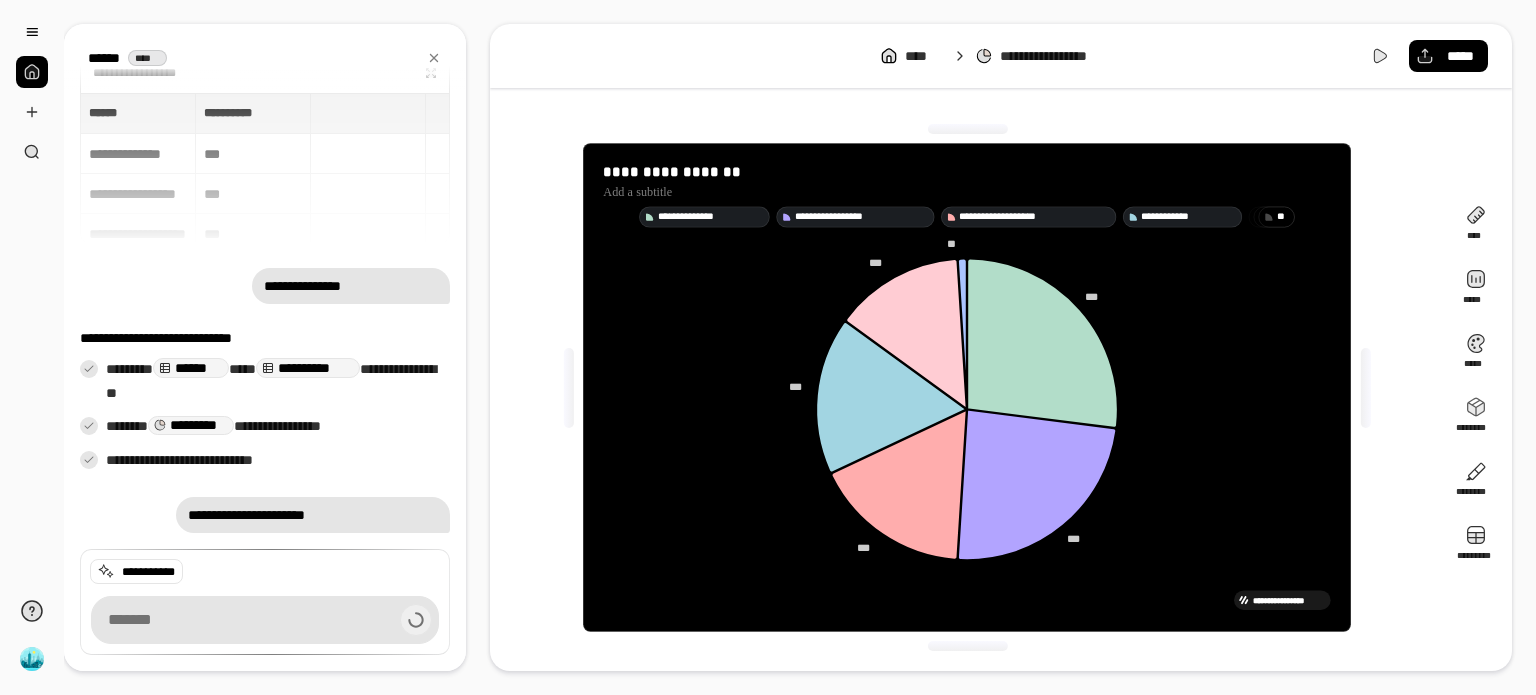 drag, startPoint x: 1063, startPoint y: 209, endPoint x: 1142, endPoint y: 346, distance: 158.14551 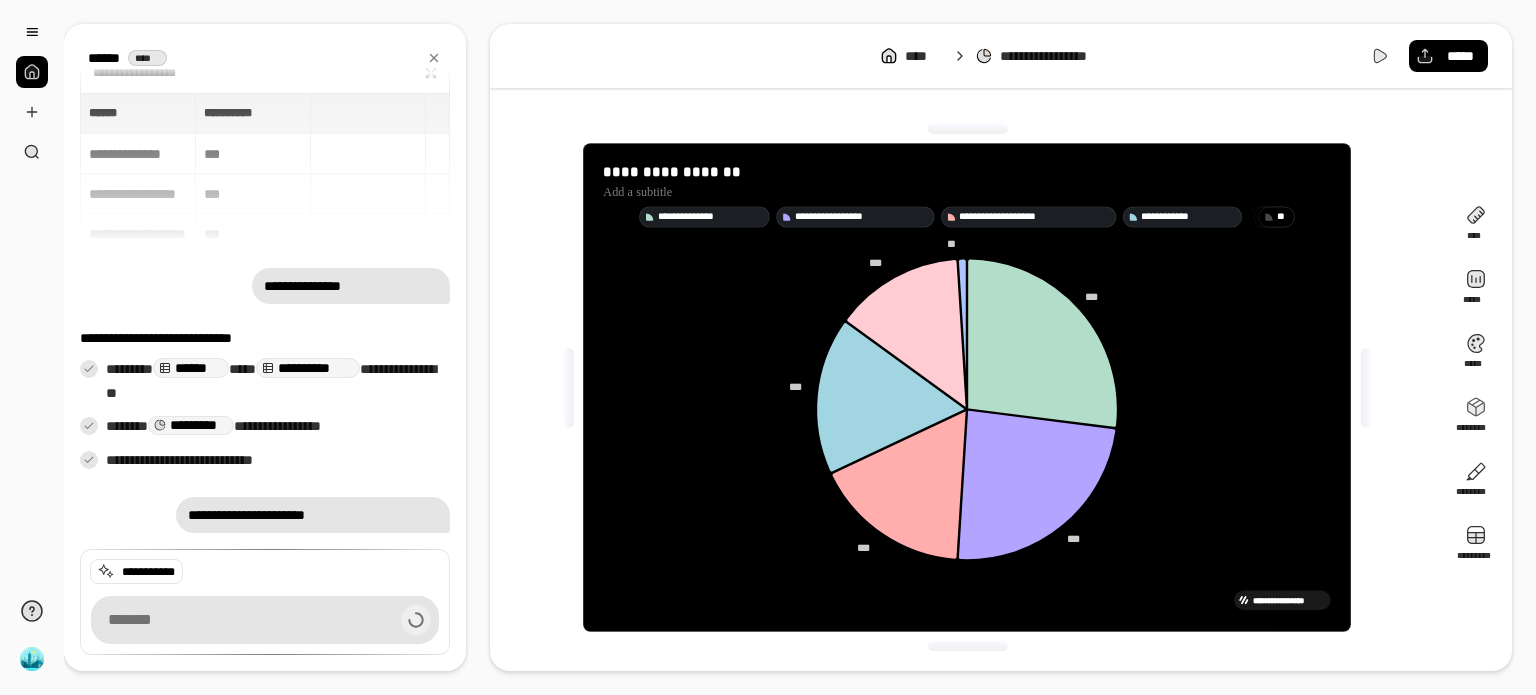 click on "**********" at bounding box center [967, 393] 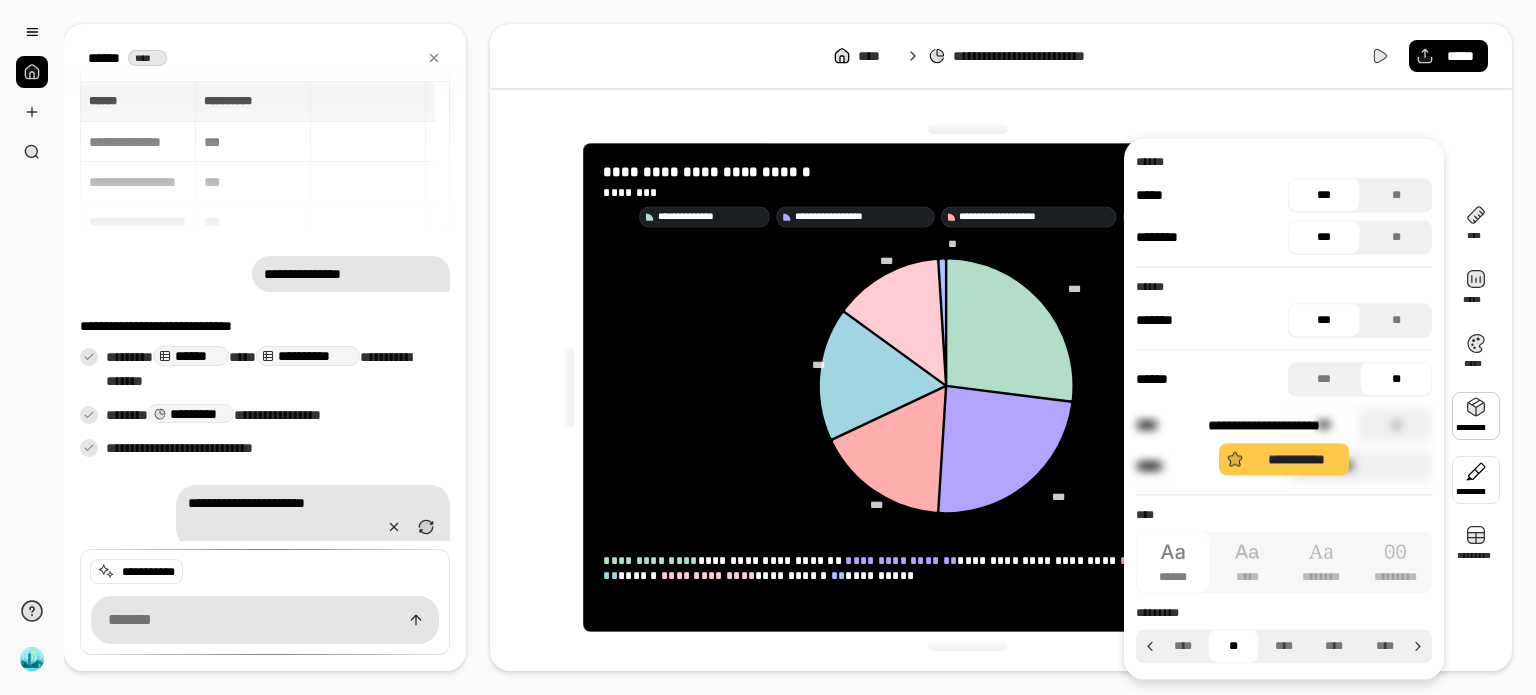 scroll, scrollTop: 61, scrollLeft: 0, axis: vertical 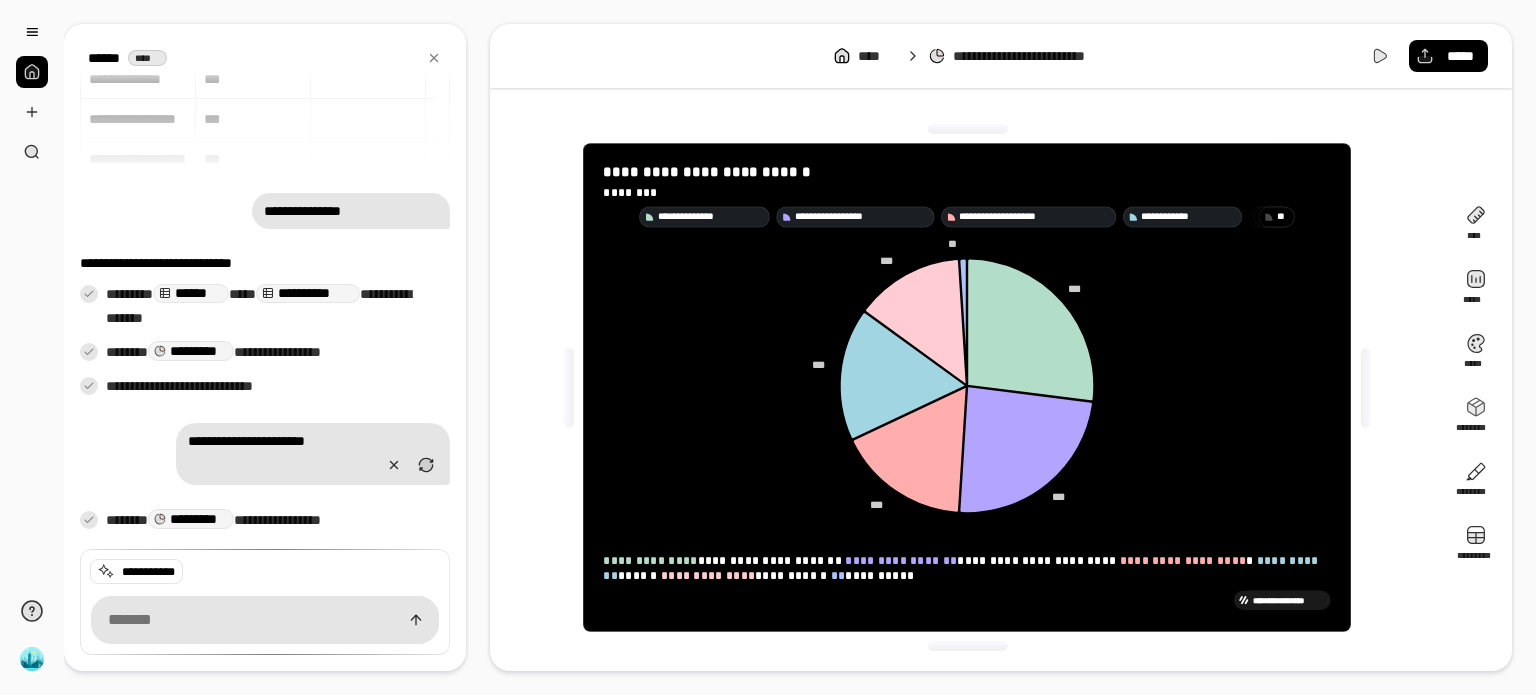 click on "**********" at bounding box center [967, 387] 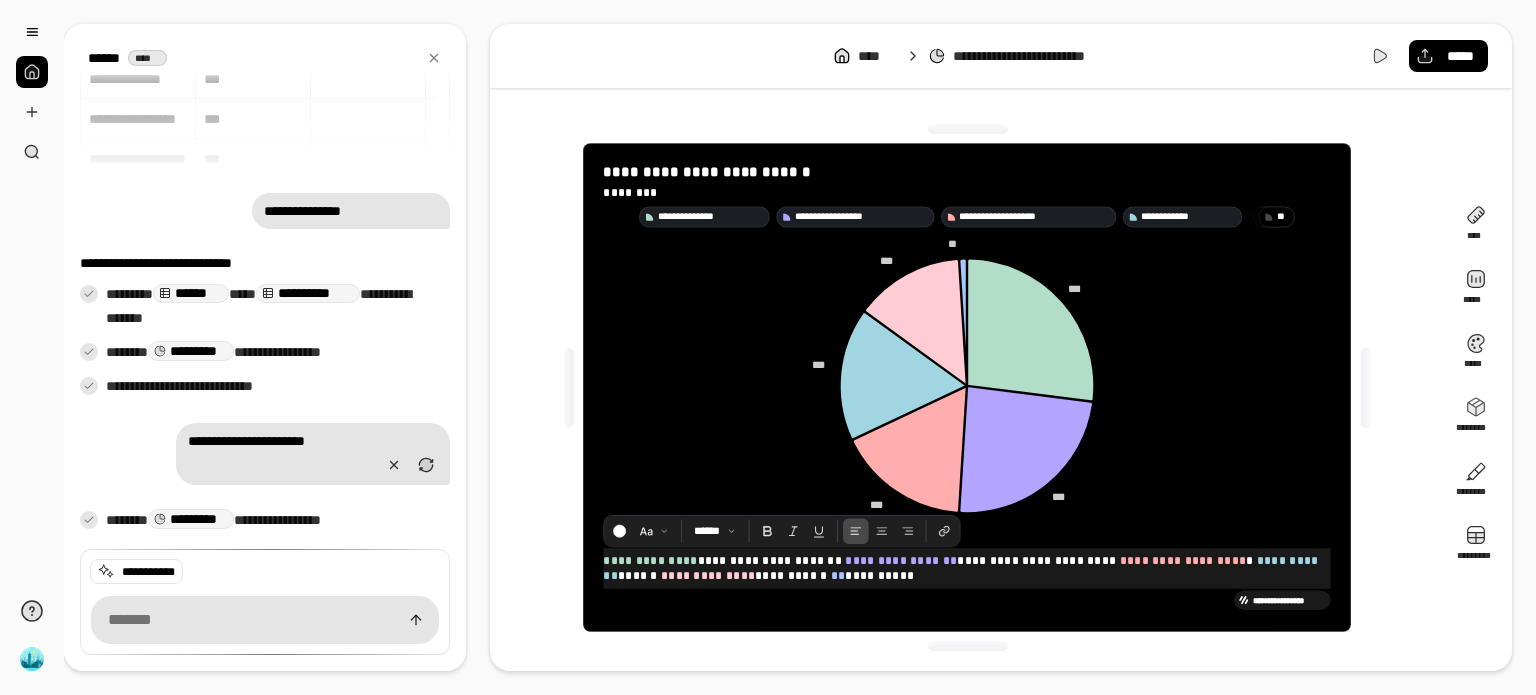 click on "**********" at bounding box center (967, 568) 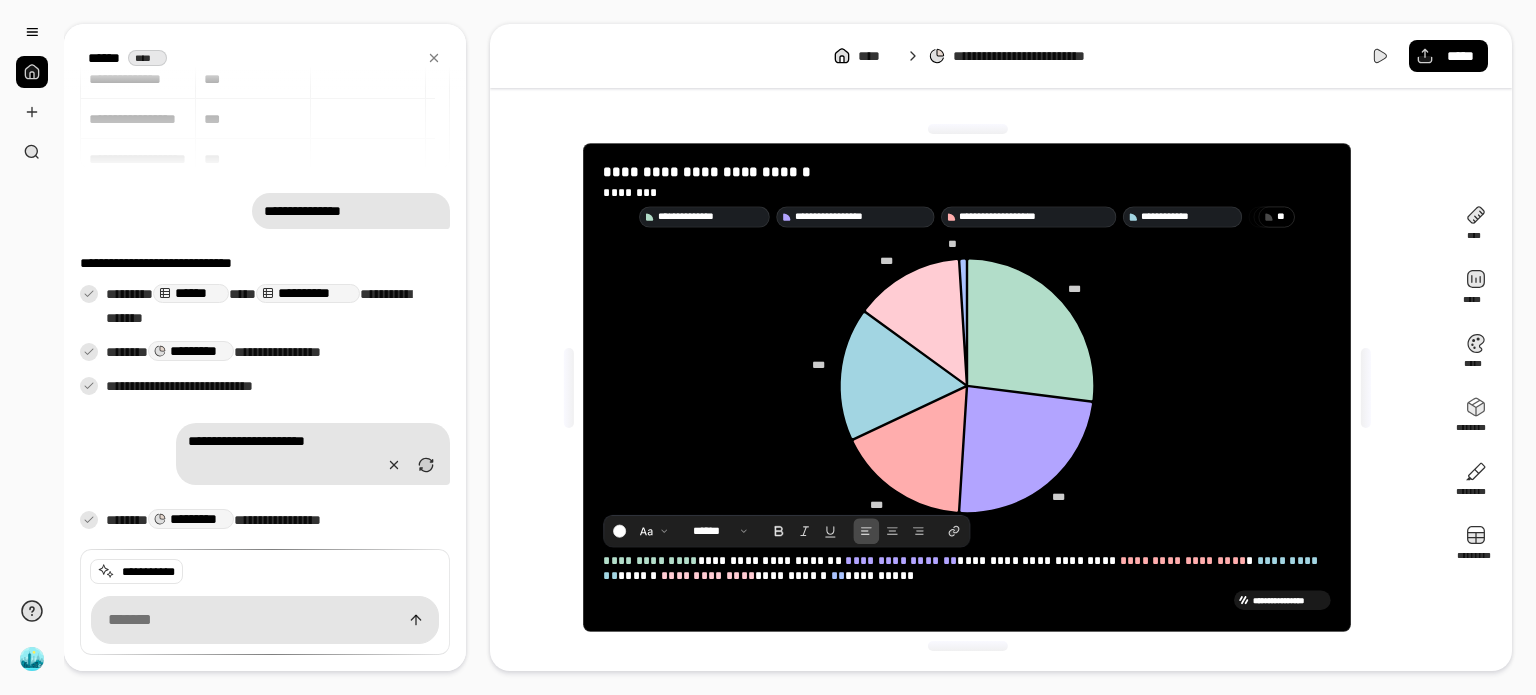click on "**********" at bounding box center [967, 568] 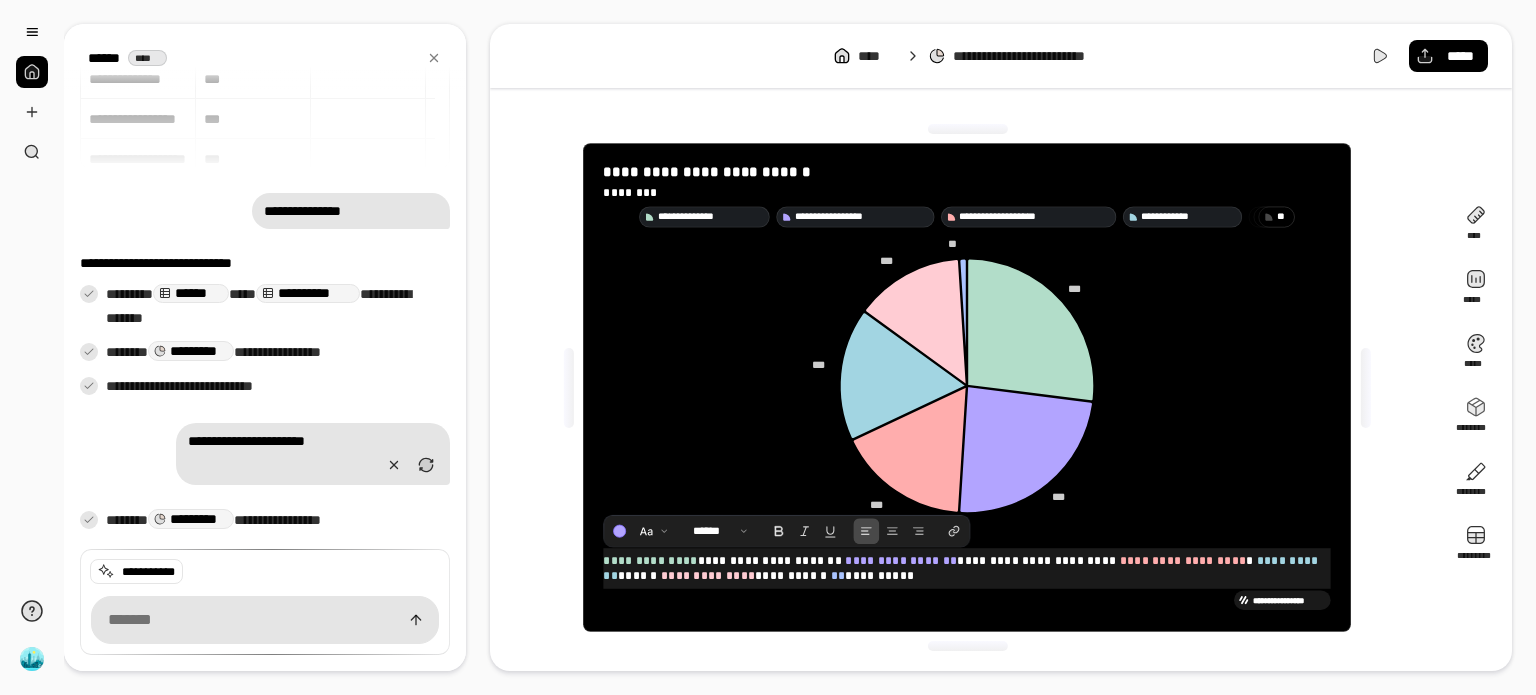 click on "**********" at bounding box center [902, 561] 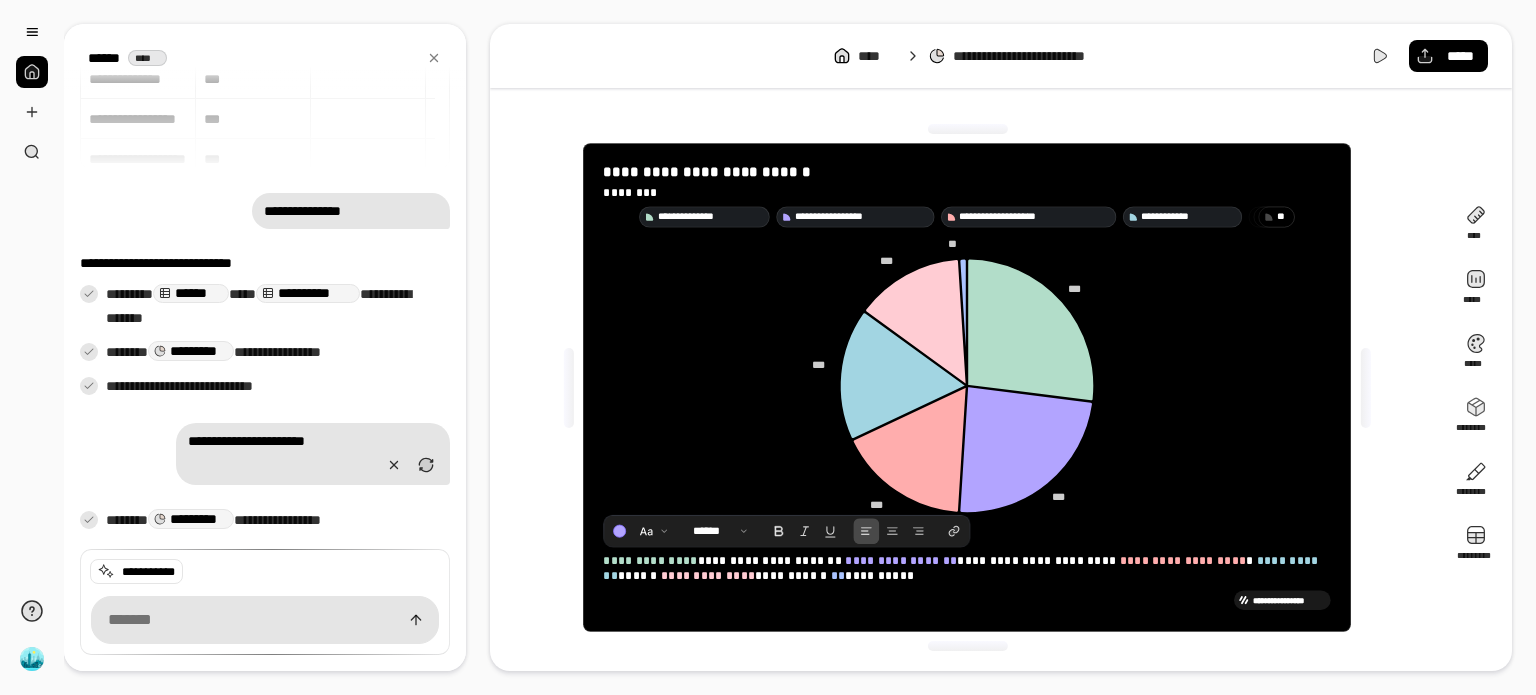 click on "**********" at bounding box center (967, 568) 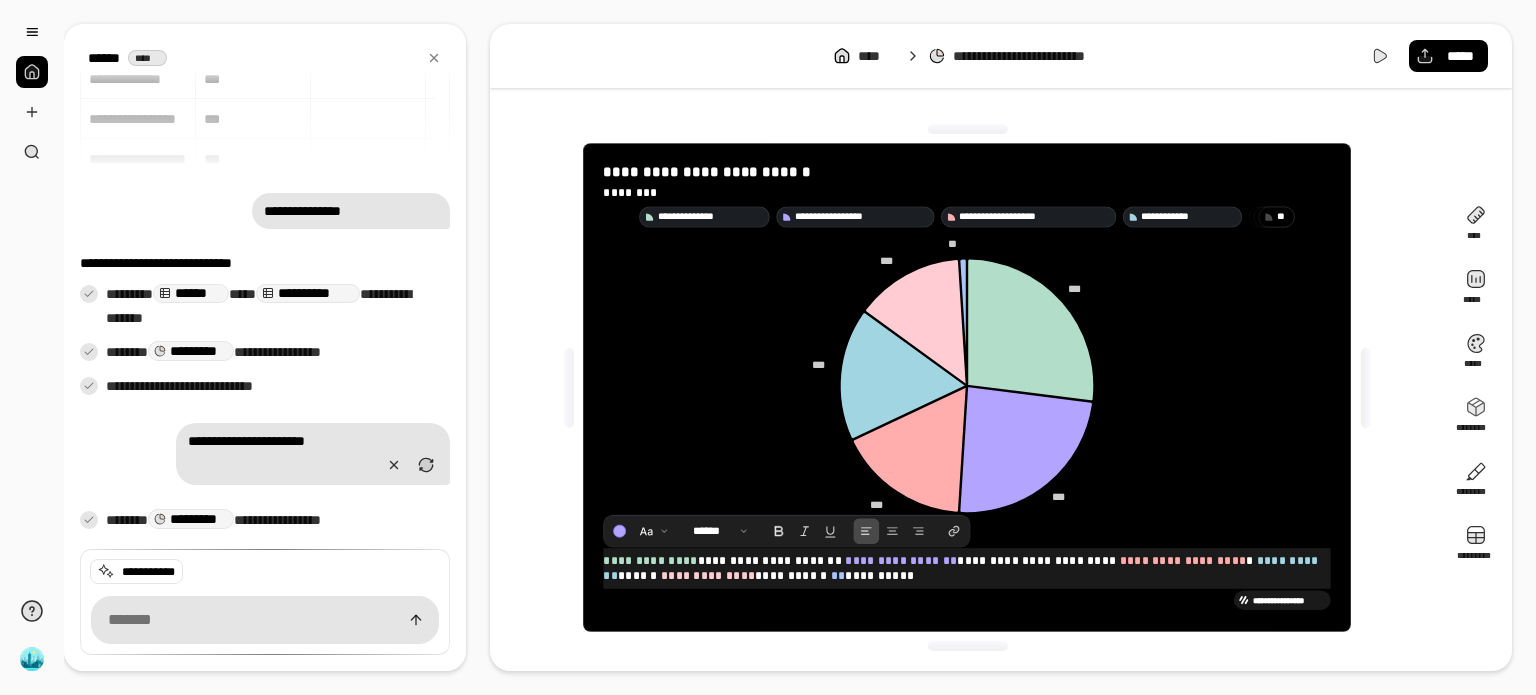 drag, startPoint x: 1021, startPoint y: 563, endPoint x: 969, endPoint y: 580, distance: 54.708317 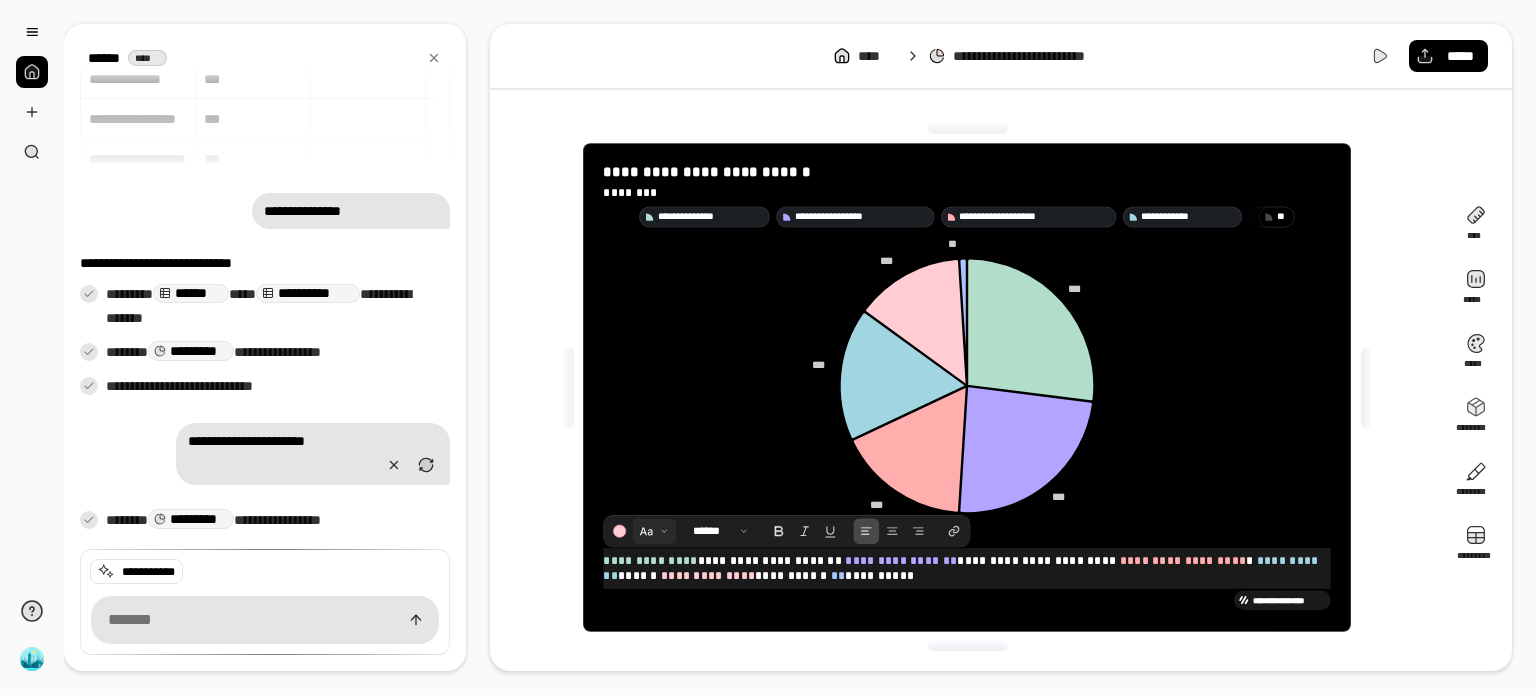 click at bounding box center [655, 531] 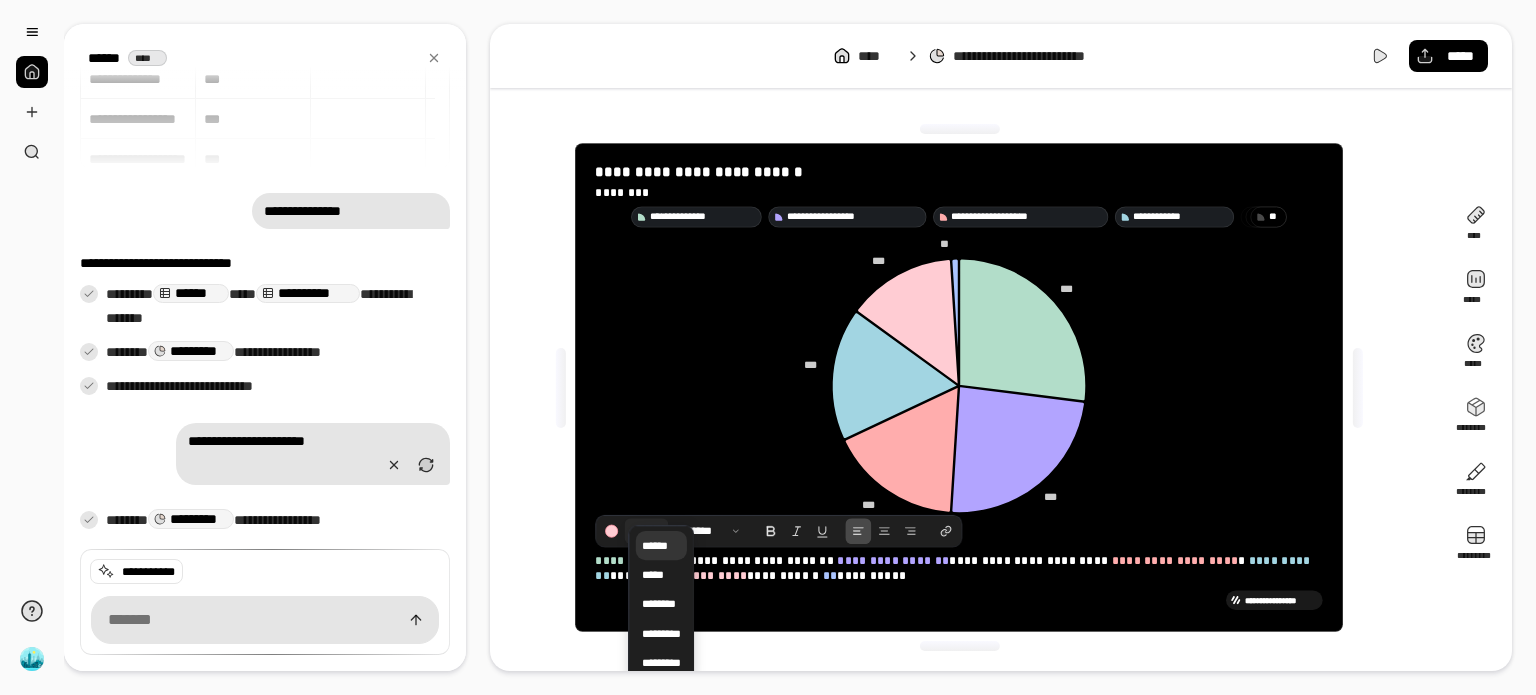 click on "******" at bounding box center (661, 545) 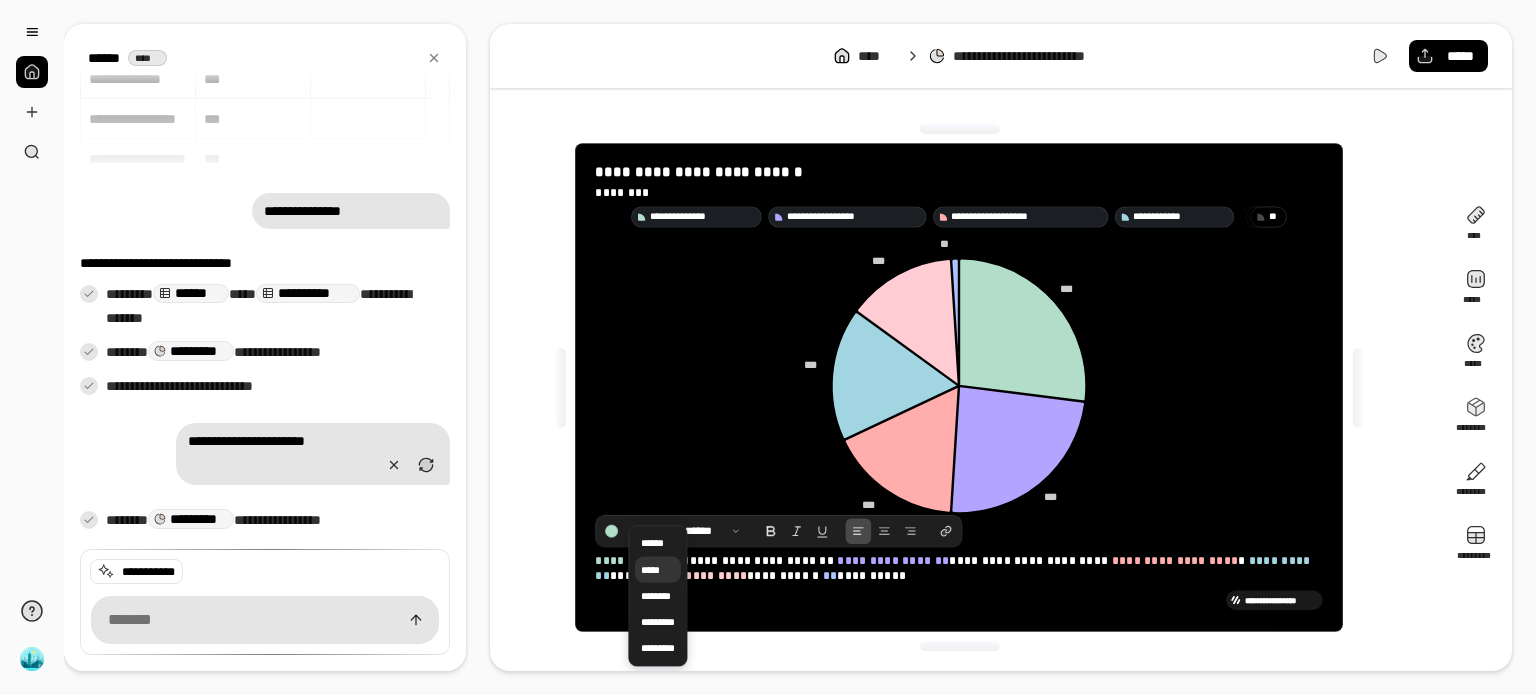 scroll, scrollTop: 0, scrollLeft: 0, axis: both 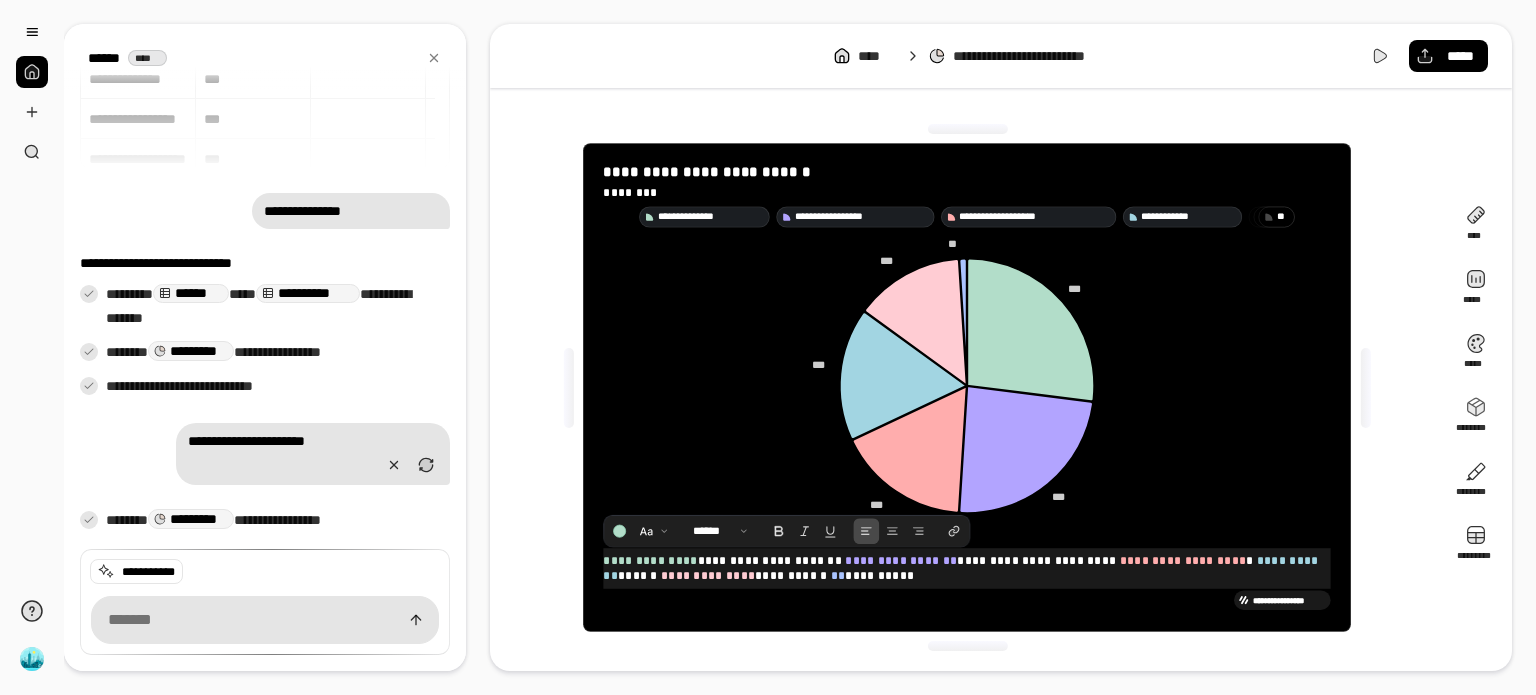 click on "**********" at bounding box center (651, 561) 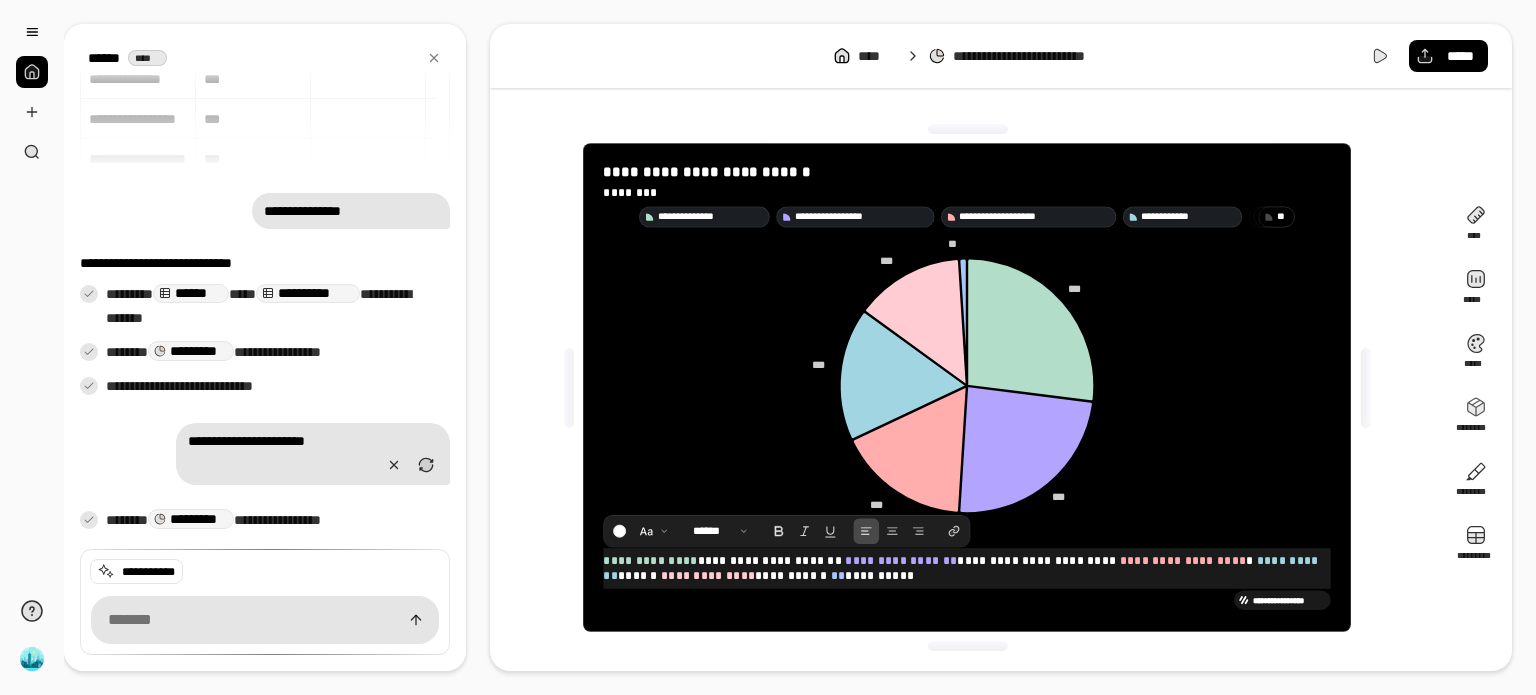 click on "**********" at bounding box center [967, 568] 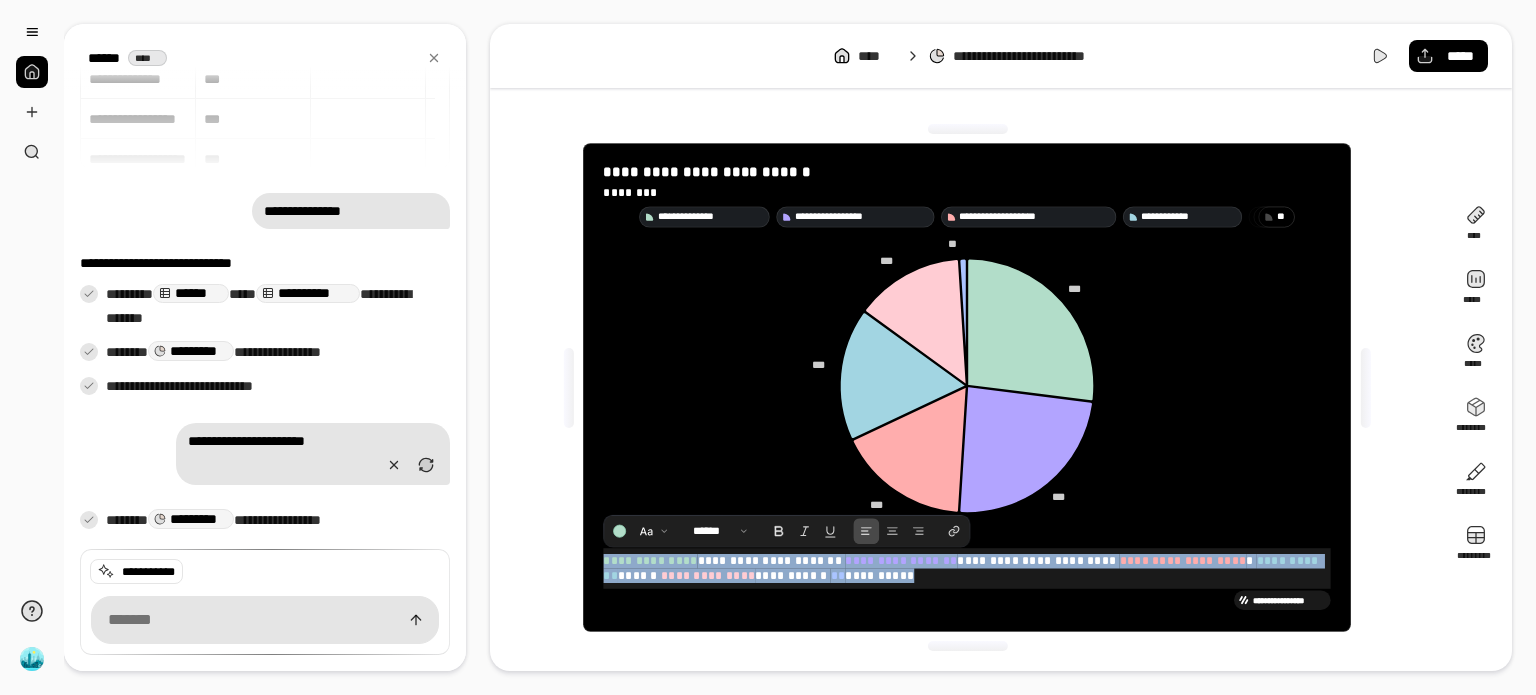 drag, startPoint x: 1301, startPoint y: 577, endPoint x: 322, endPoint y: 544, distance: 979.556 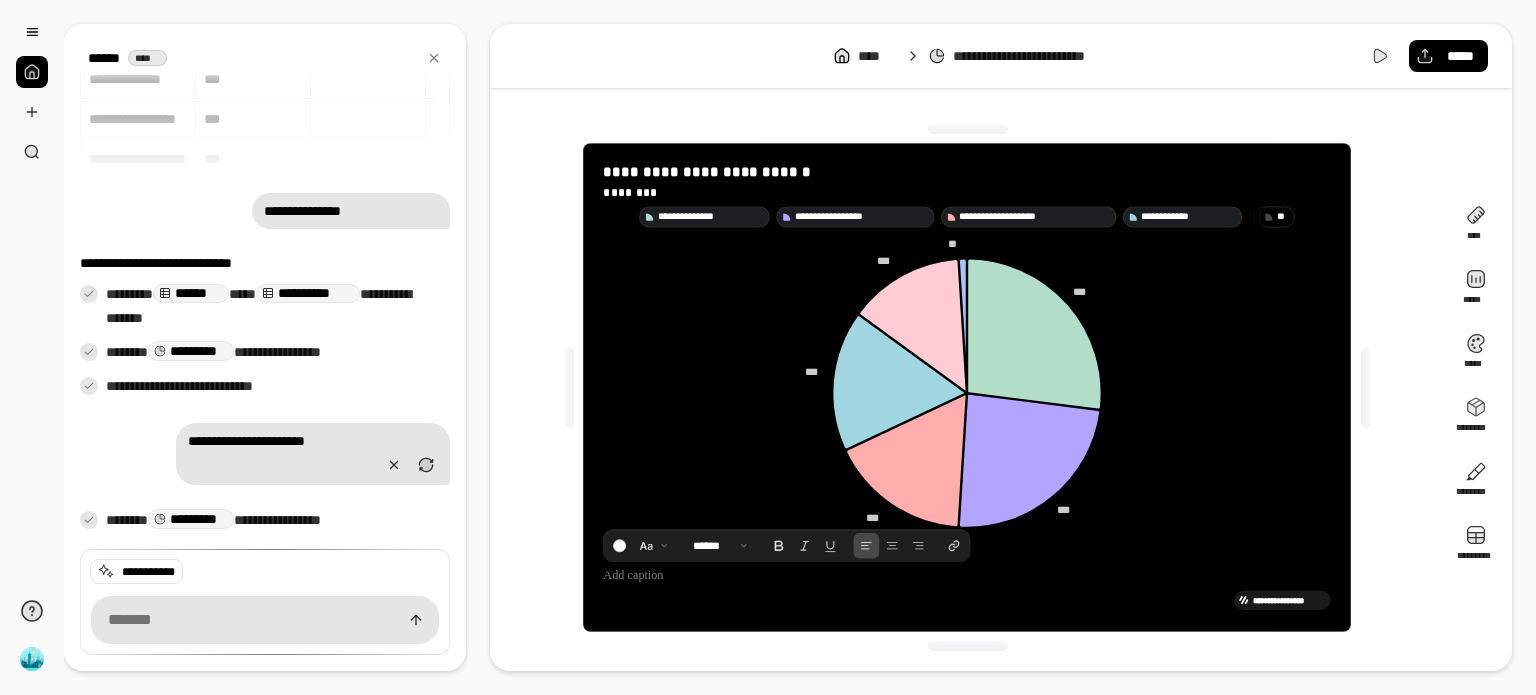 click on "**********" at bounding box center (967, 387) 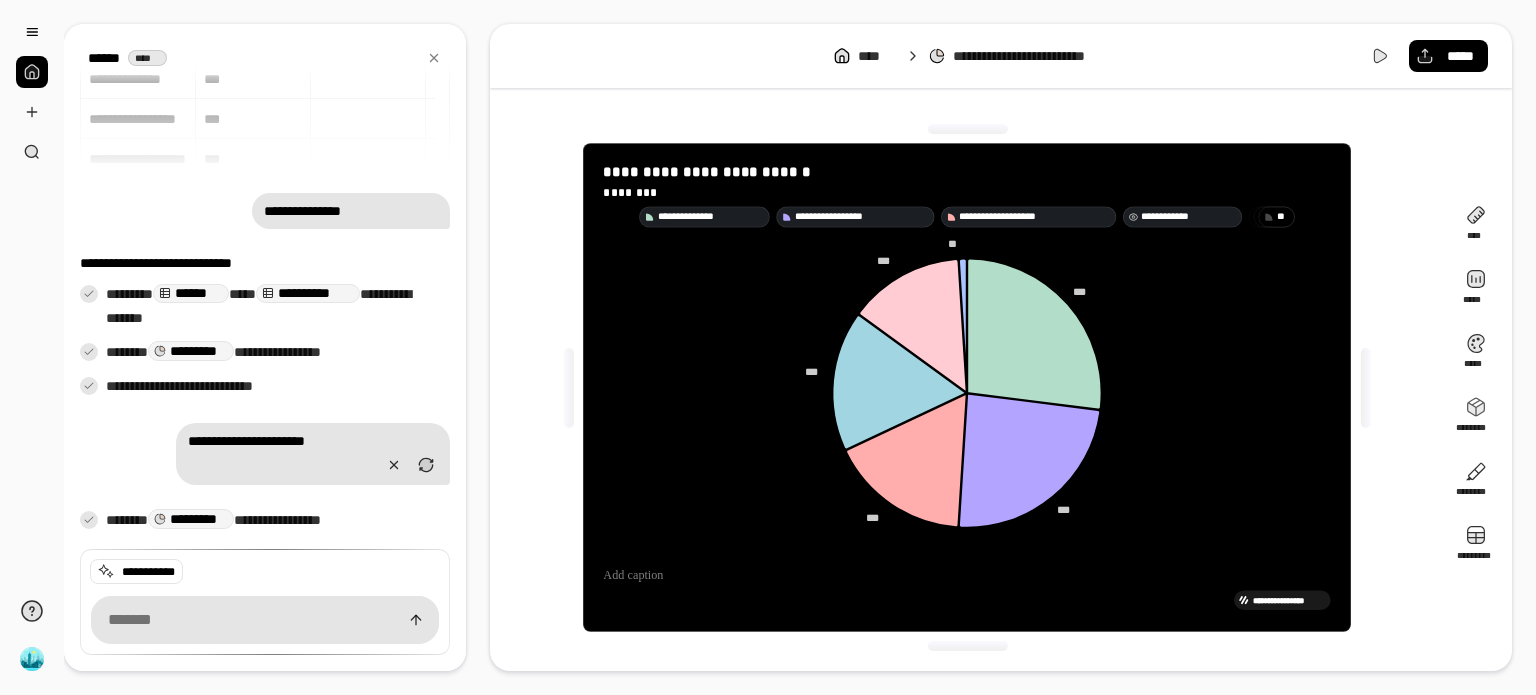 click on "**********" at bounding box center (1189, 217) 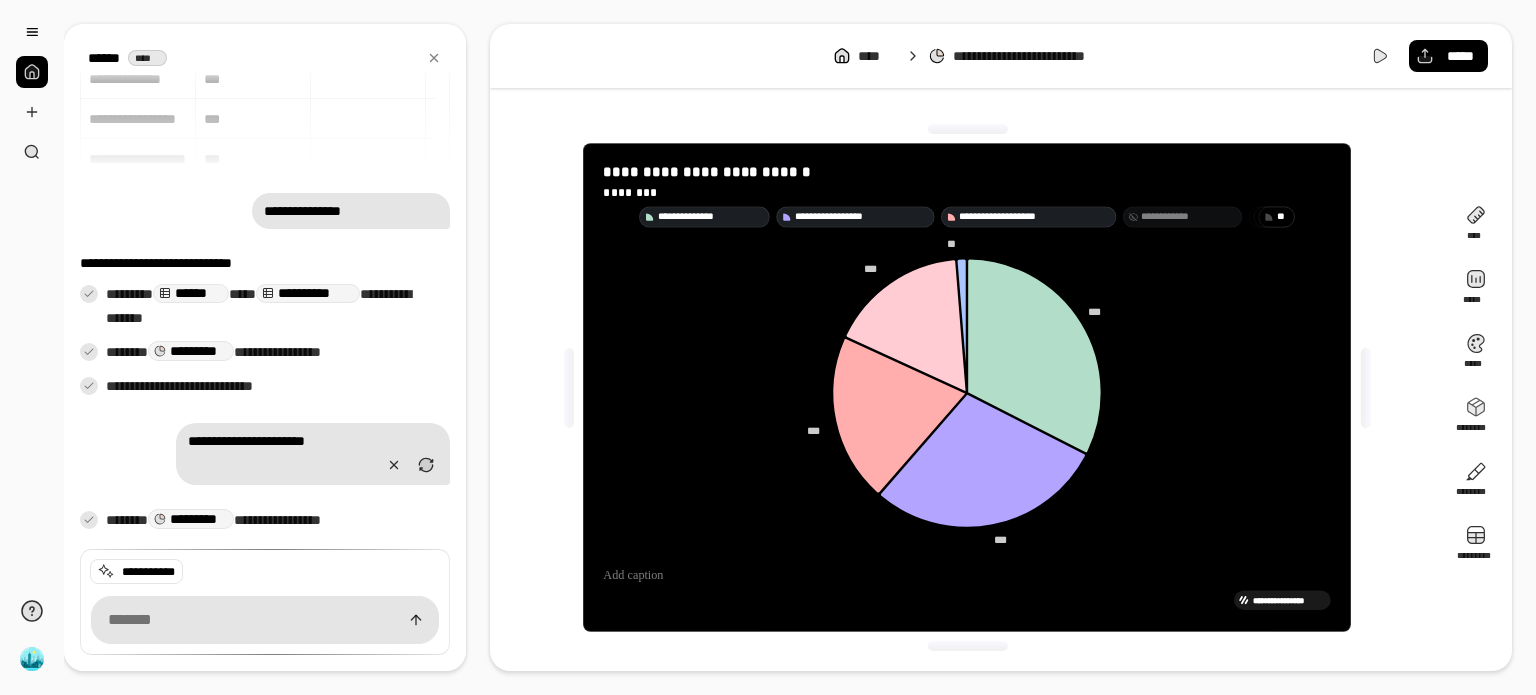 click on "**********" at bounding box center (1189, 217) 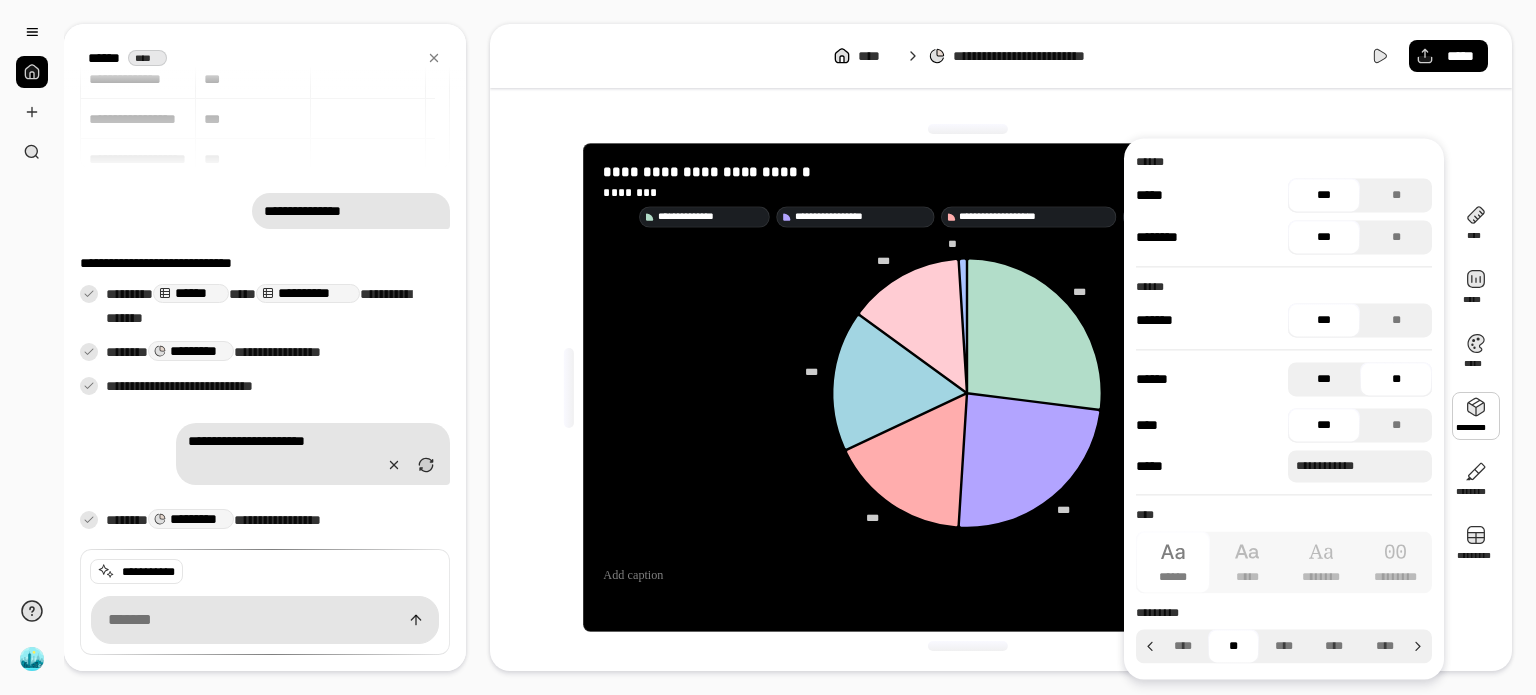 click on "***" at bounding box center [1324, 379] 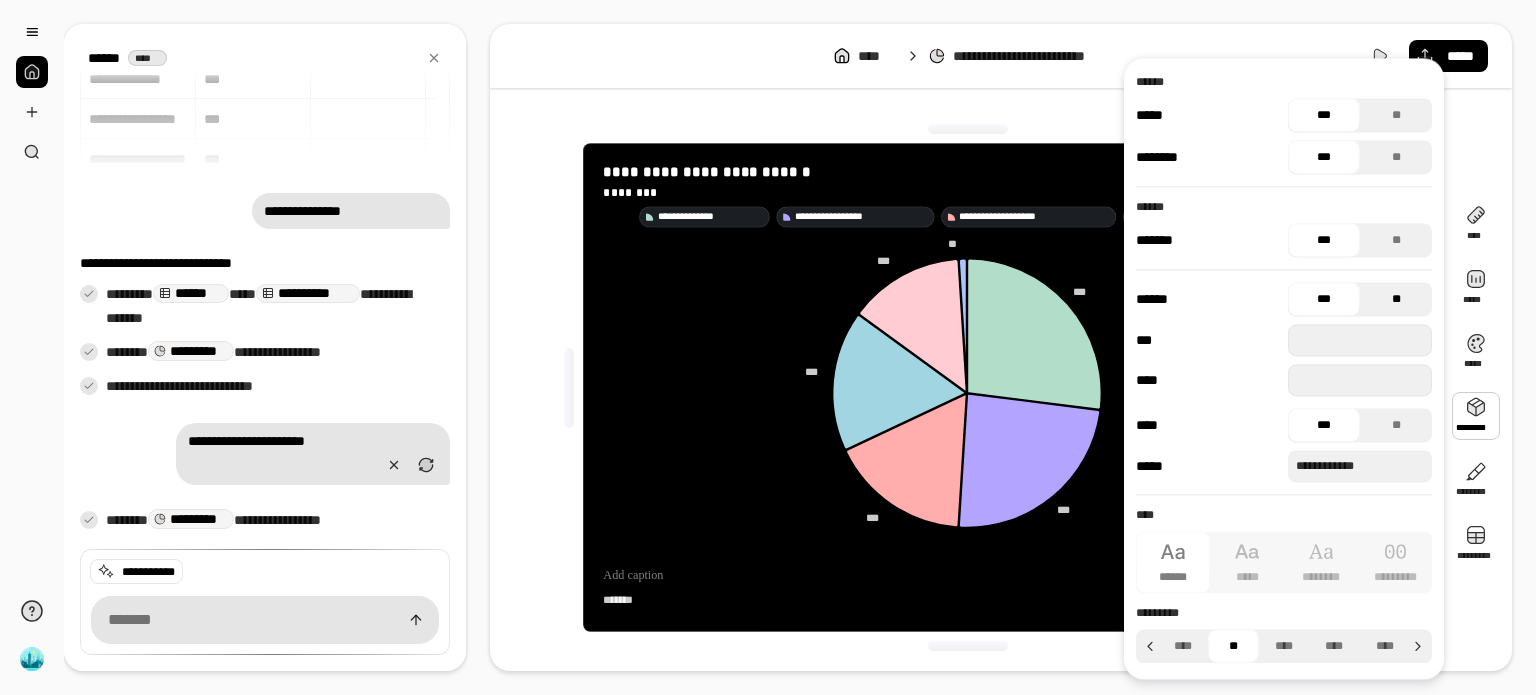 click on "**" at bounding box center (1396, 299) 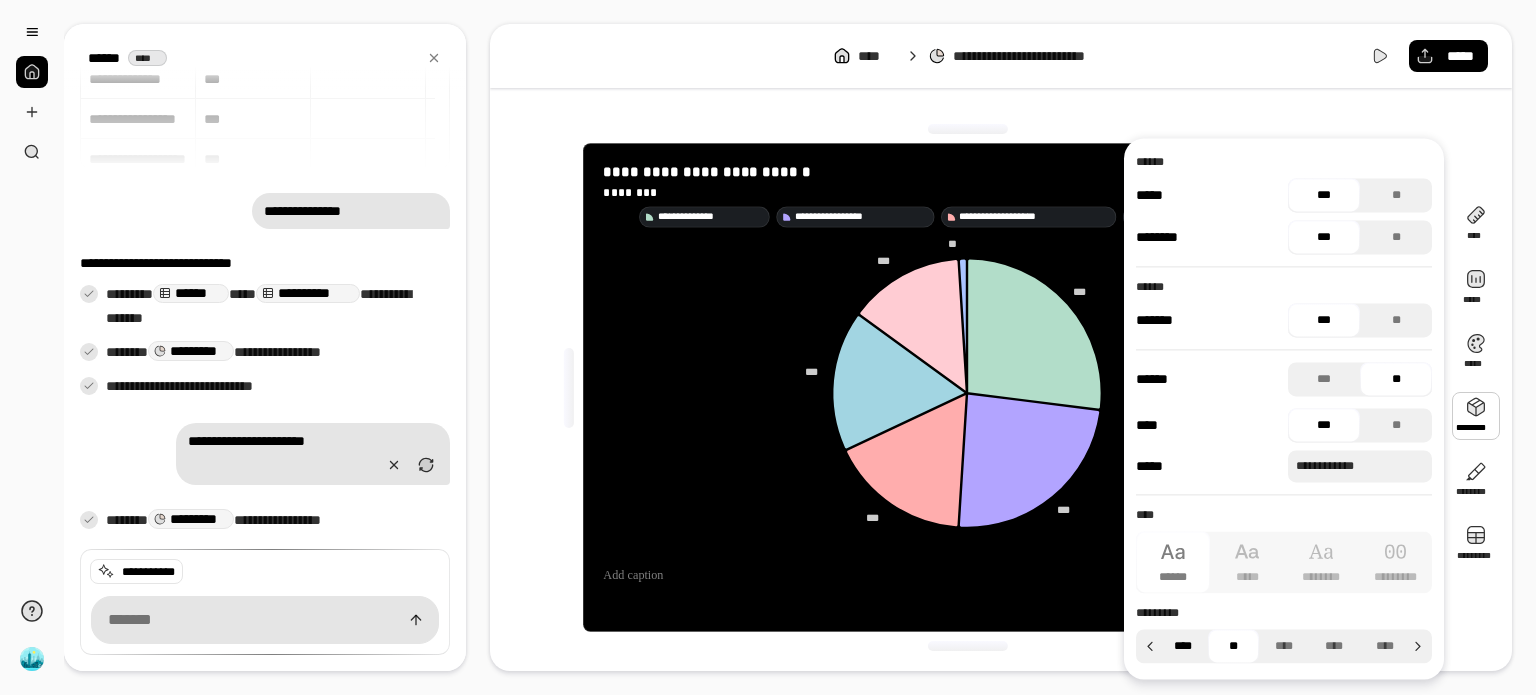 click on "****" at bounding box center (1183, 646) 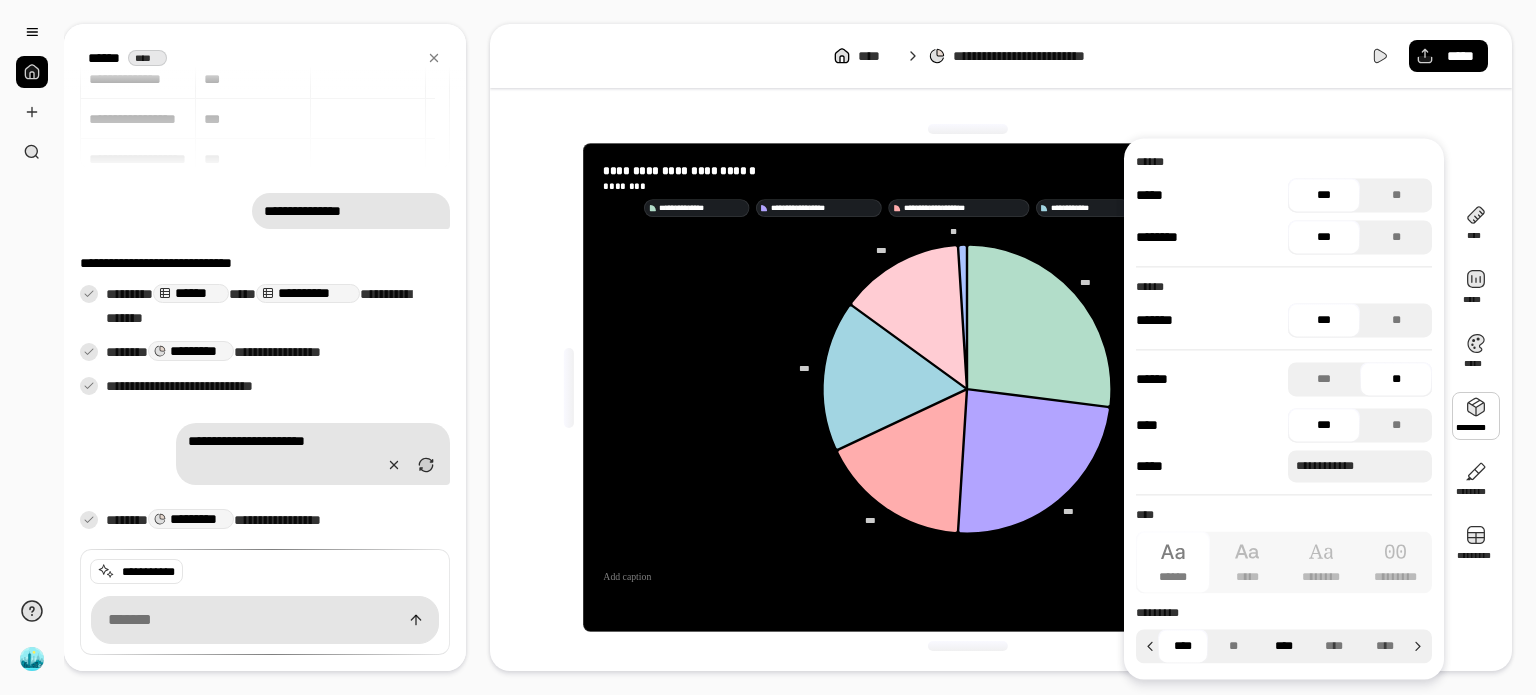 click on "****" at bounding box center (1284, 646) 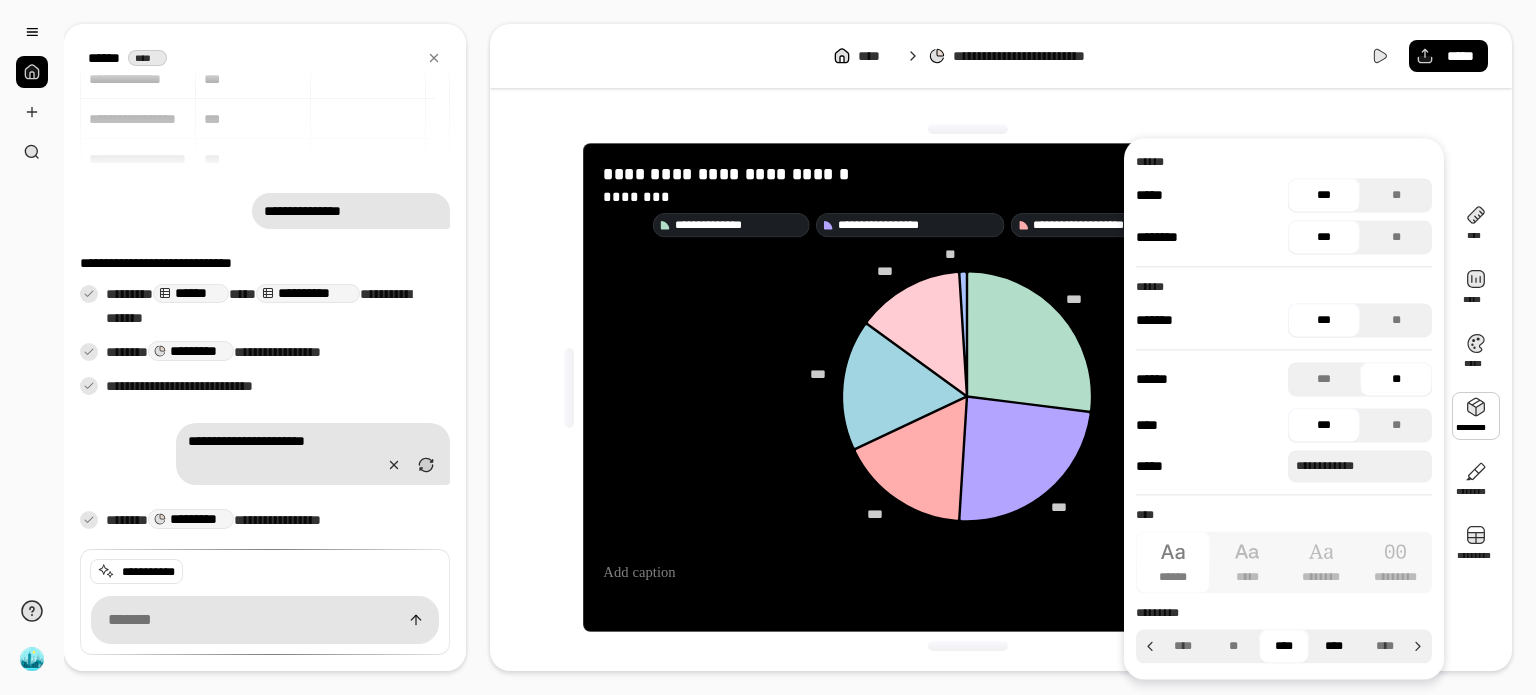 click on "****" at bounding box center (1334, 646) 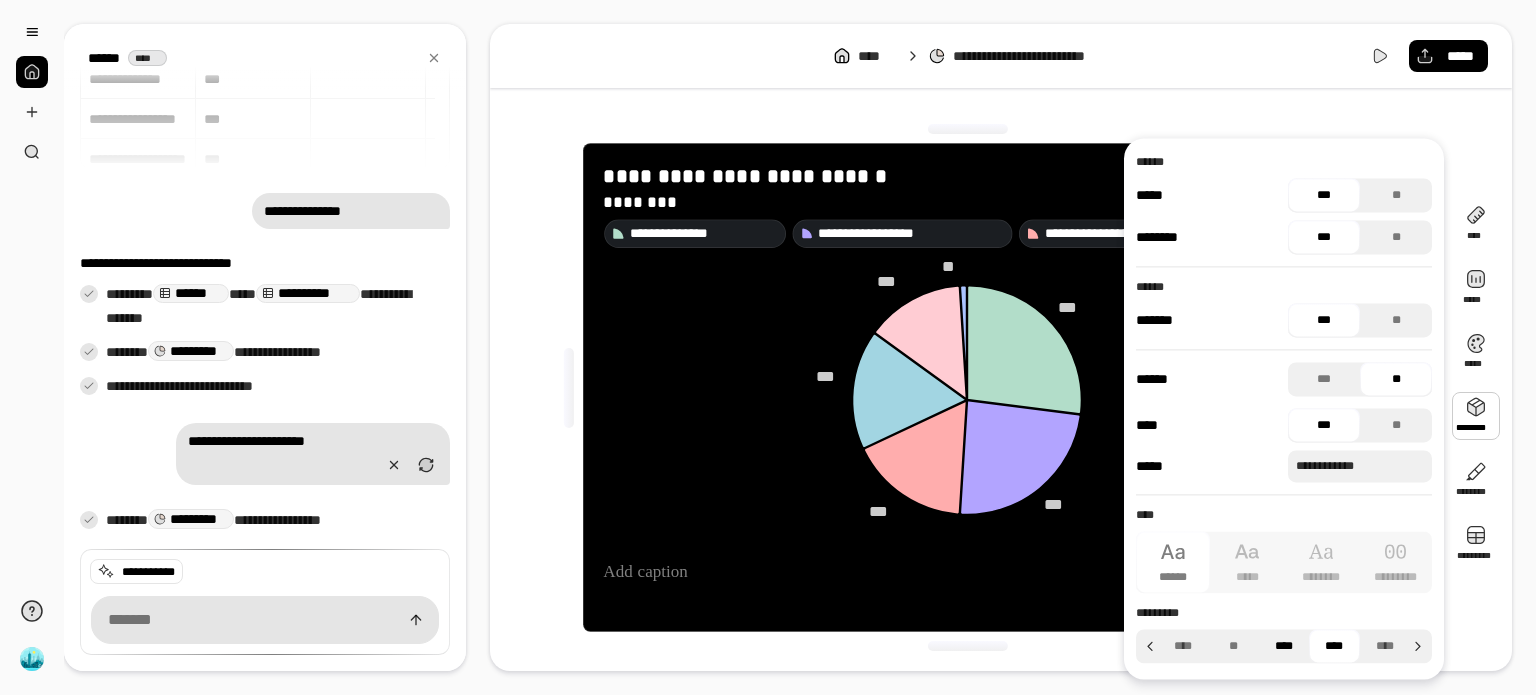 click on "****" at bounding box center [1284, 646] 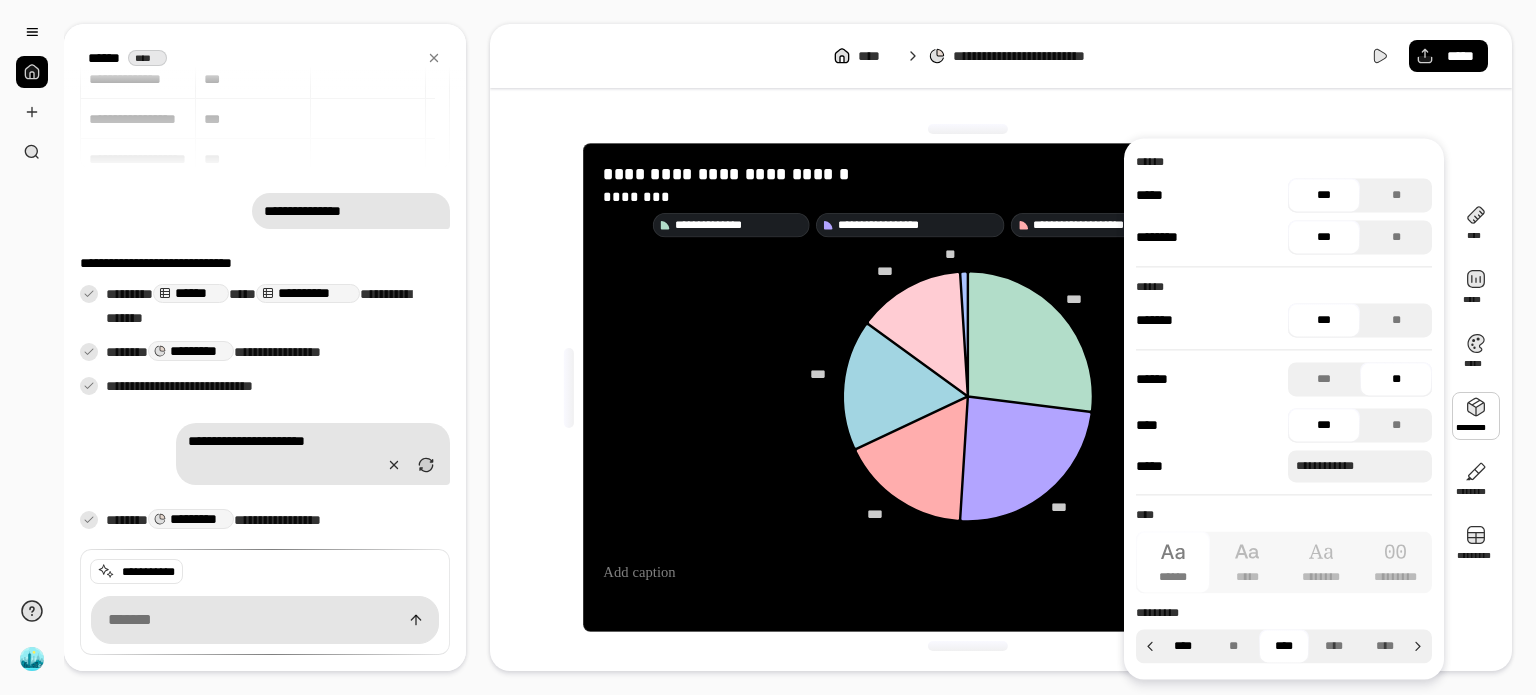 drag, startPoint x: 1154, startPoint y: 647, endPoint x: 1171, endPoint y: 647, distance: 17 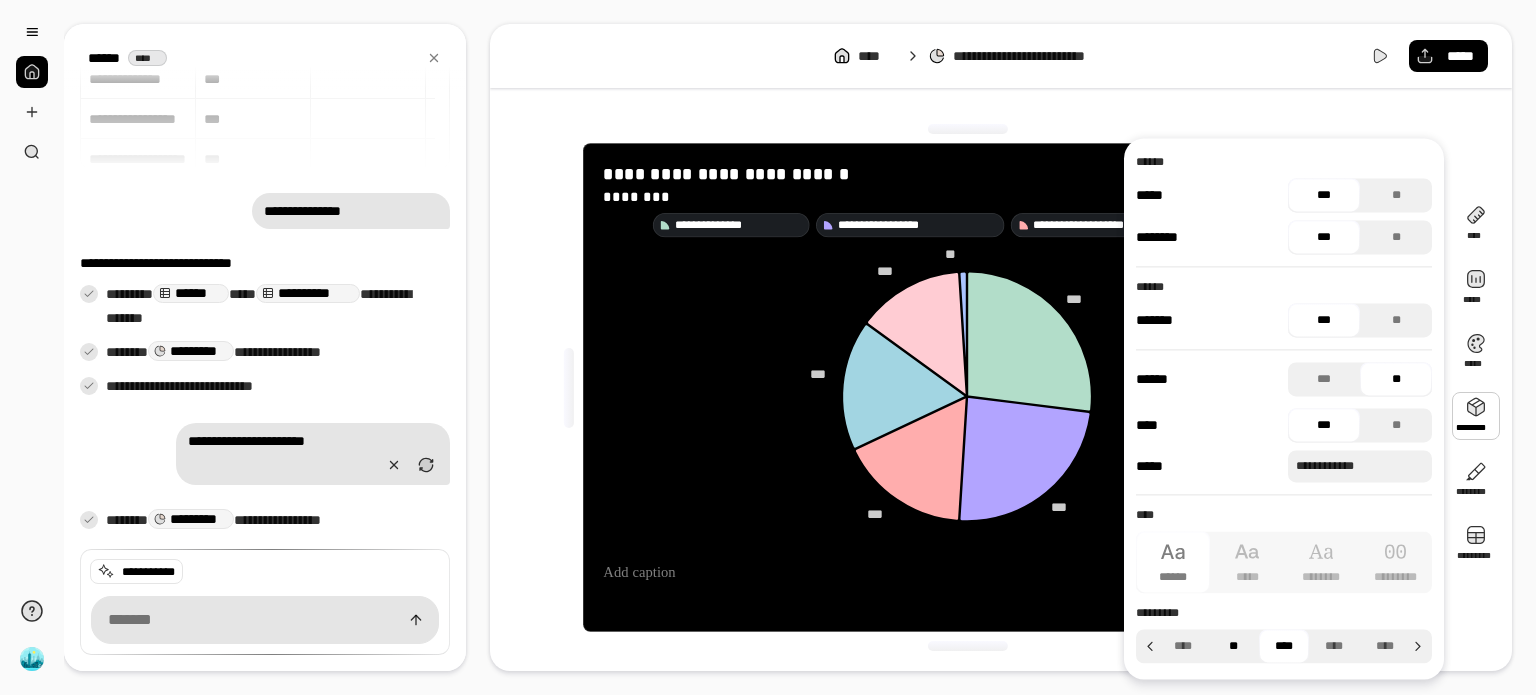 click on "**" at bounding box center (1233, 646) 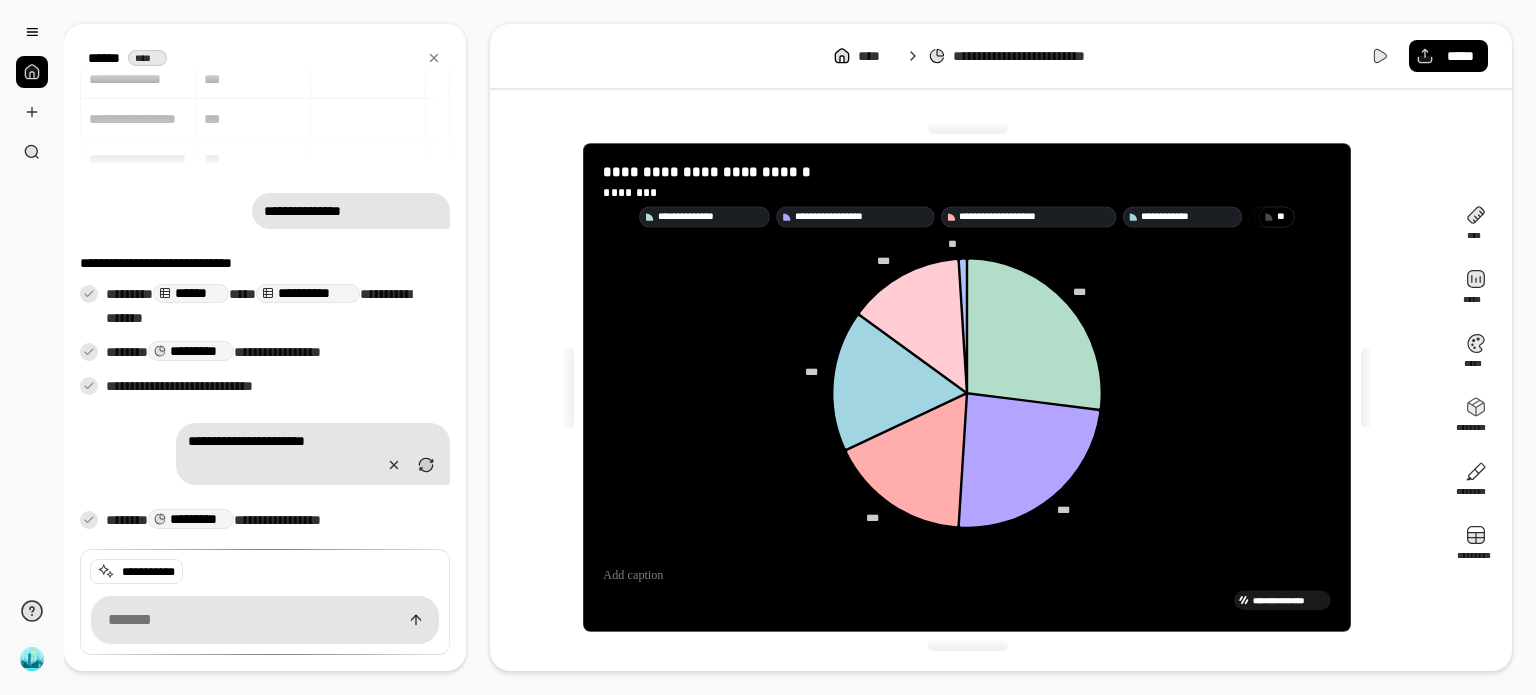 click on "**********" at bounding box center [800, 347] 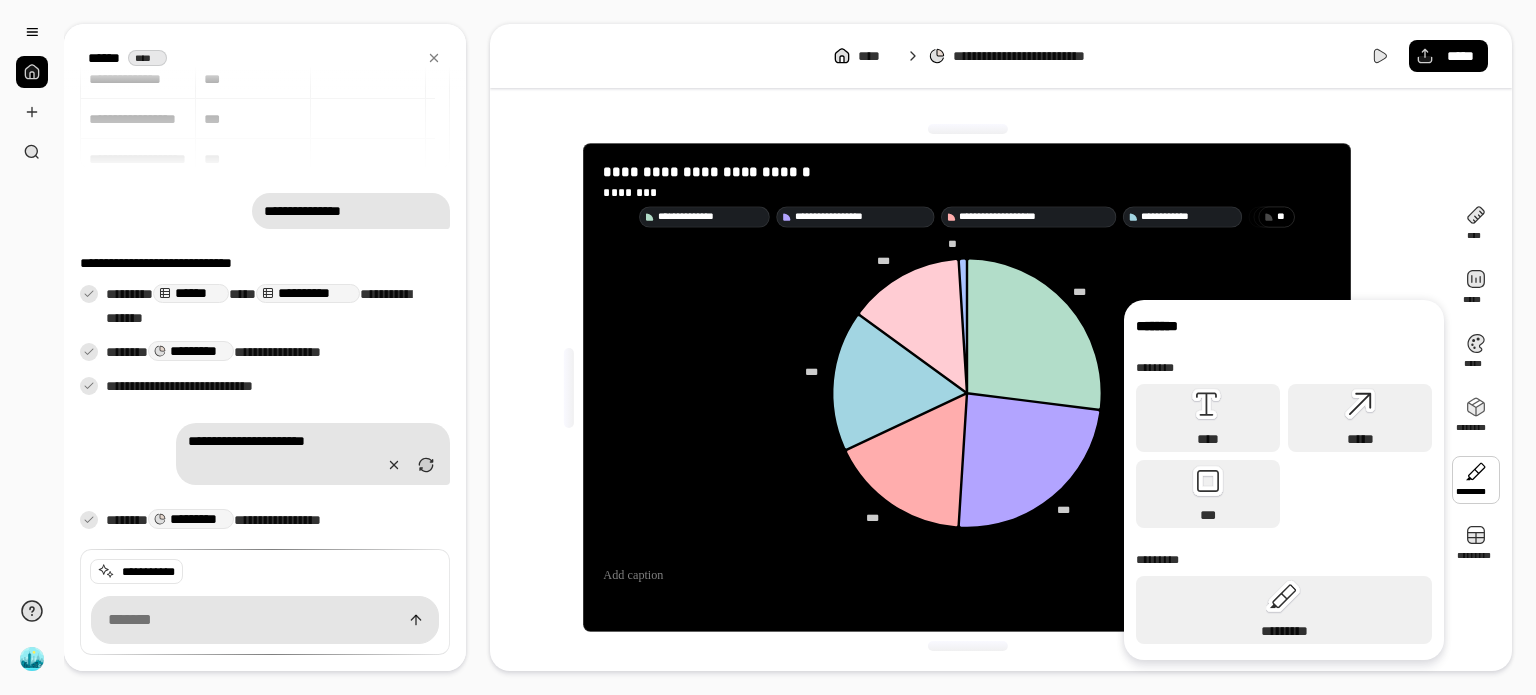 click at bounding box center (1476, 480) 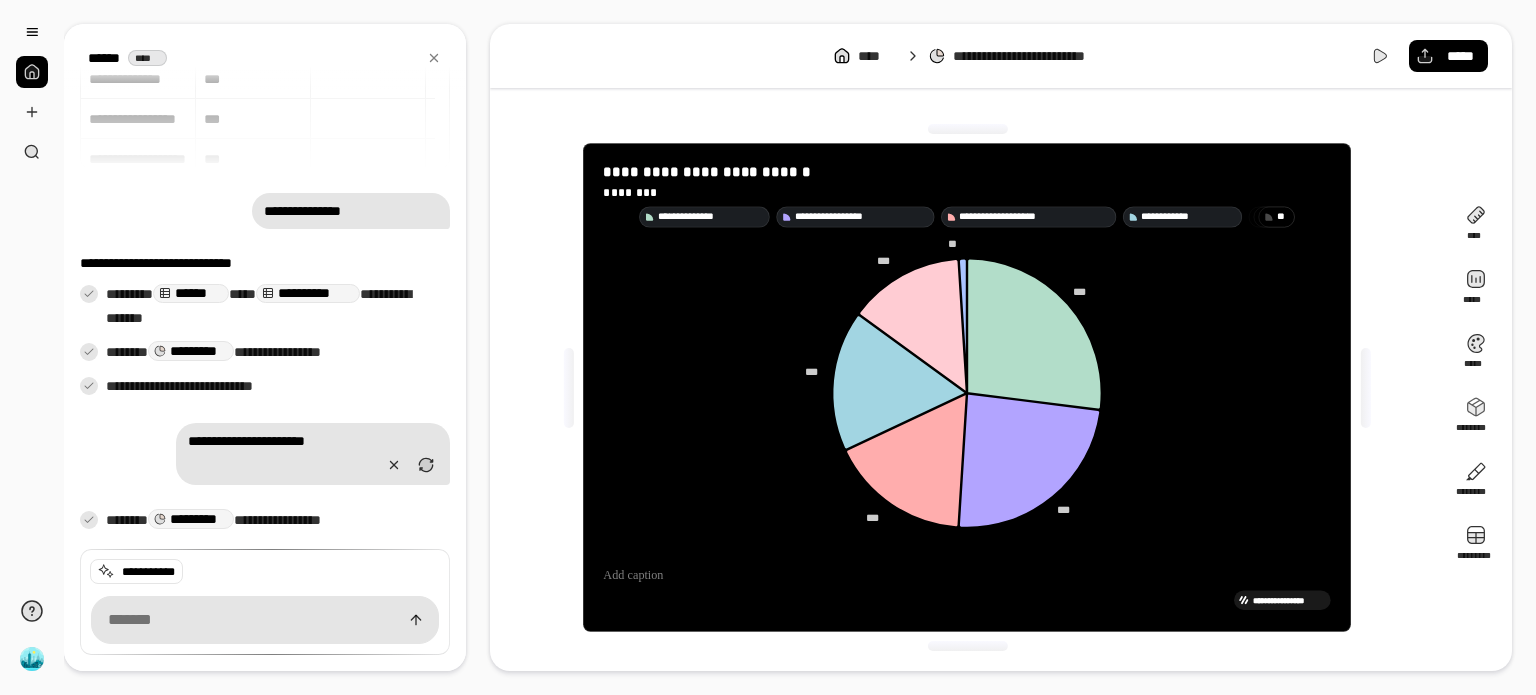 click on "**********" at bounding box center (1001, 387) 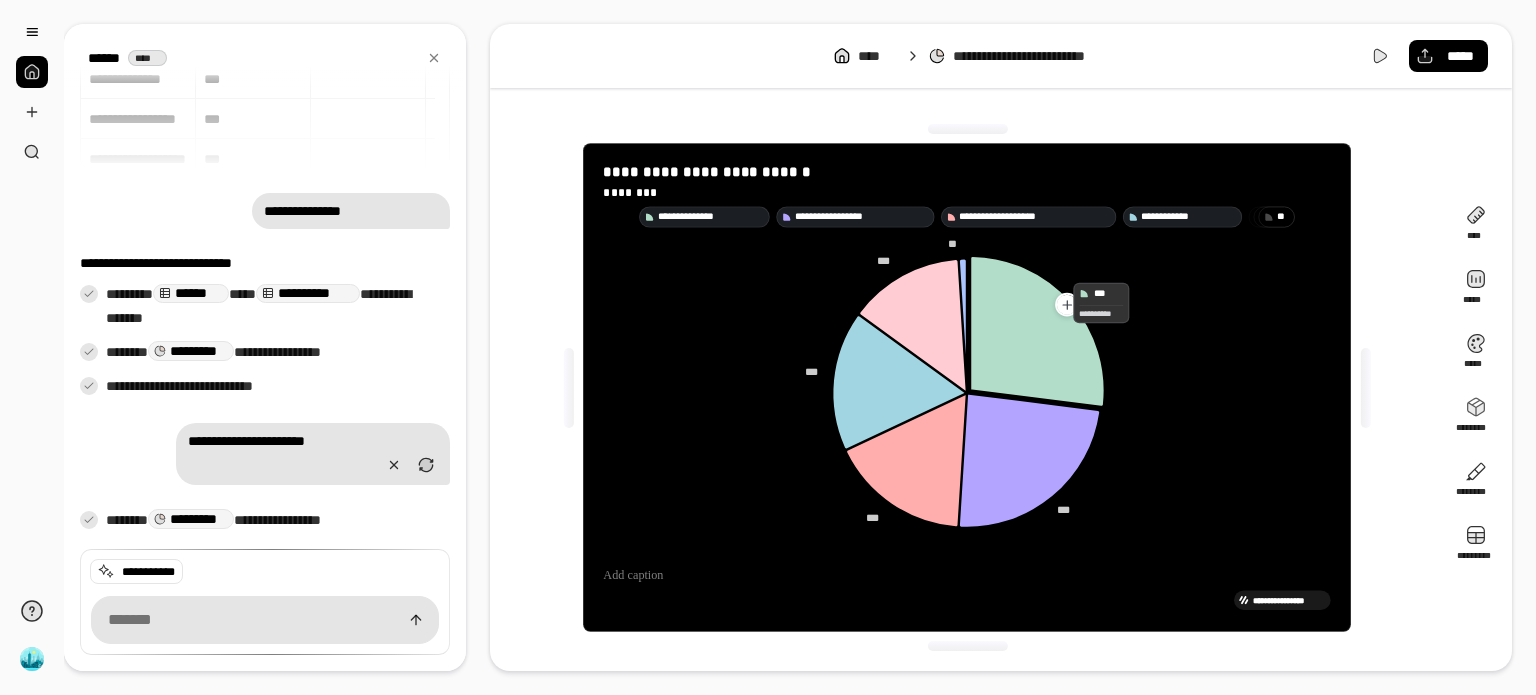 click 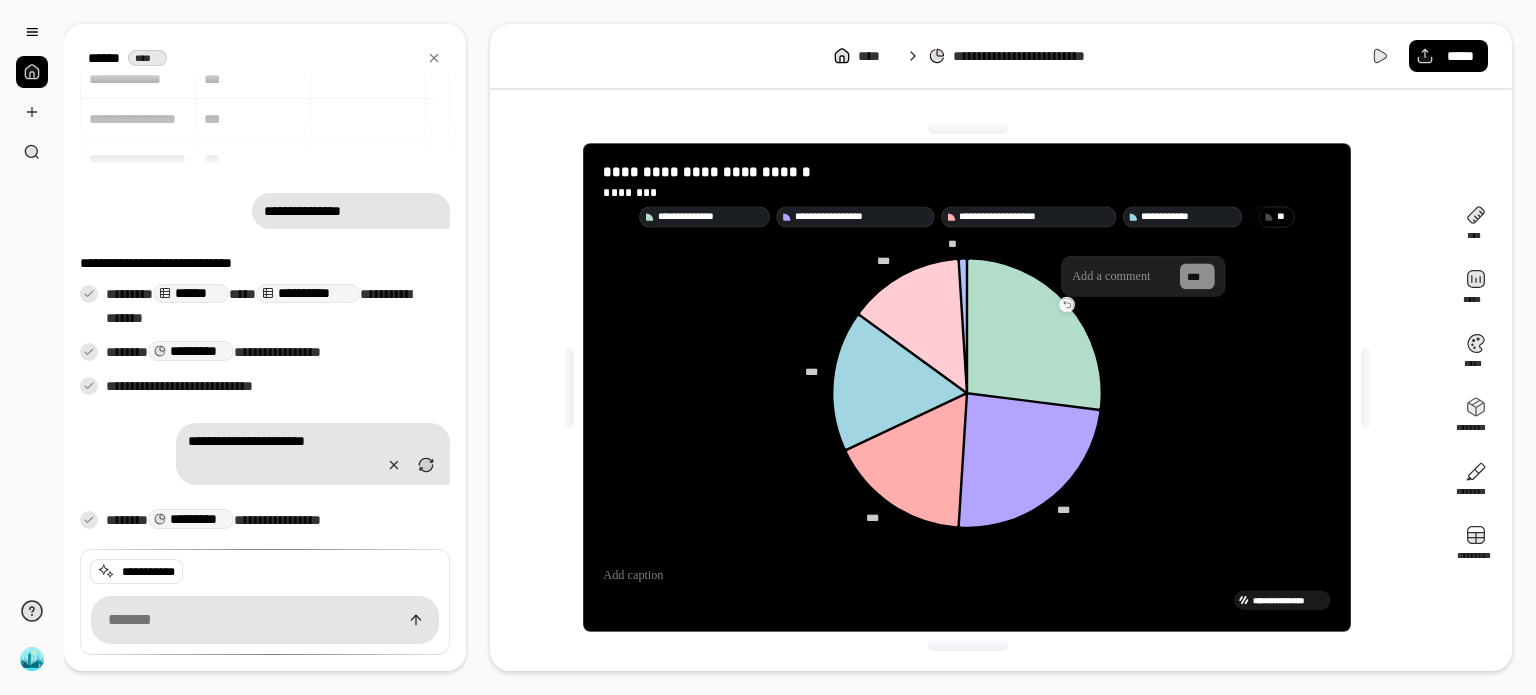 click 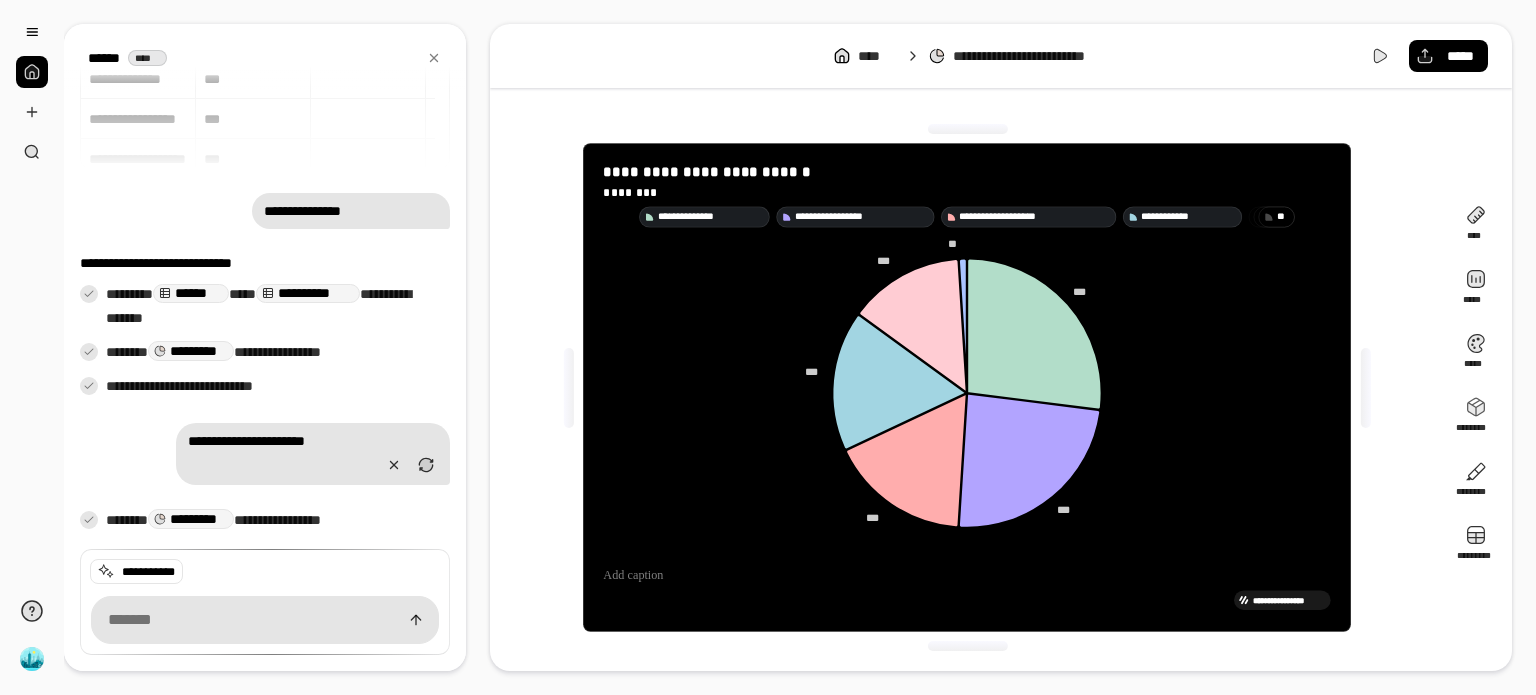 drag, startPoint x: 1204, startPoint y: 221, endPoint x: 1195, endPoint y: 325, distance: 104.388695 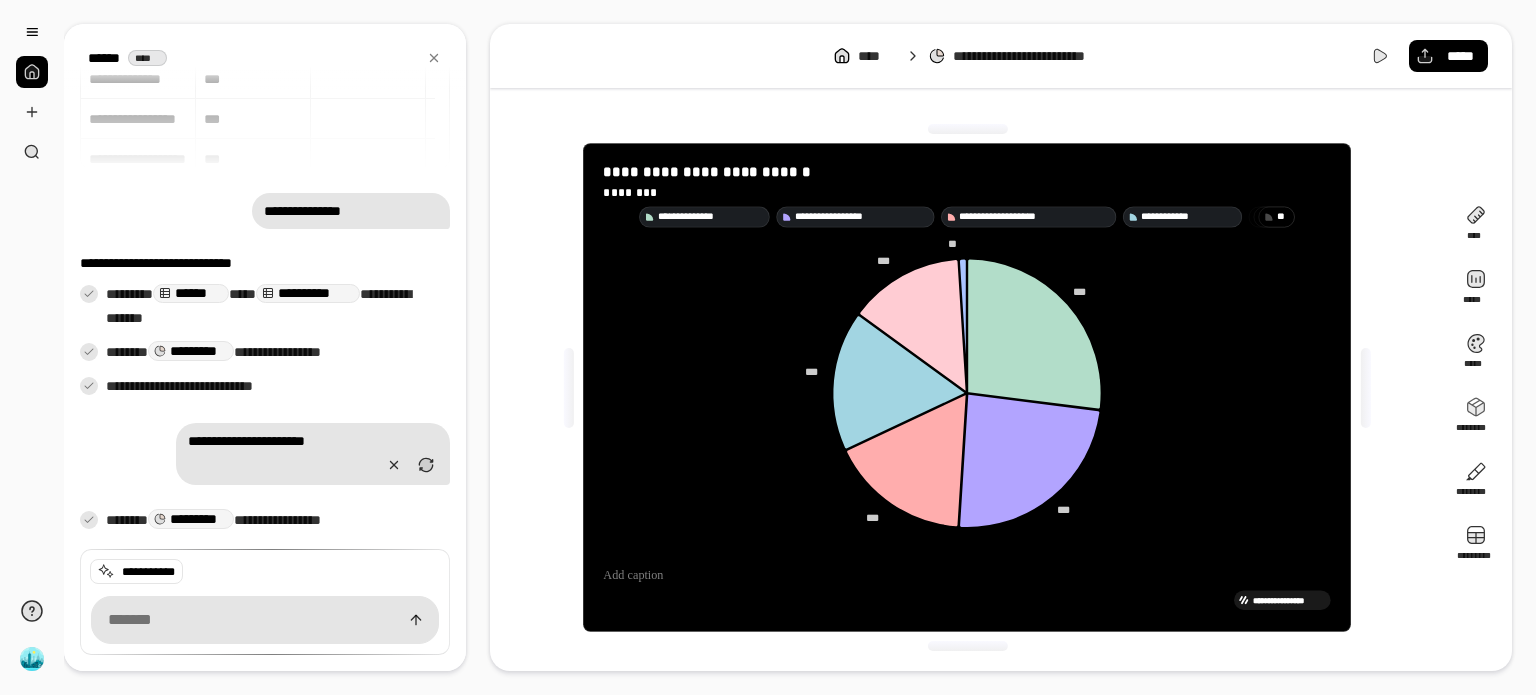 click 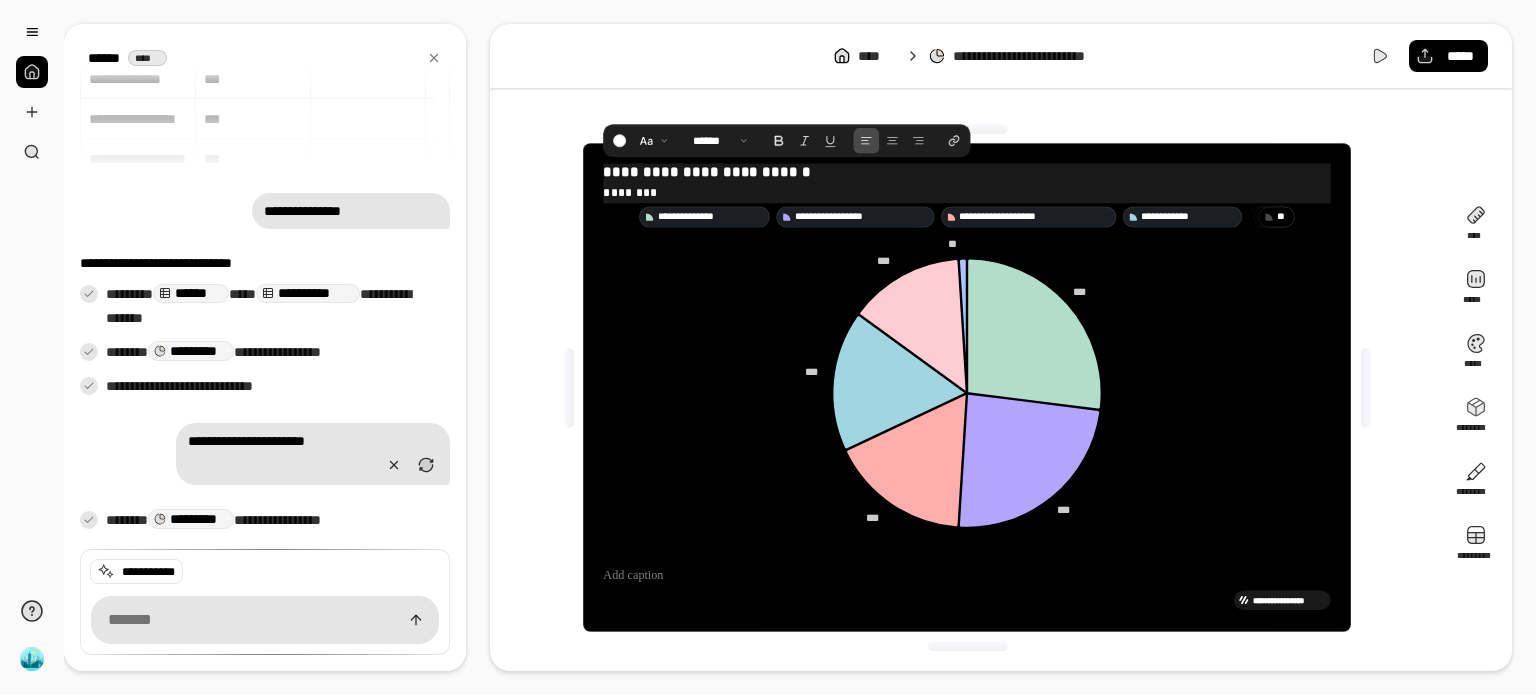 drag, startPoint x: 680, startPoint y: 195, endPoint x: 694, endPoint y: 231, distance: 38.626415 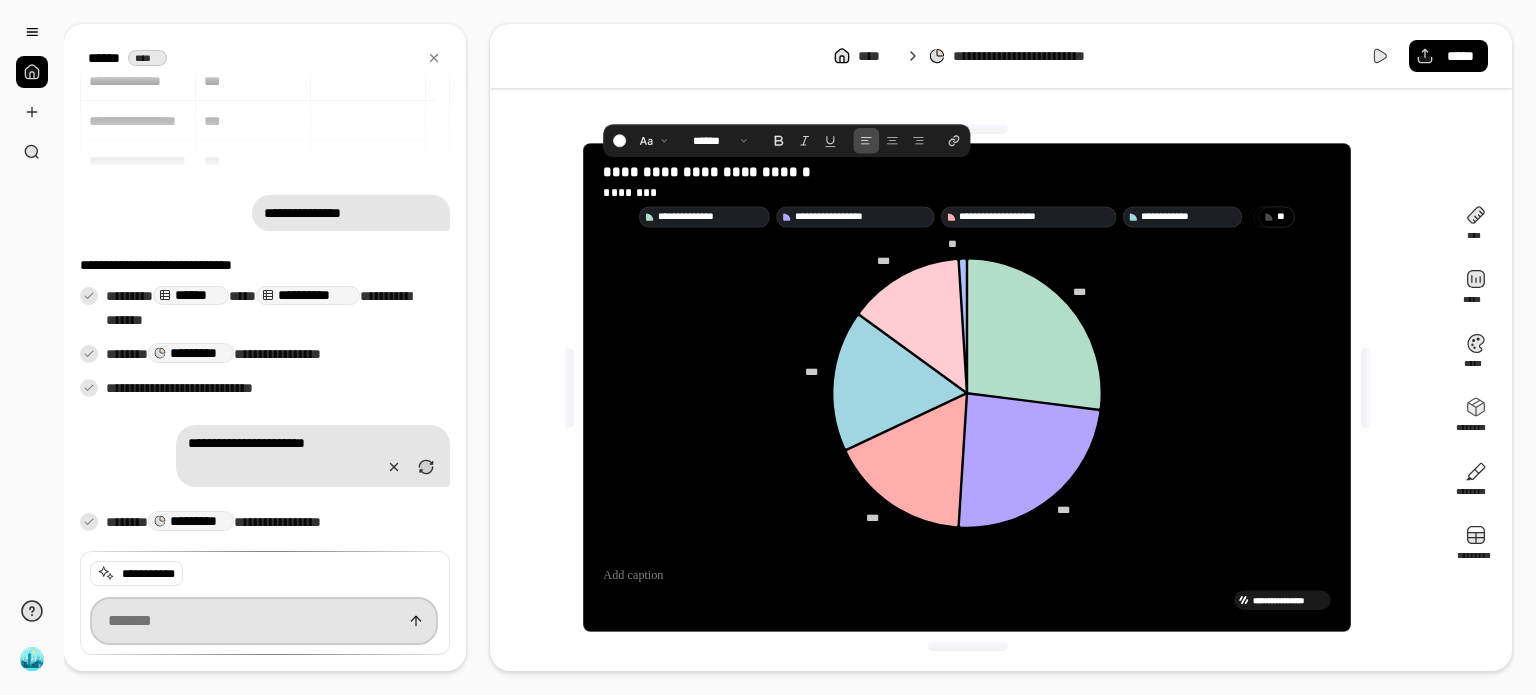 click at bounding box center (264, 621) 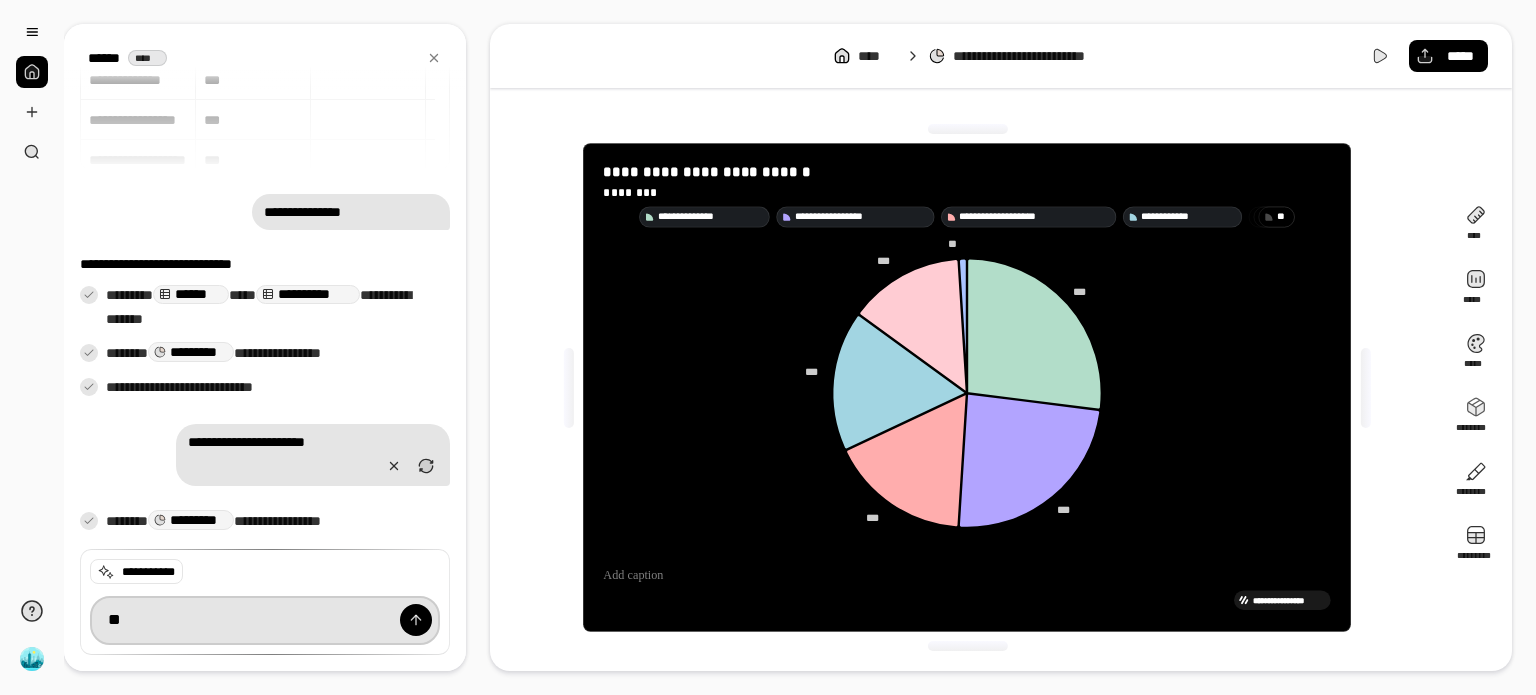 type on "*" 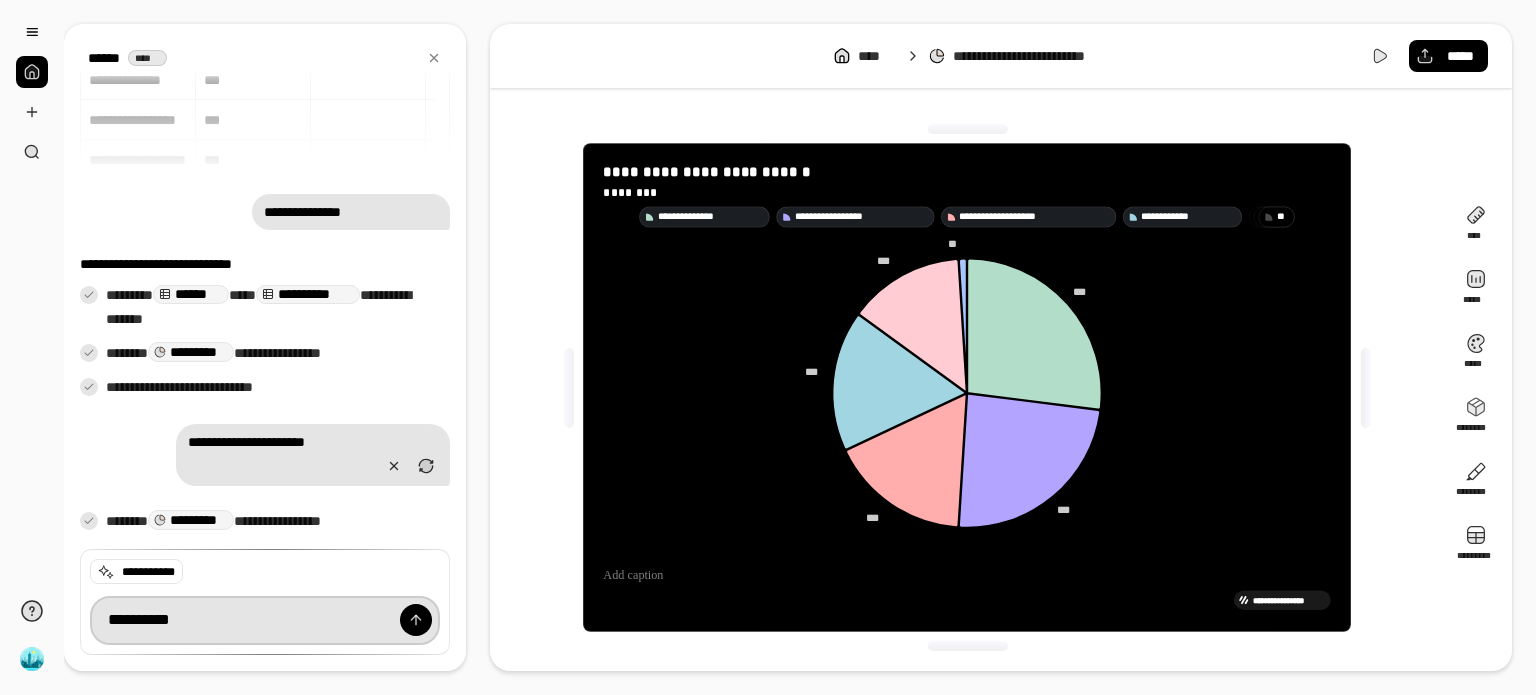 type on "**********" 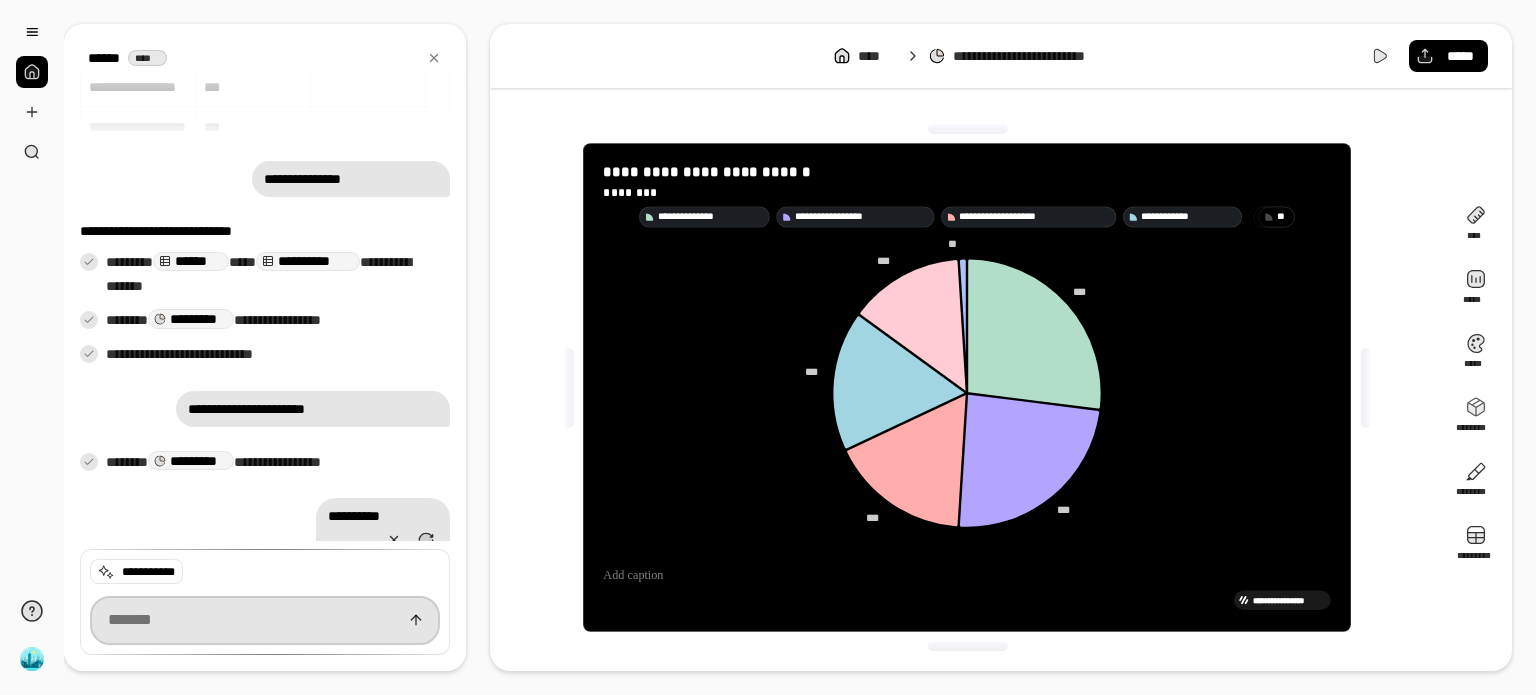scroll, scrollTop: 176, scrollLeft: 0, axis: vertical 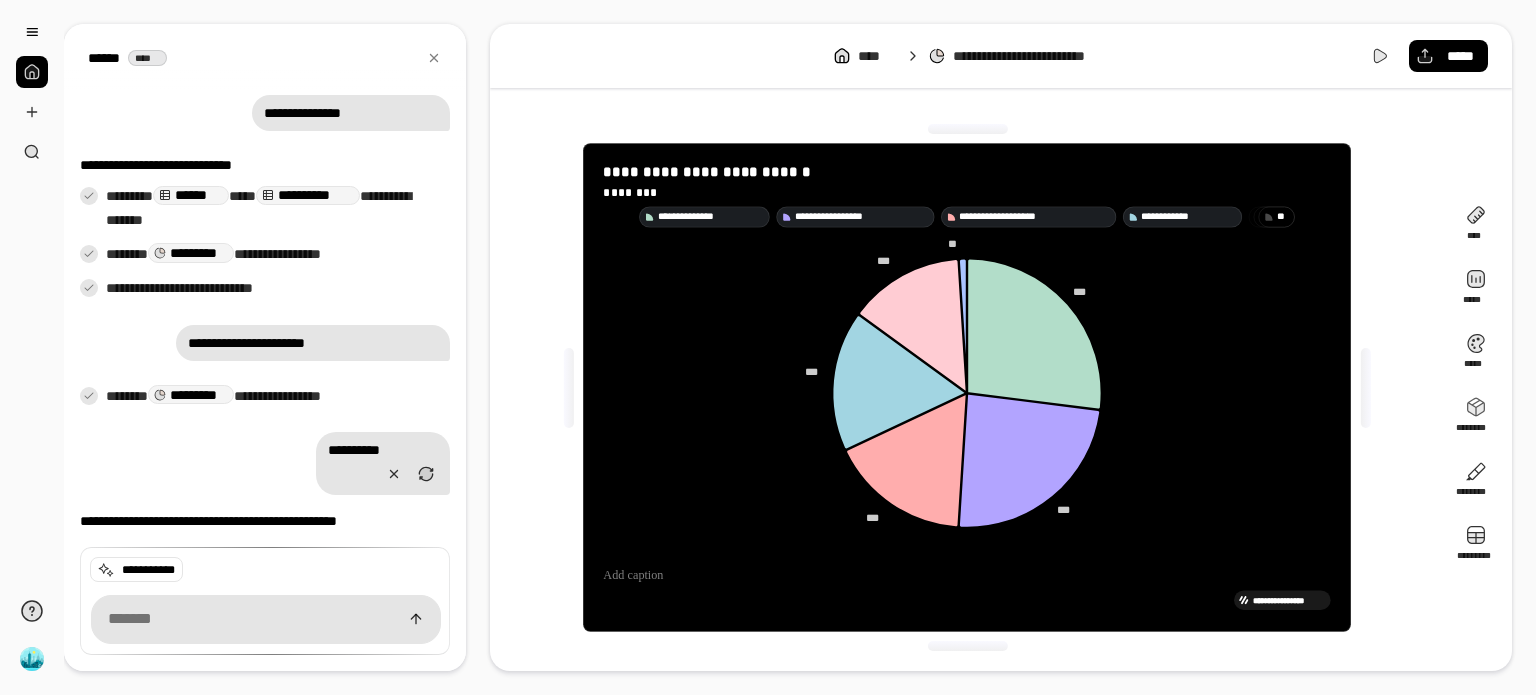 drag, startPoint x: 824, startPoint y: 203, endPoint x: 879, endPoint y: 307, distance: 117.64778 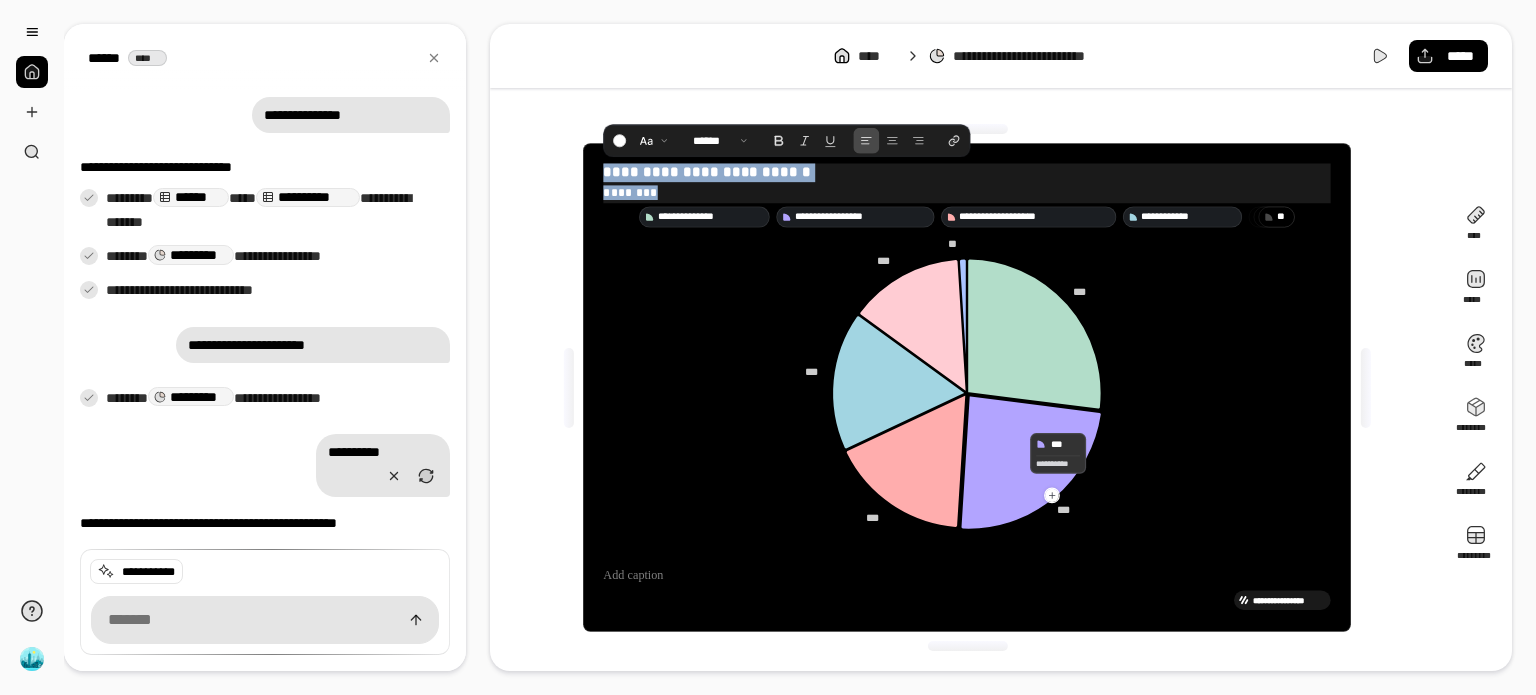 drag, startPoint x: 605, startPoint y: 166, endPoint x: 1100, endPoint y: 481, distance: 586.7282 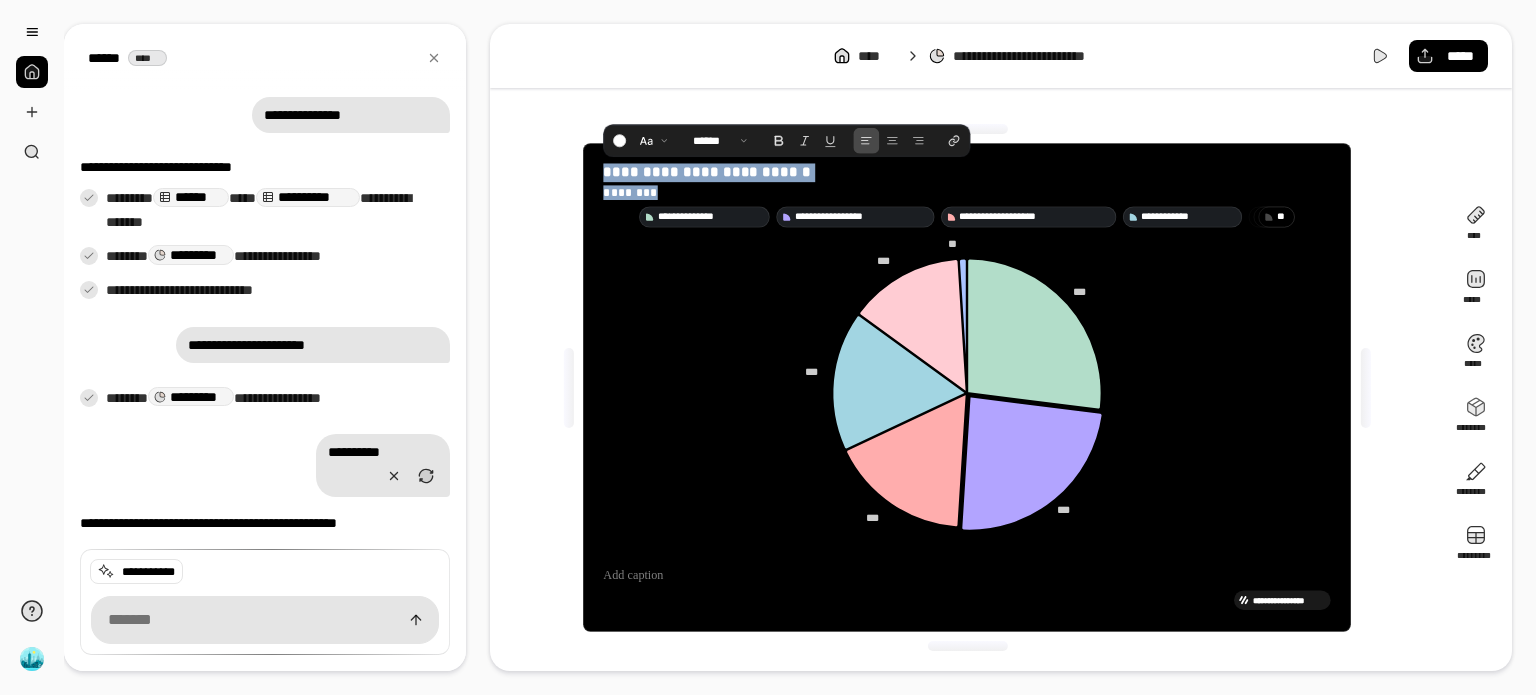 click 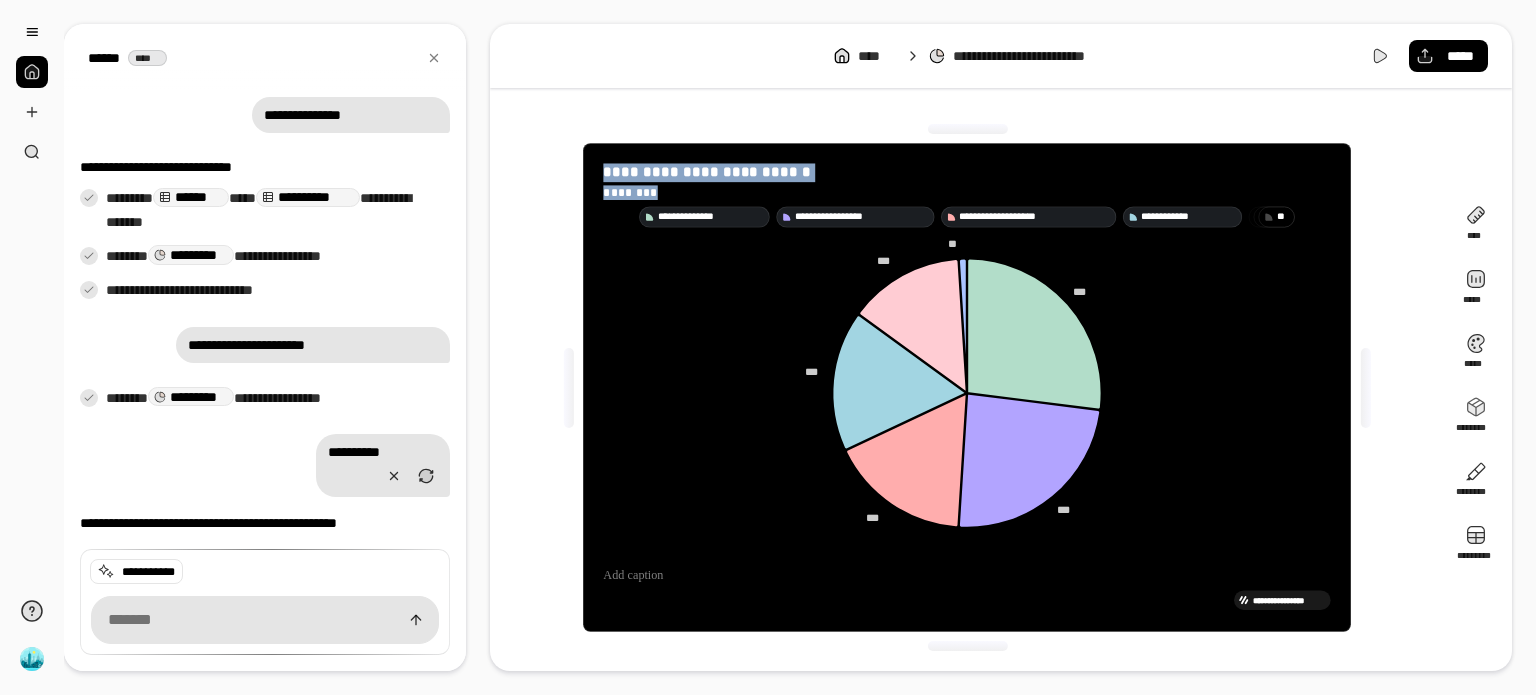 drag, startPoint x: 1191, startPoint y: 216, endPoint x: 1100, endPoint y: 415, distance: 218.81956 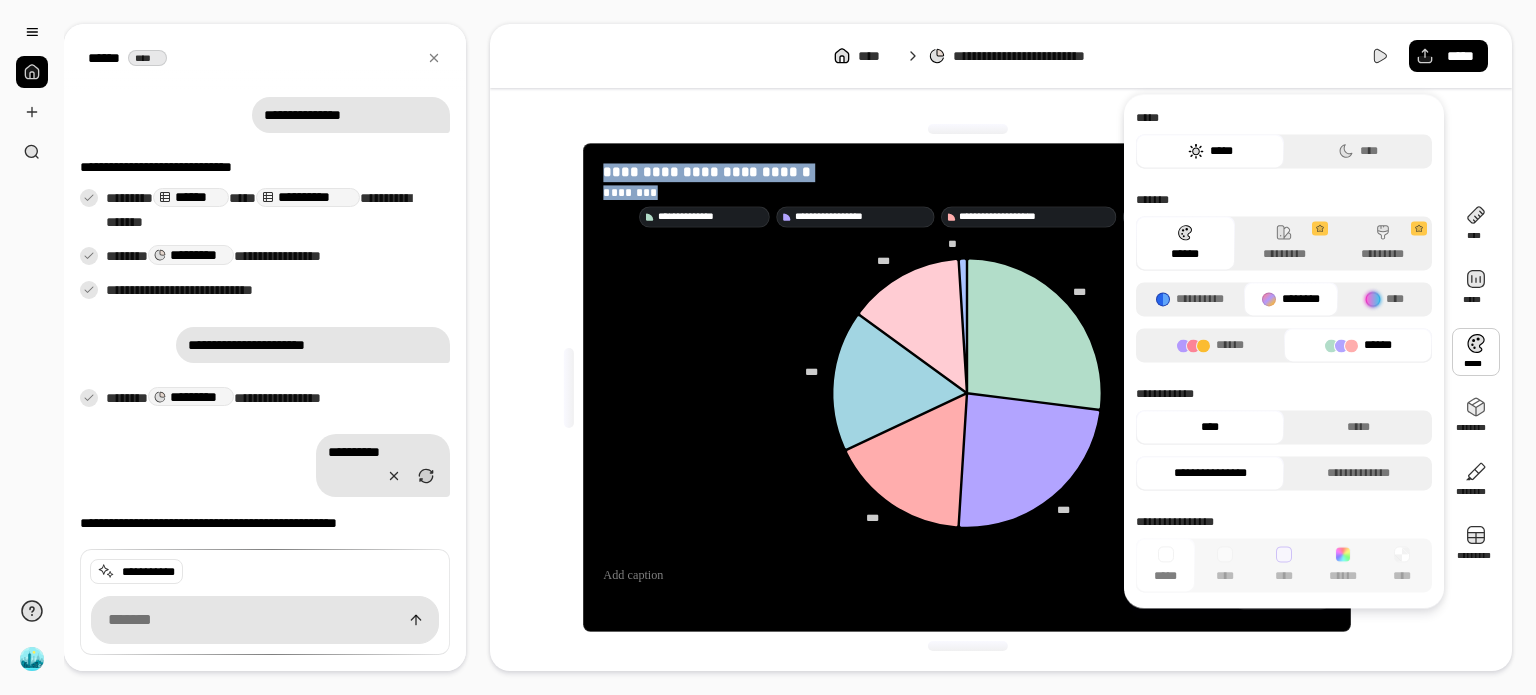 click at bounding box center [1476, 352] 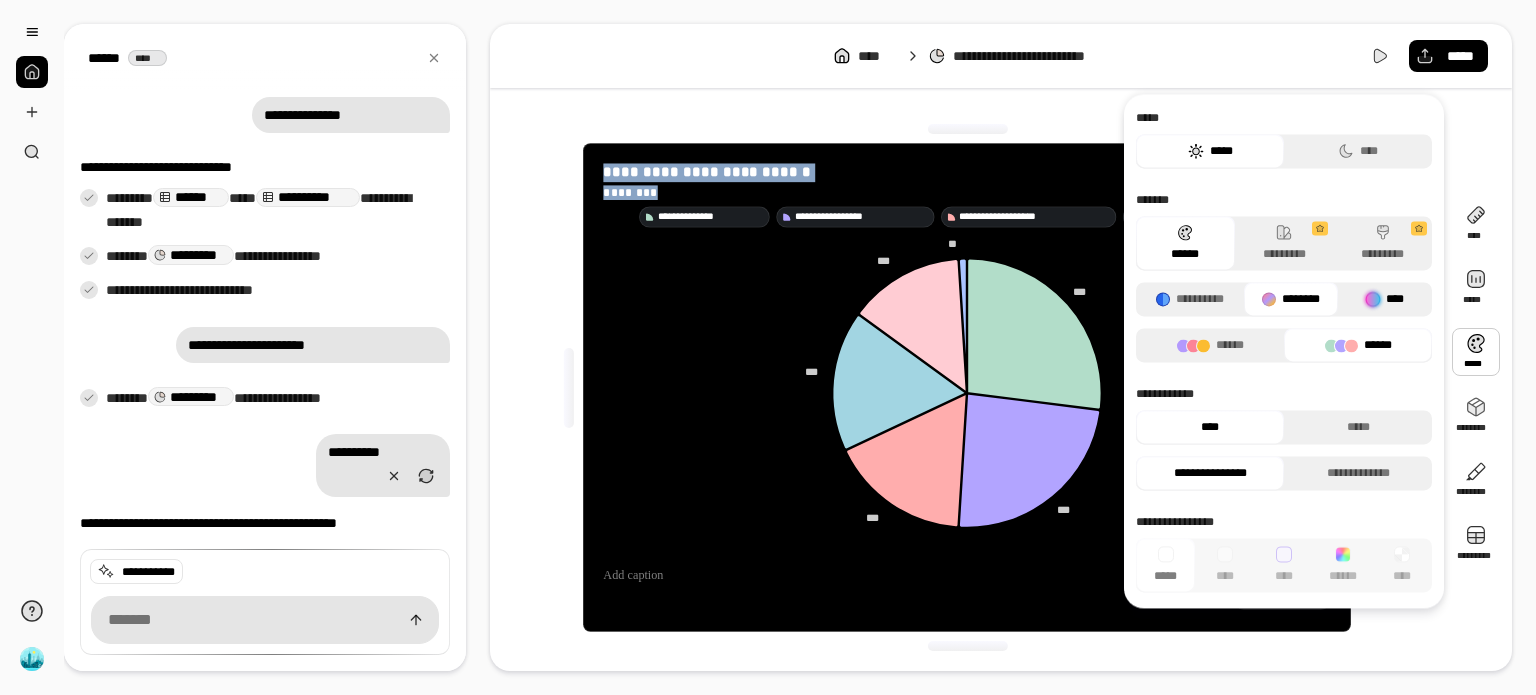 click on "****" at bounding box center [1385, 299] 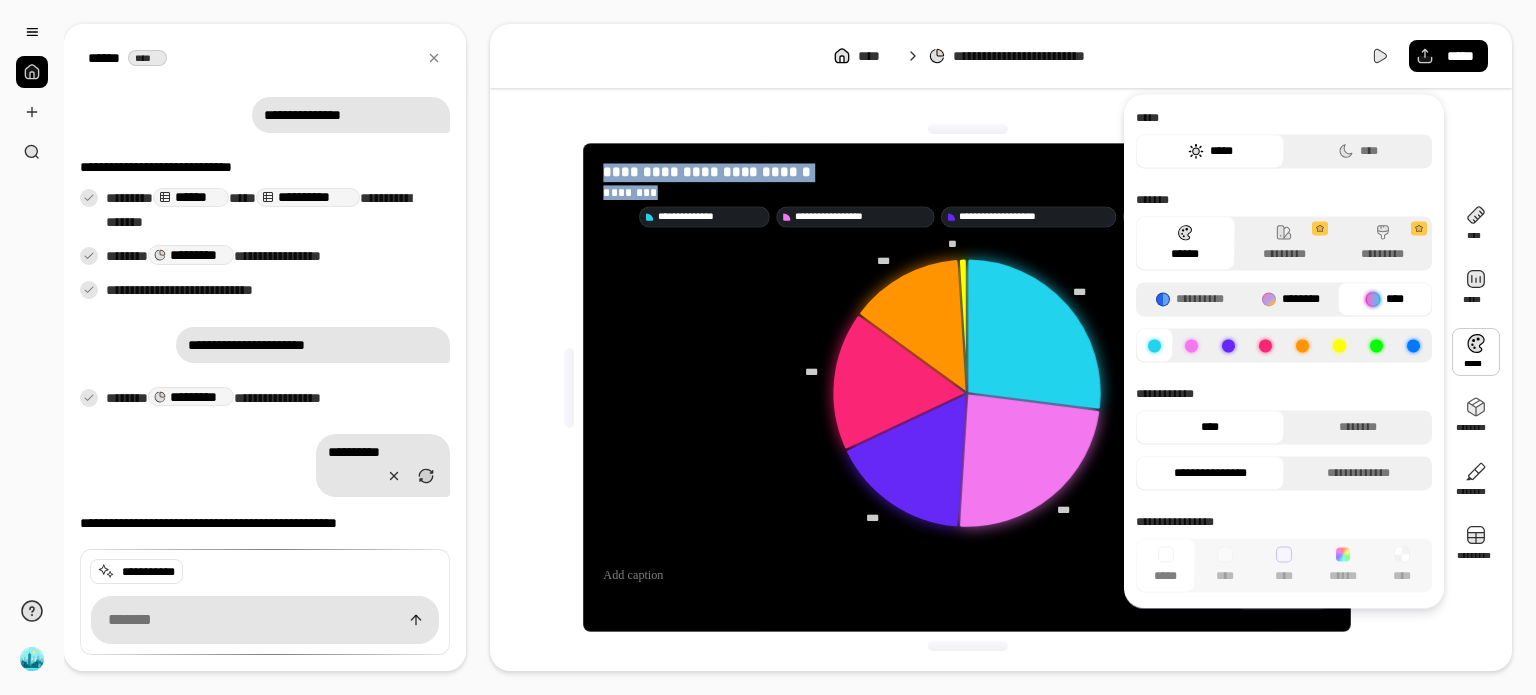 click on "********" at bounding box center (1291, 299) 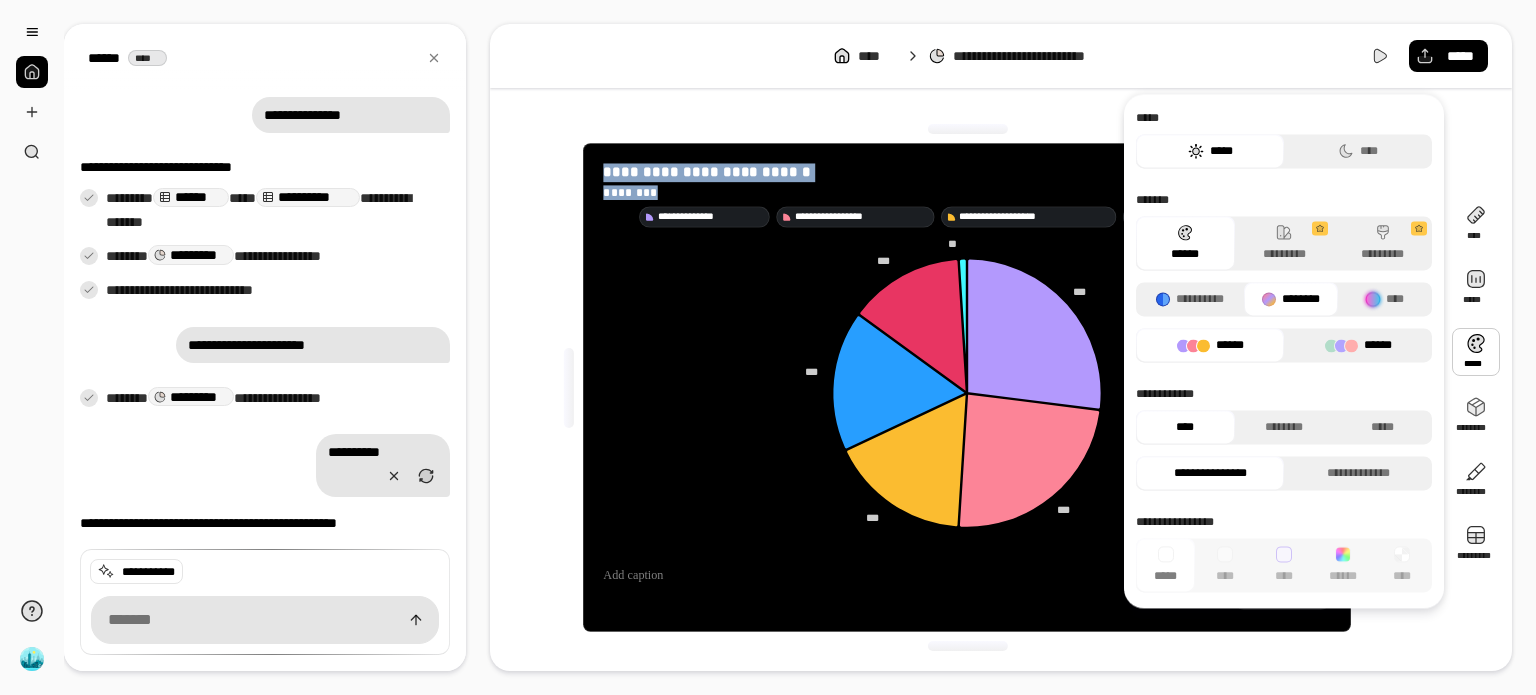 click on "******" at bounding box center (1358, 345) 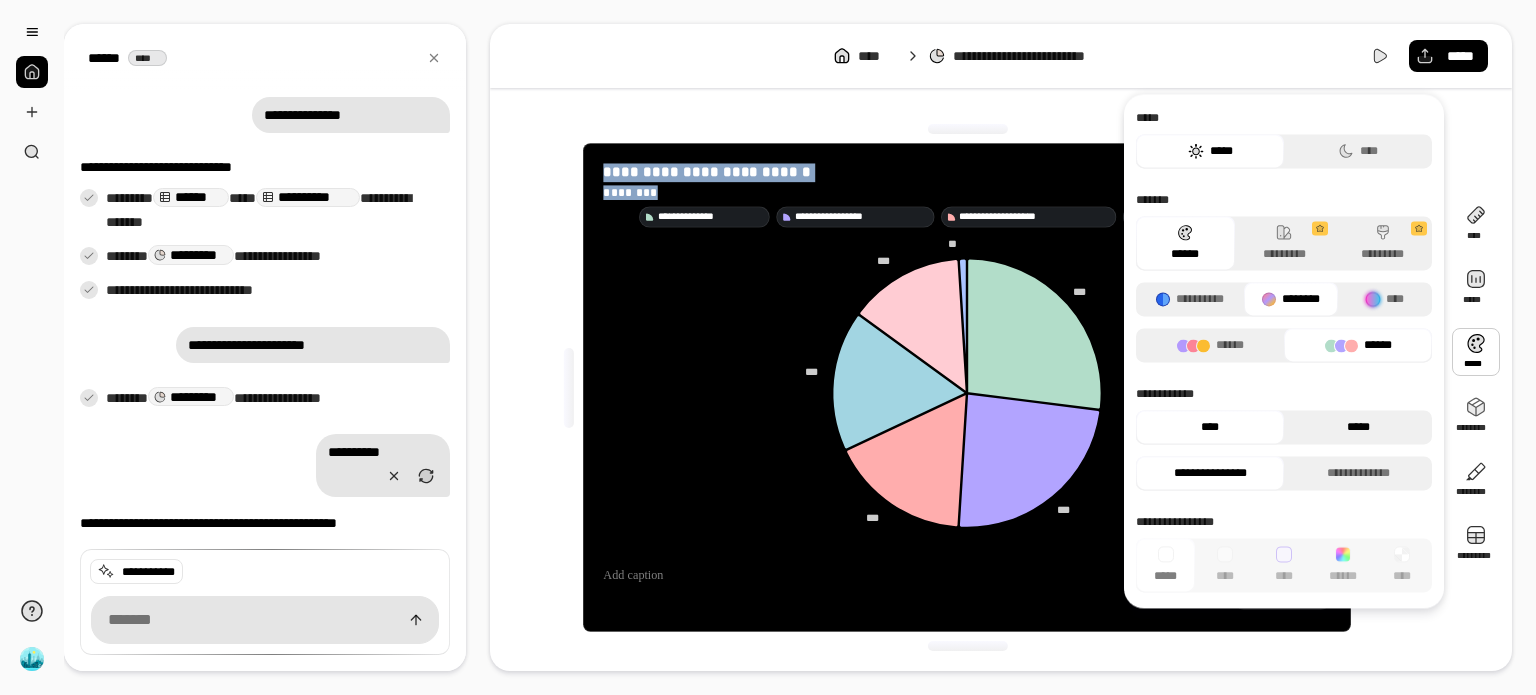 click on "*****" at bounding box center (1358, 427) 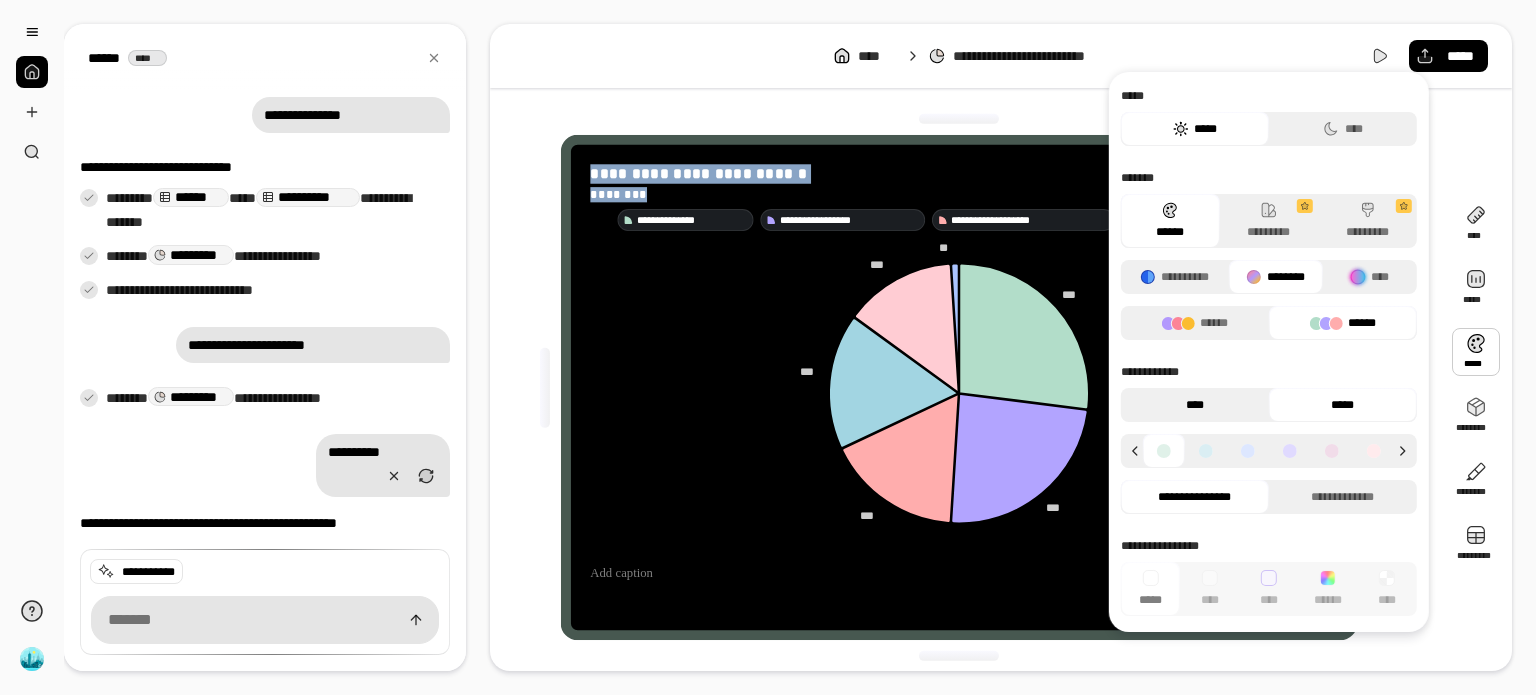 click on "****" at bounding box center [1195, 405] 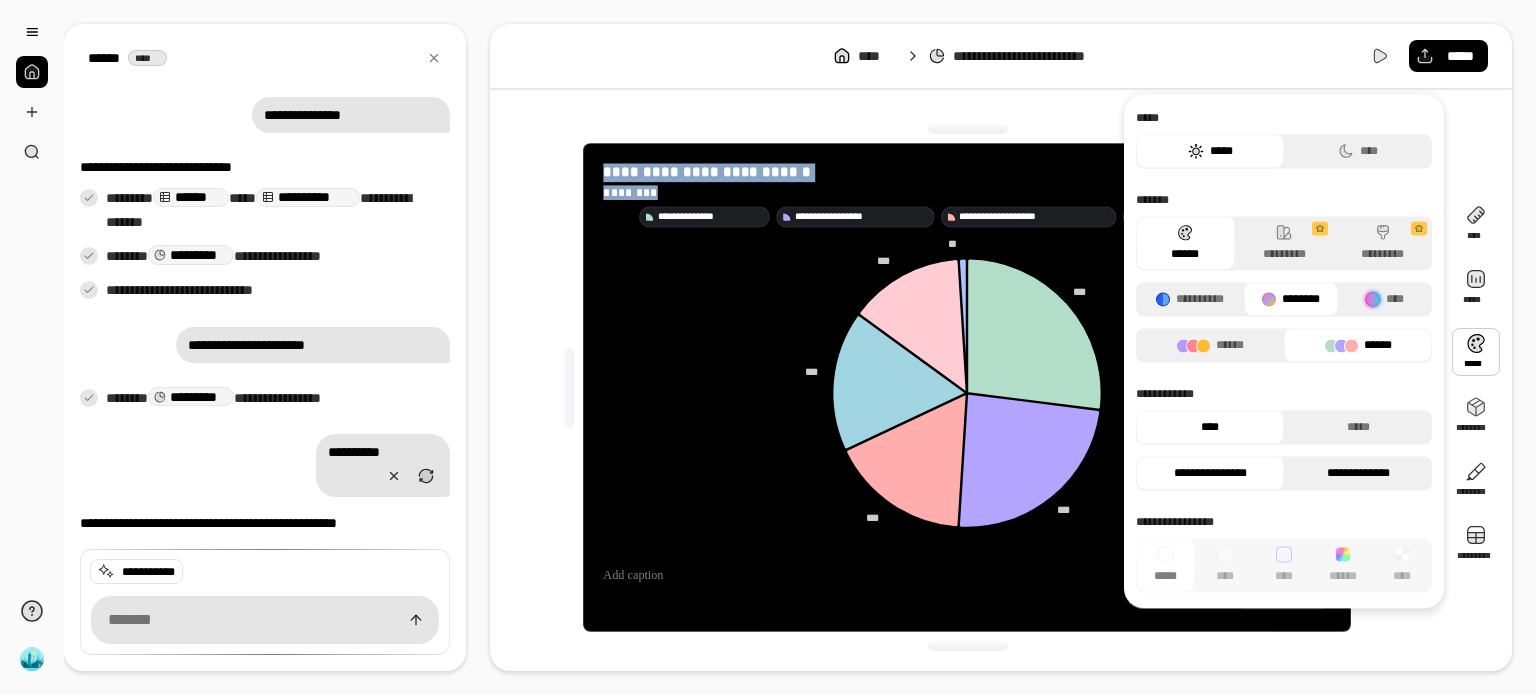 click on "**********" at bounding box center [1358, 473] 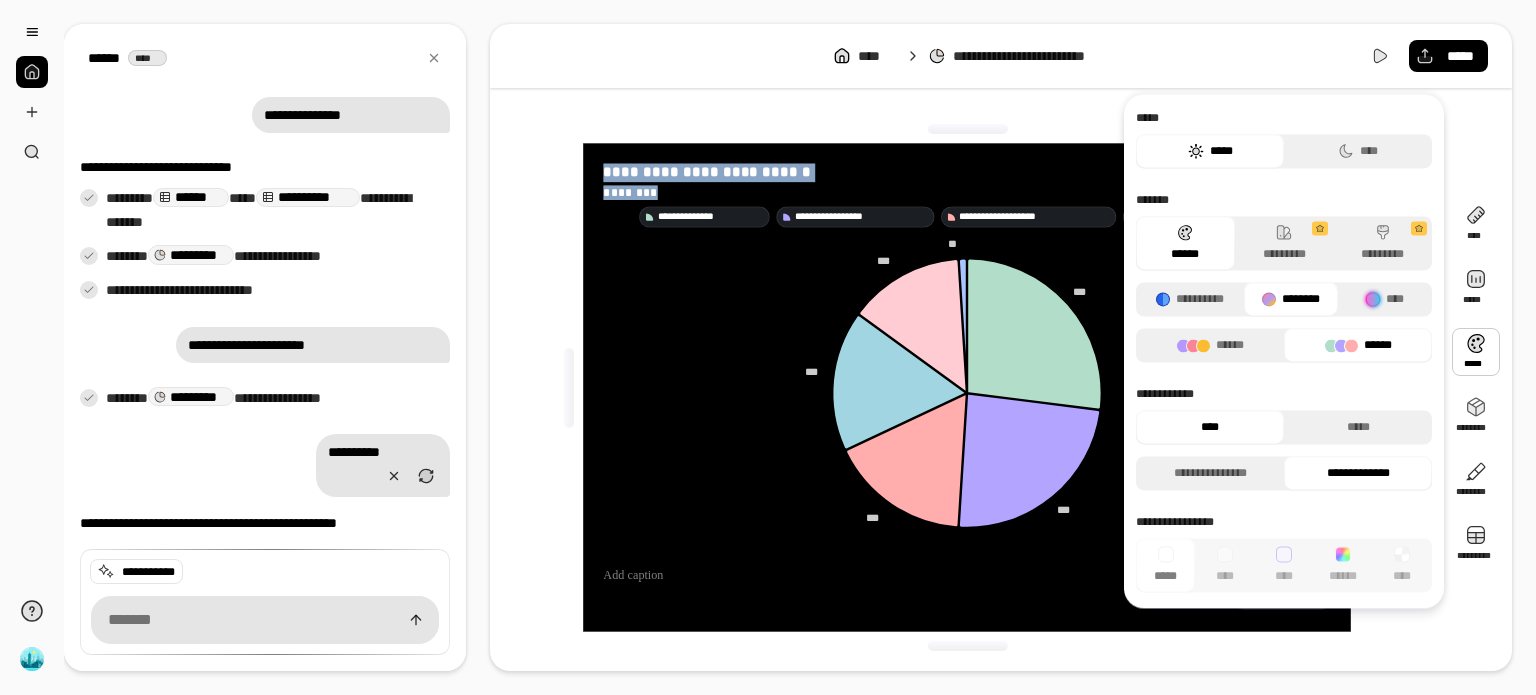 click on "**********" at bounding box center (1358, 473) 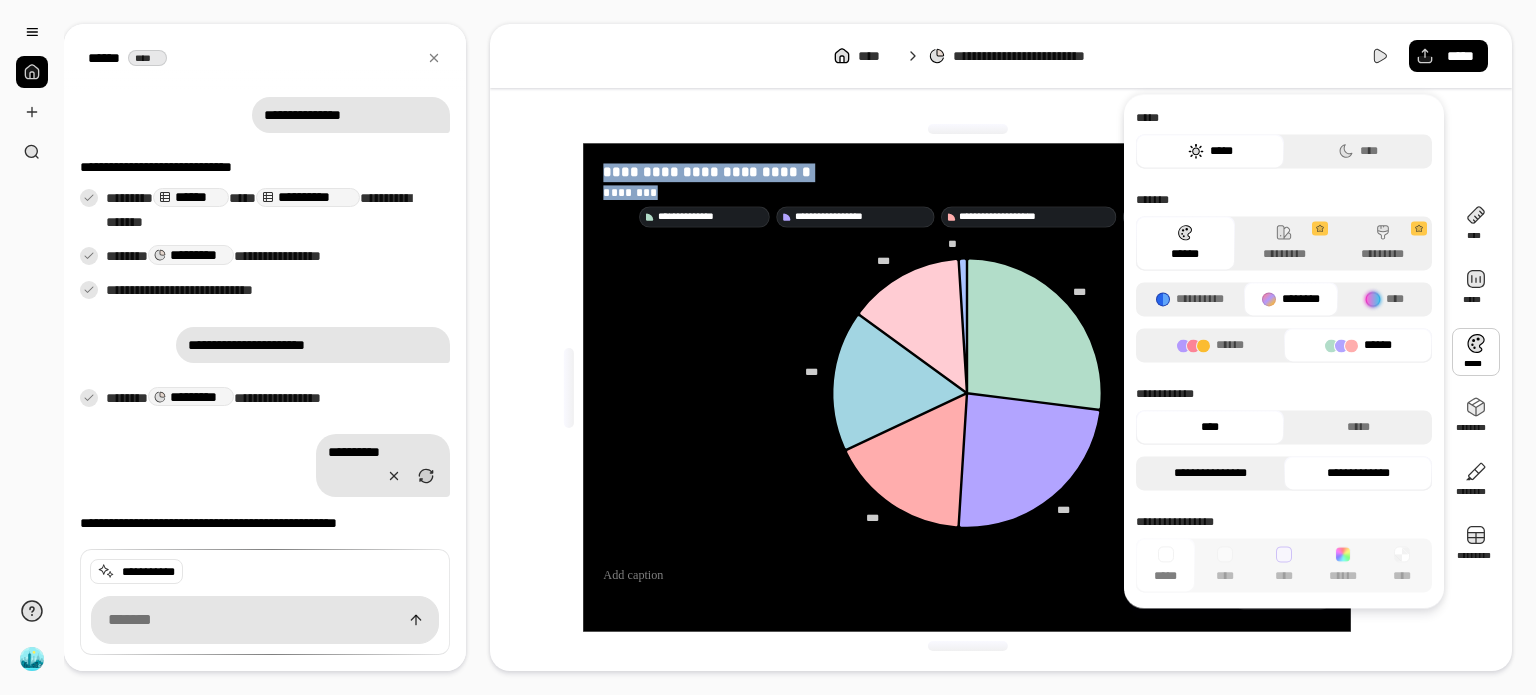 click on "**********" at bounding box center [1210, 473] 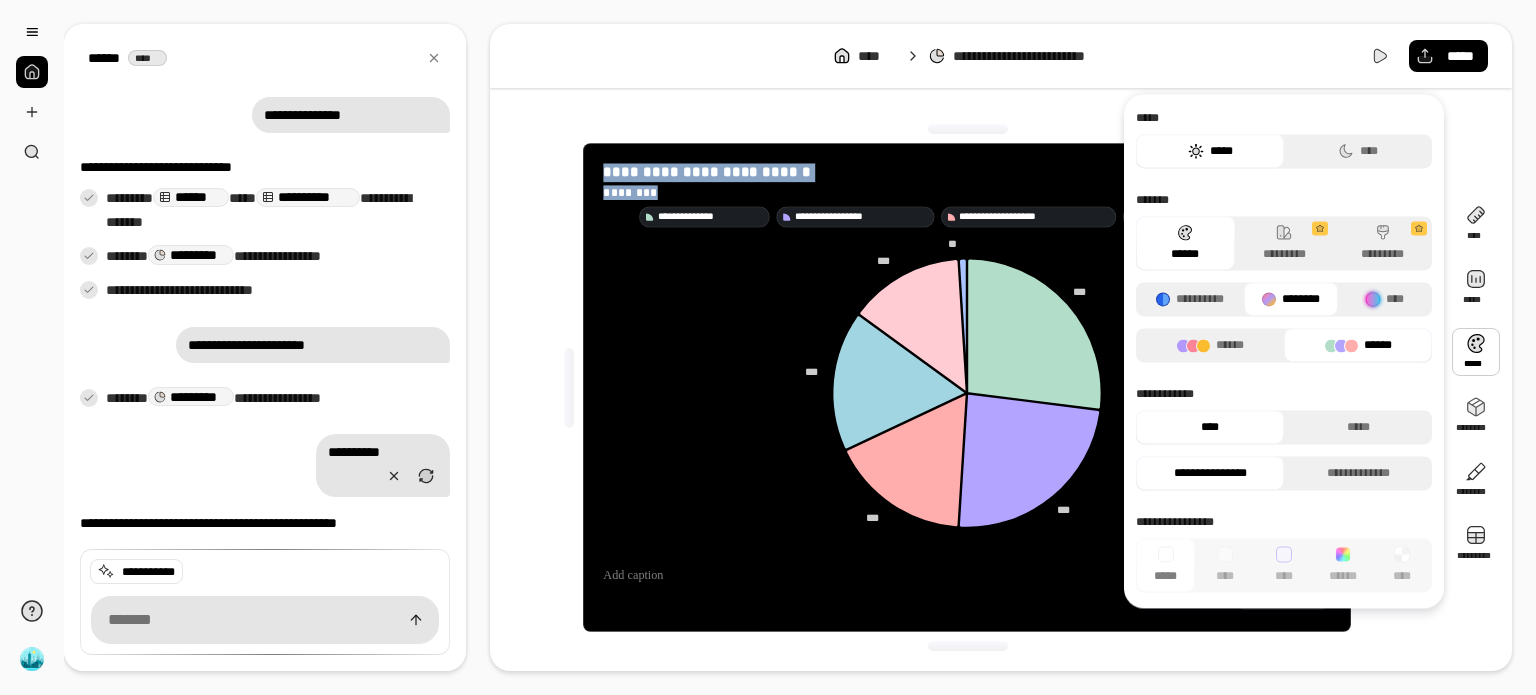click 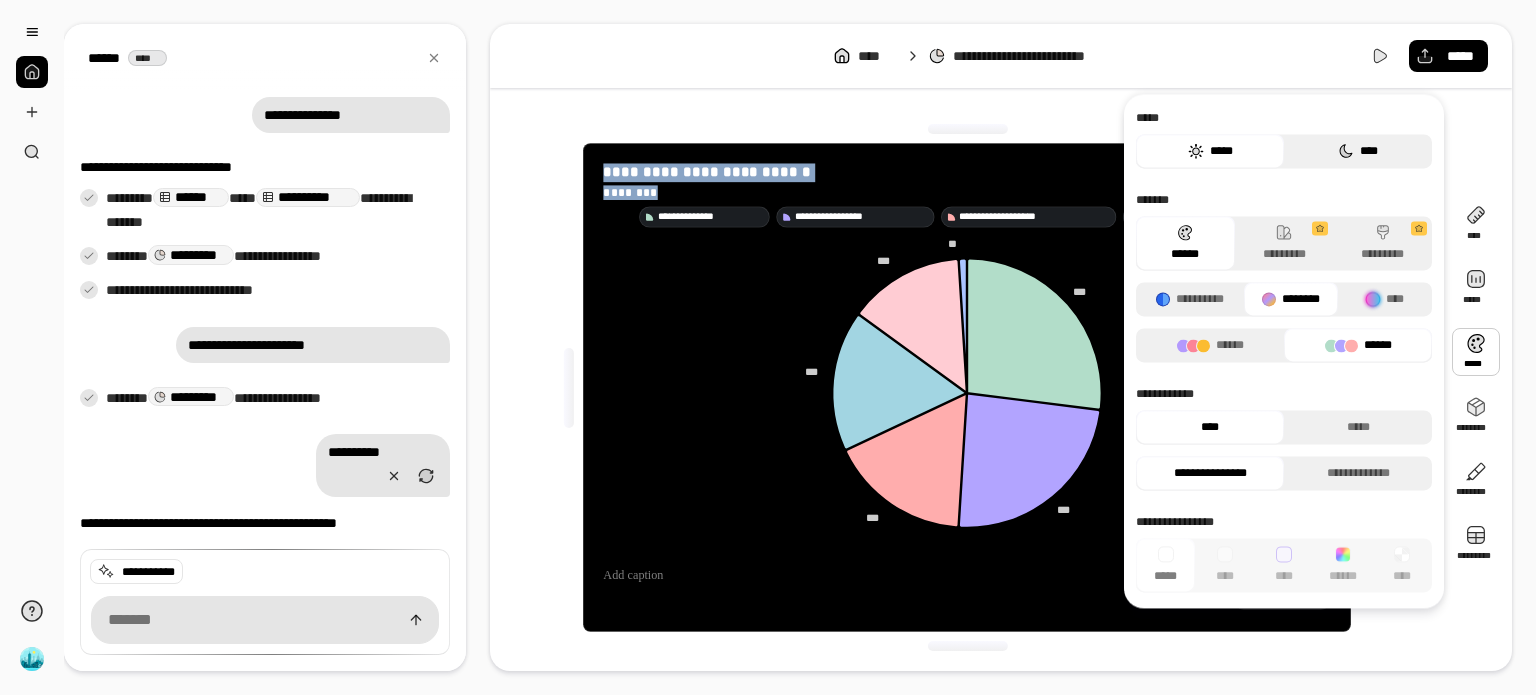 click on "****" at bounding box center (1358, 151) 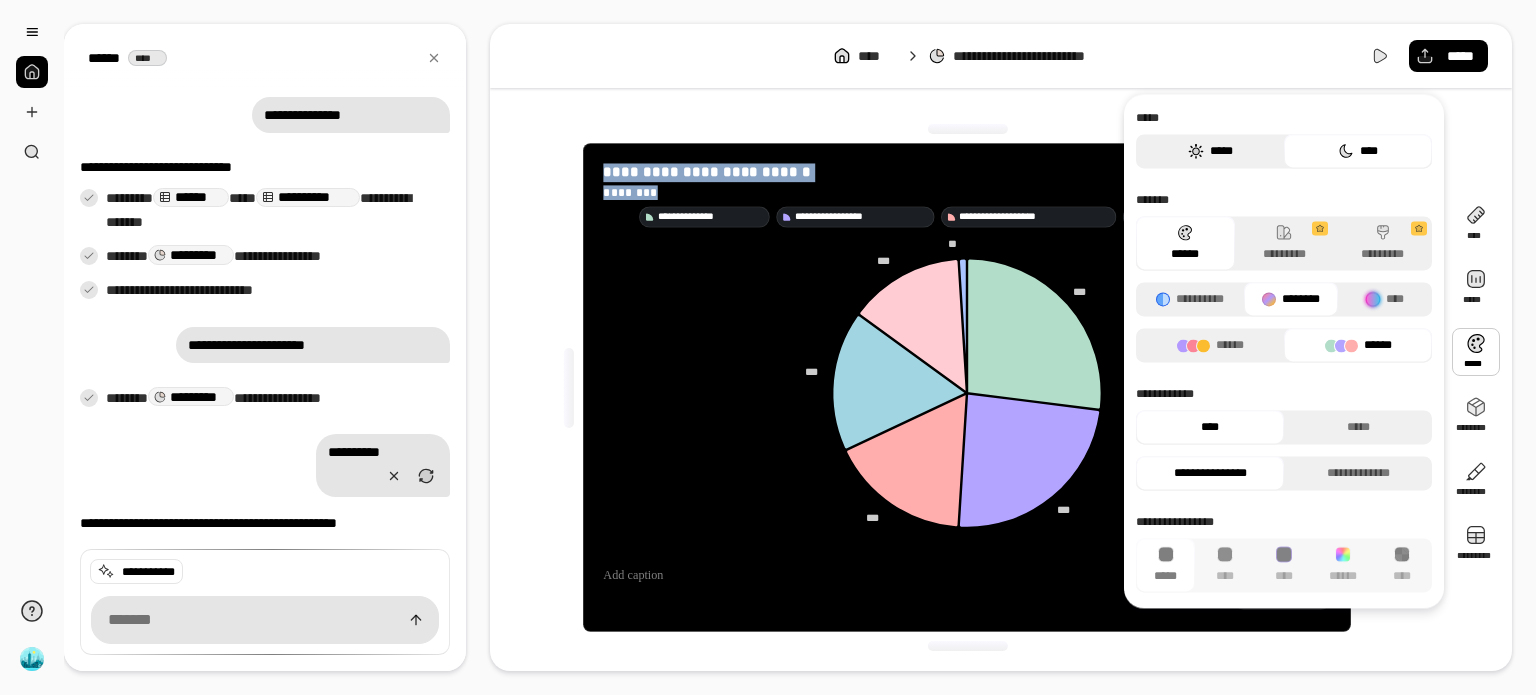 click on "*****" at bounding box center [1210, 151] 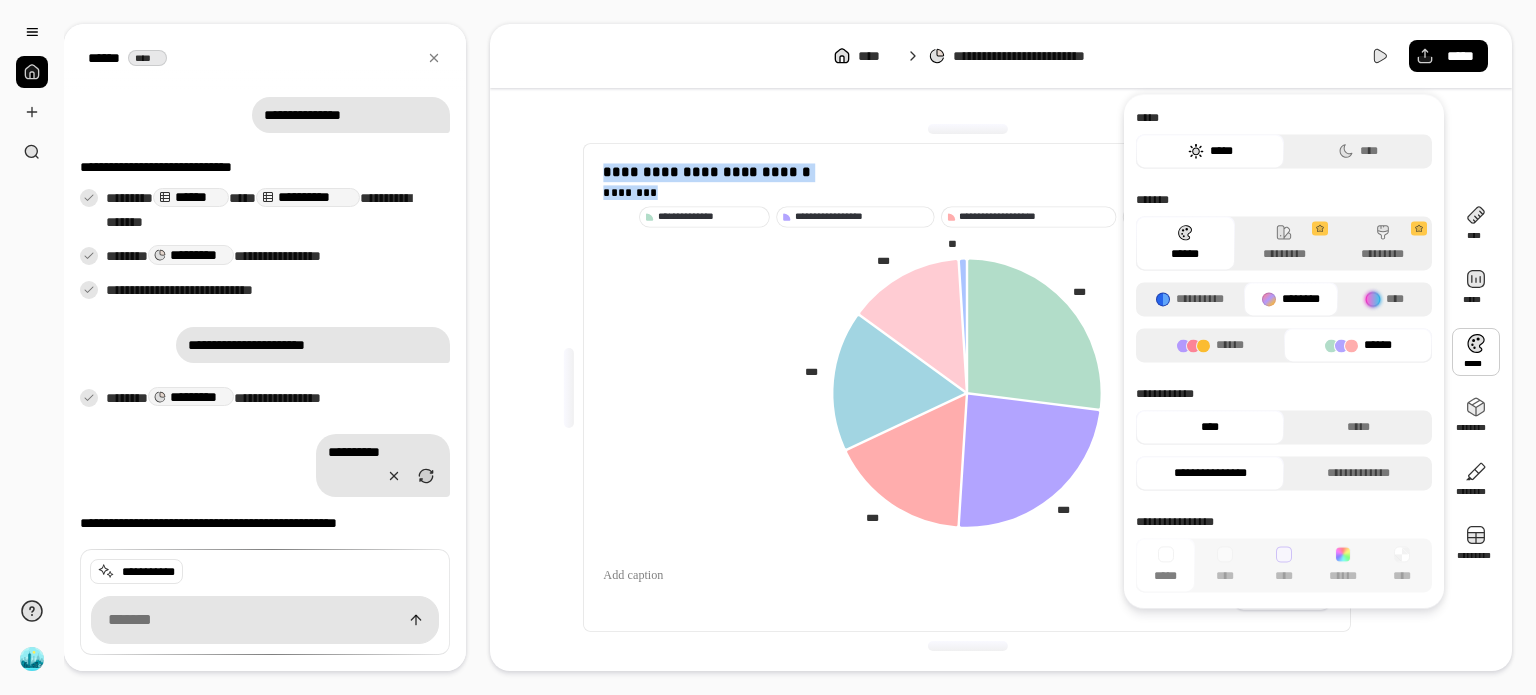 click on "*****" at bounding box center [1210, 151] 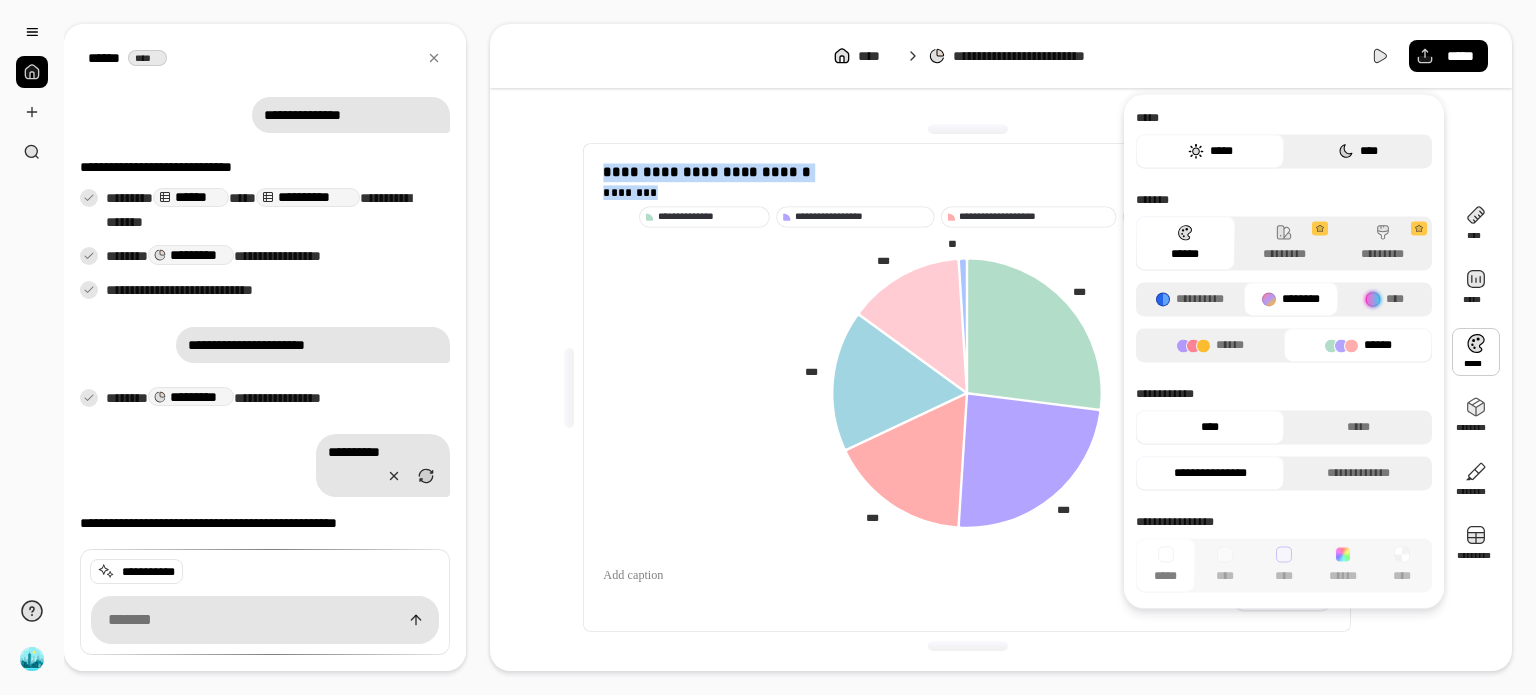 click on "****" at bounding box center (1358, 151) 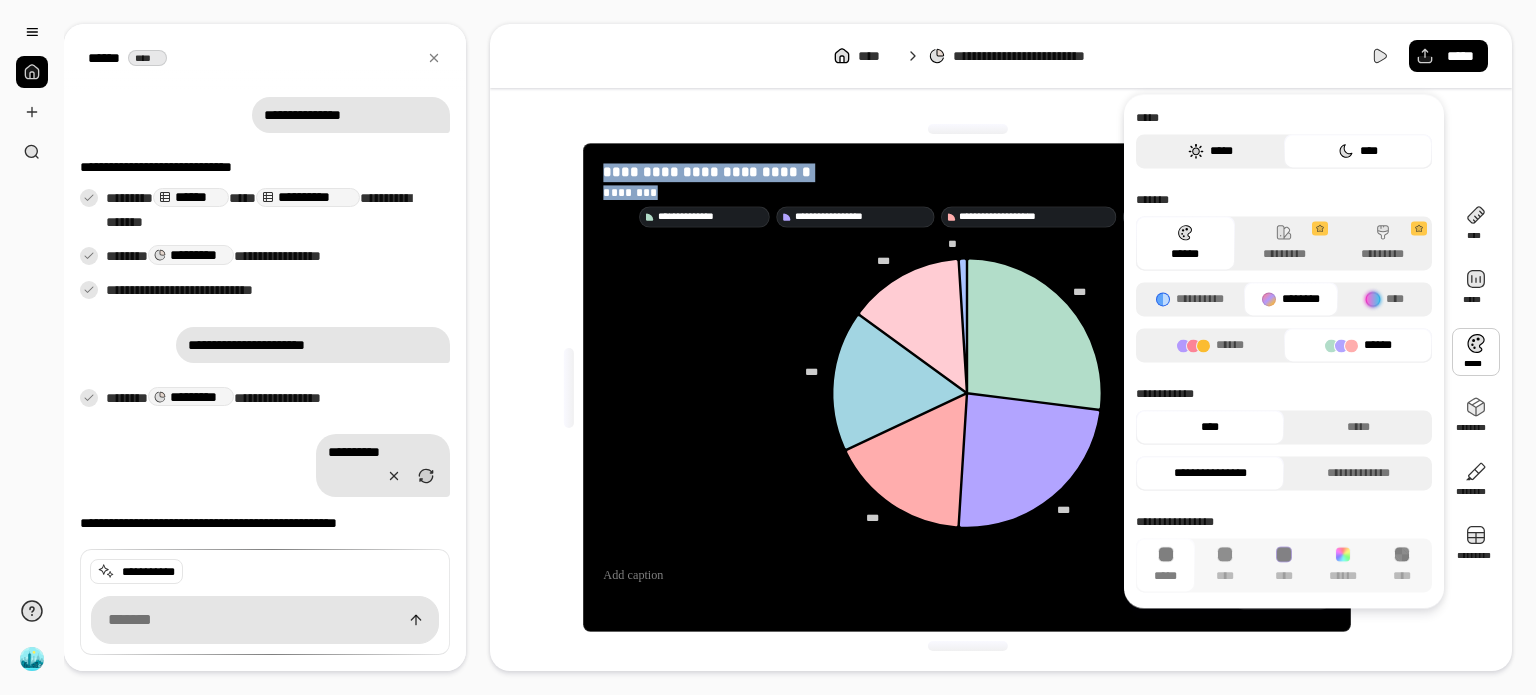 click on "*****" at bounding box center [1210, 151] 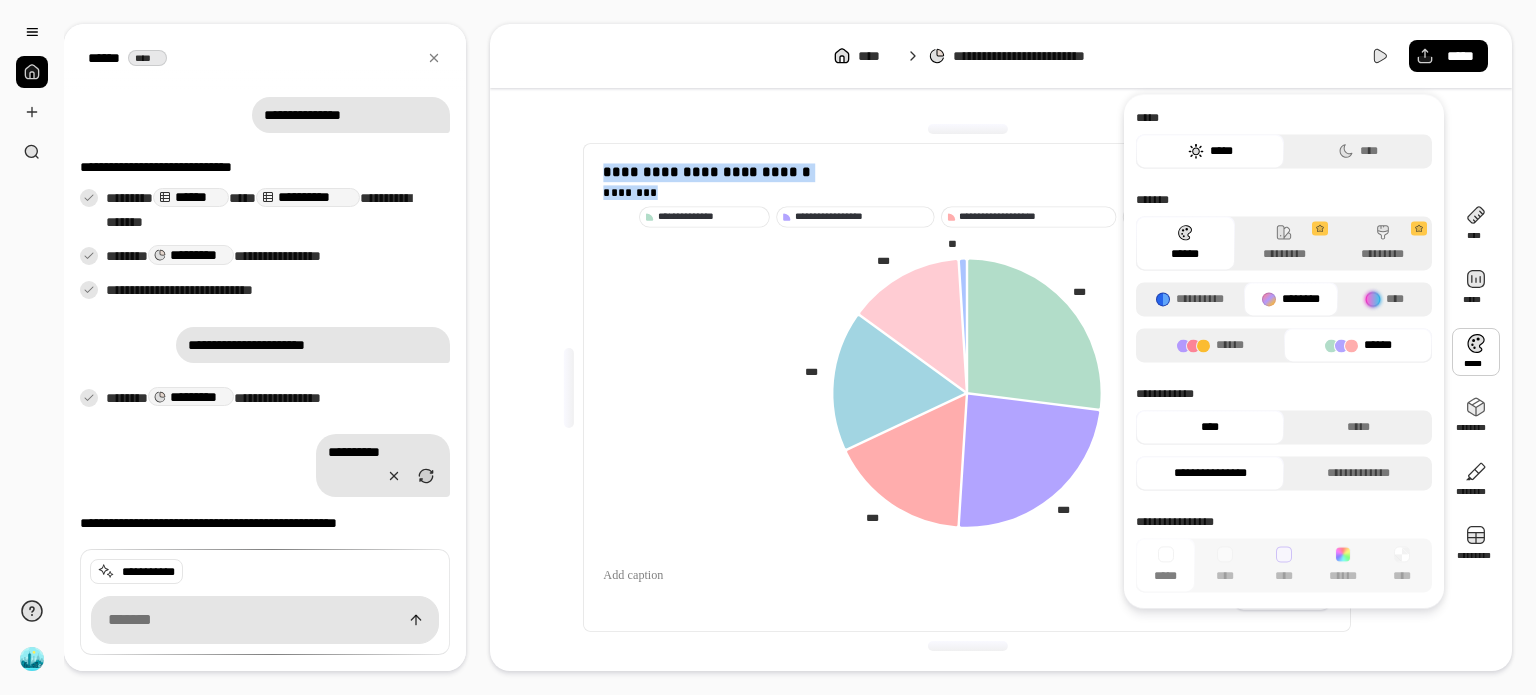 click at bounding box center [967, 646] 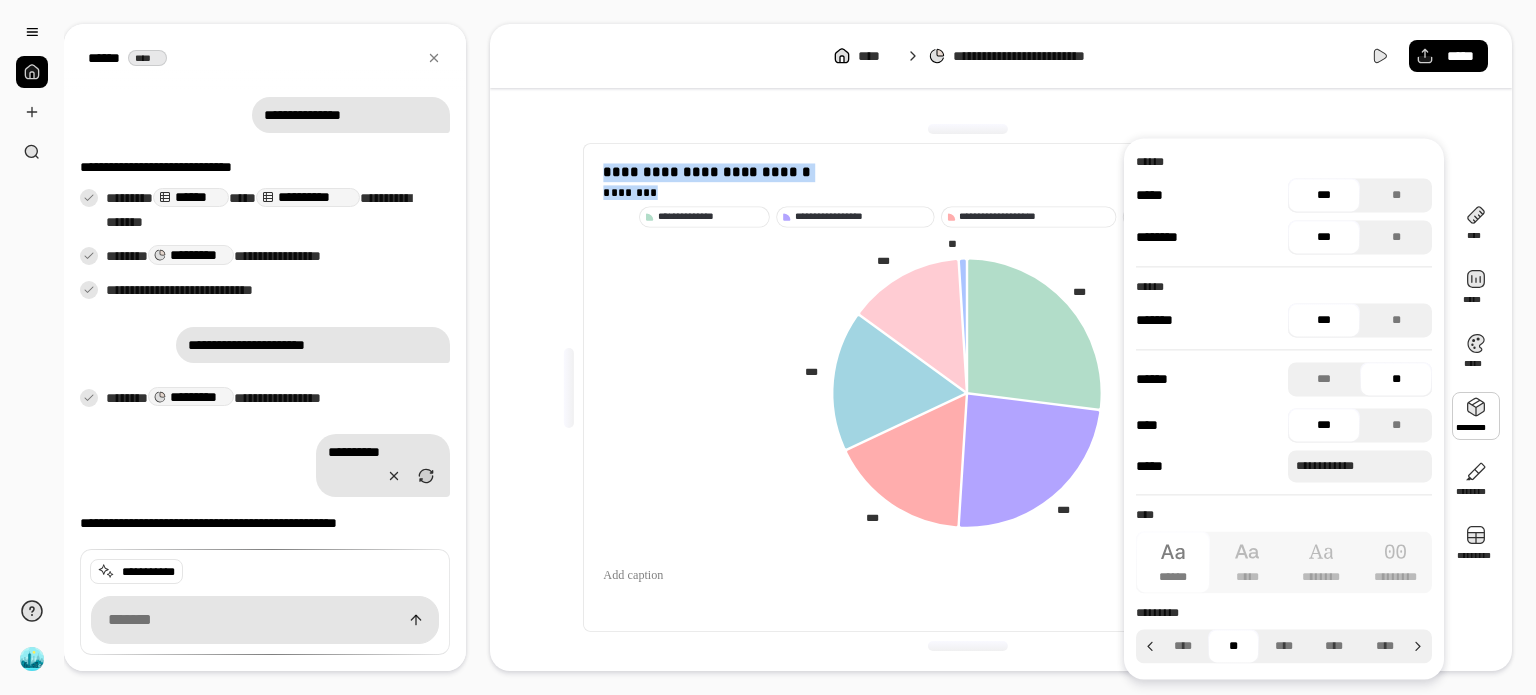 click at bounding box center (1476, 416) 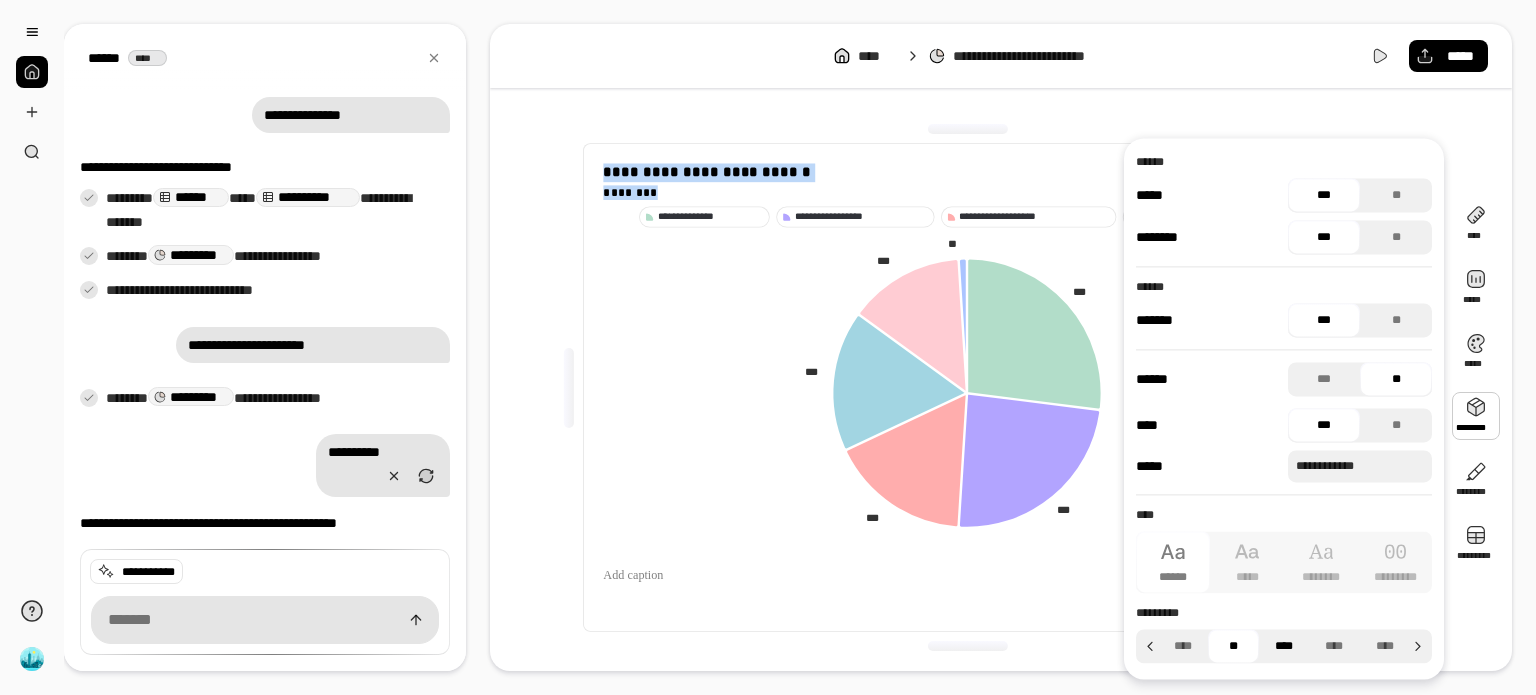 click on "****" at bounding box center [1284, 646] 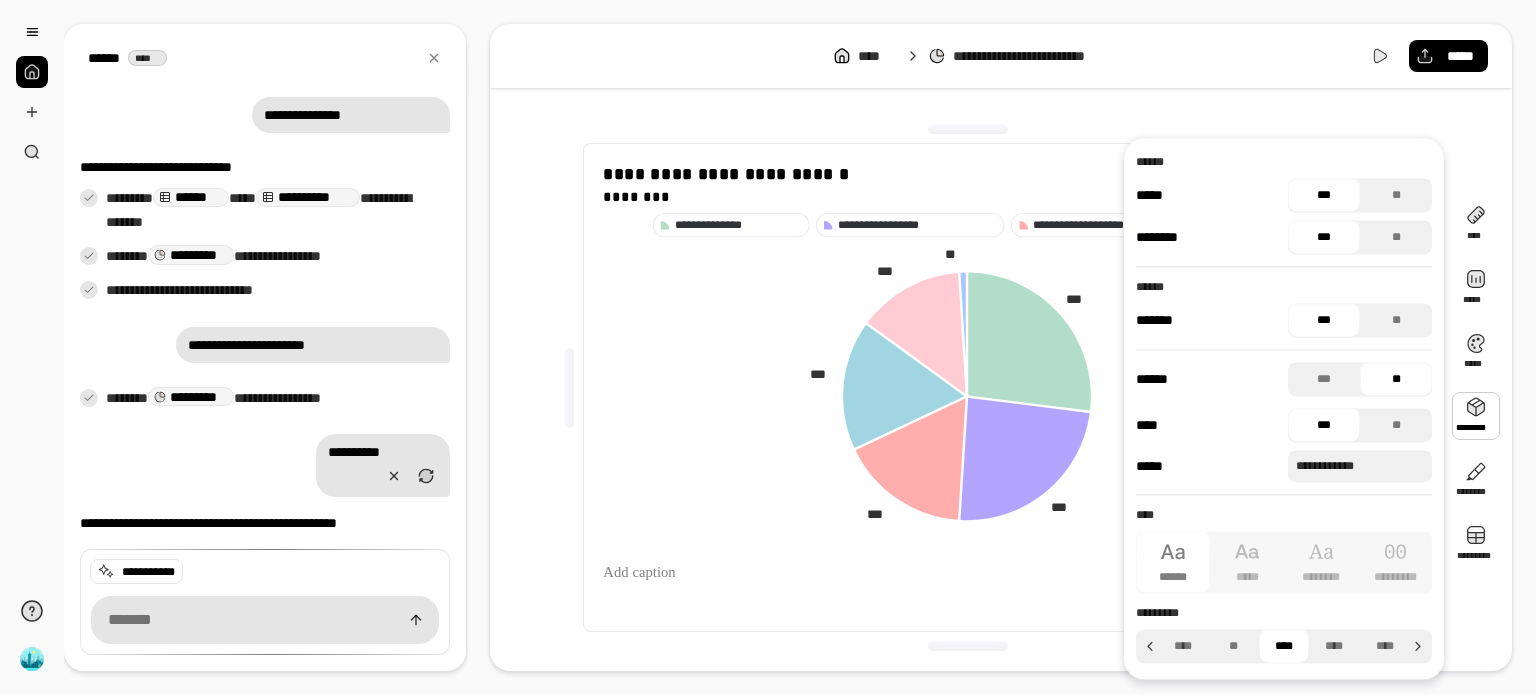 click on "**********" at bounding box center [967, 387] 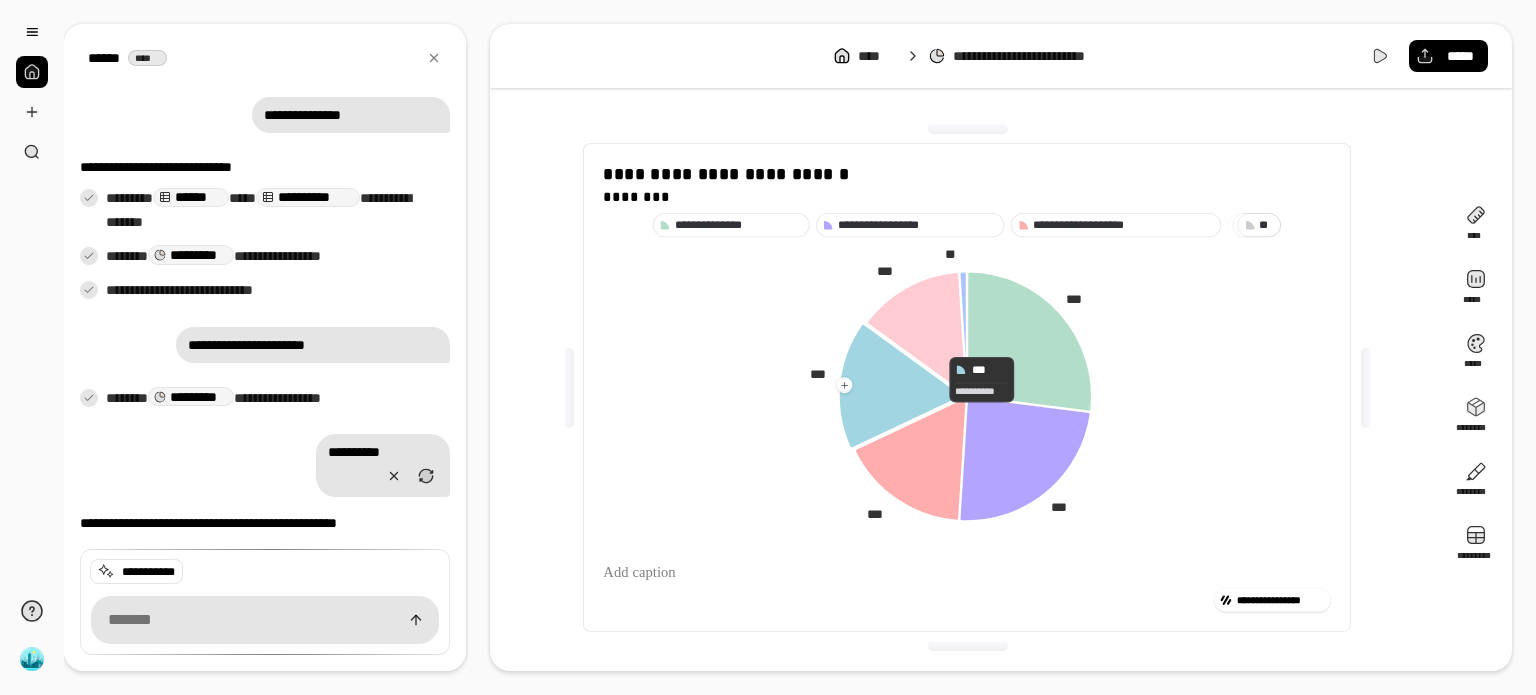 click 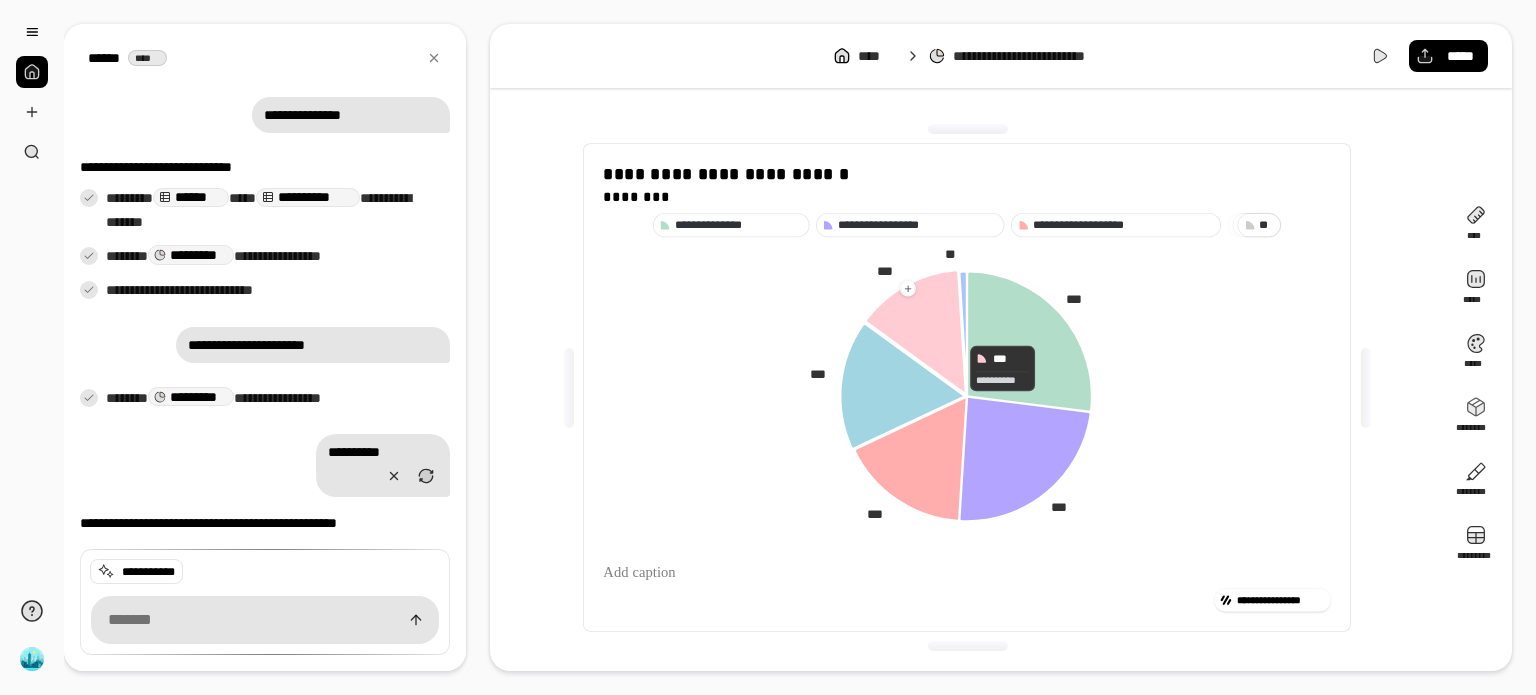 click 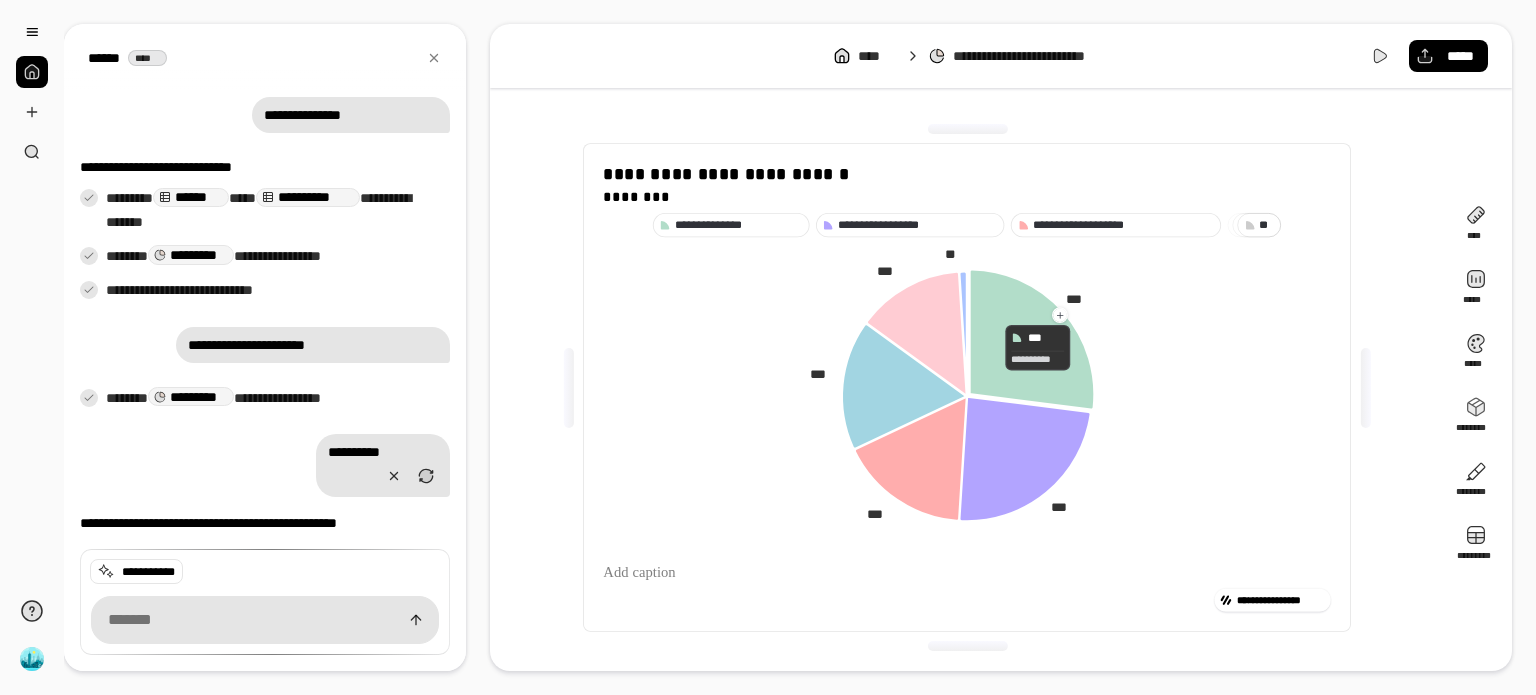 click 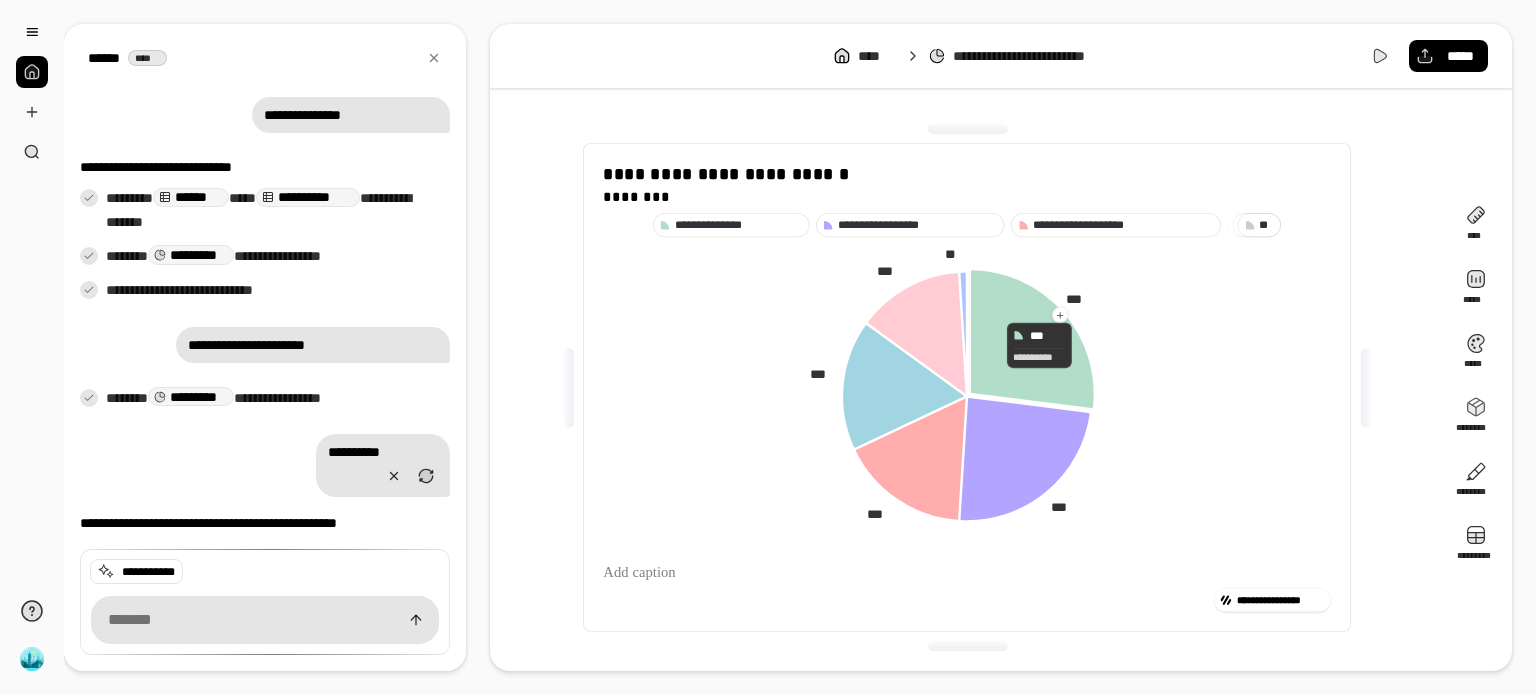 click 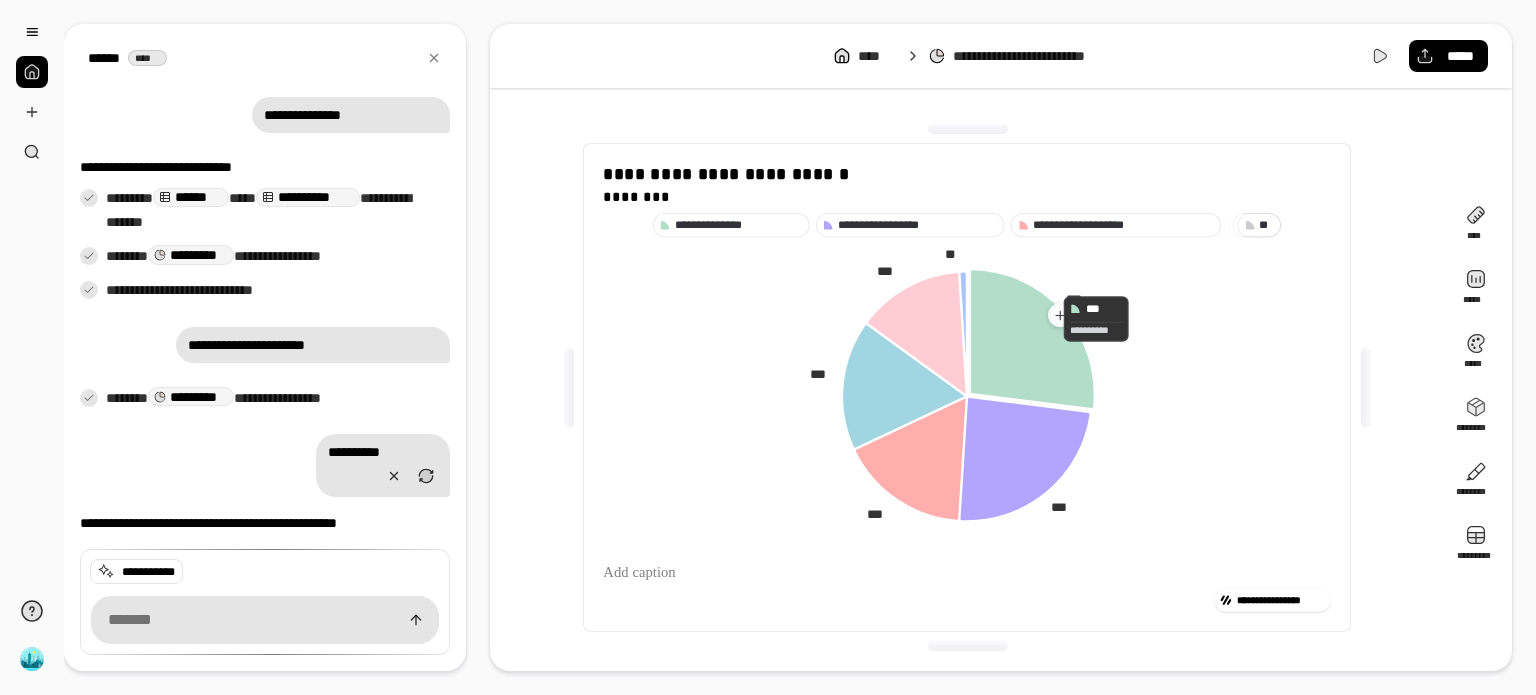 click 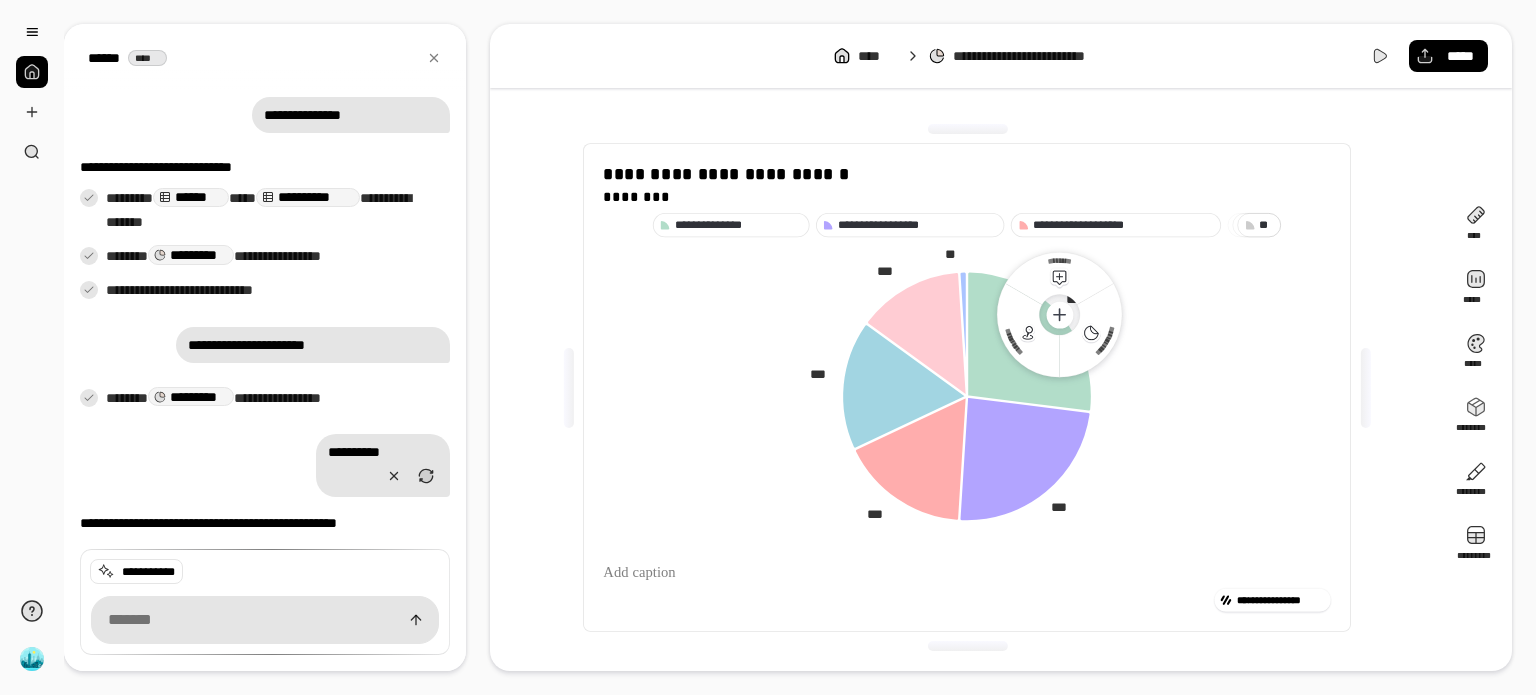 click 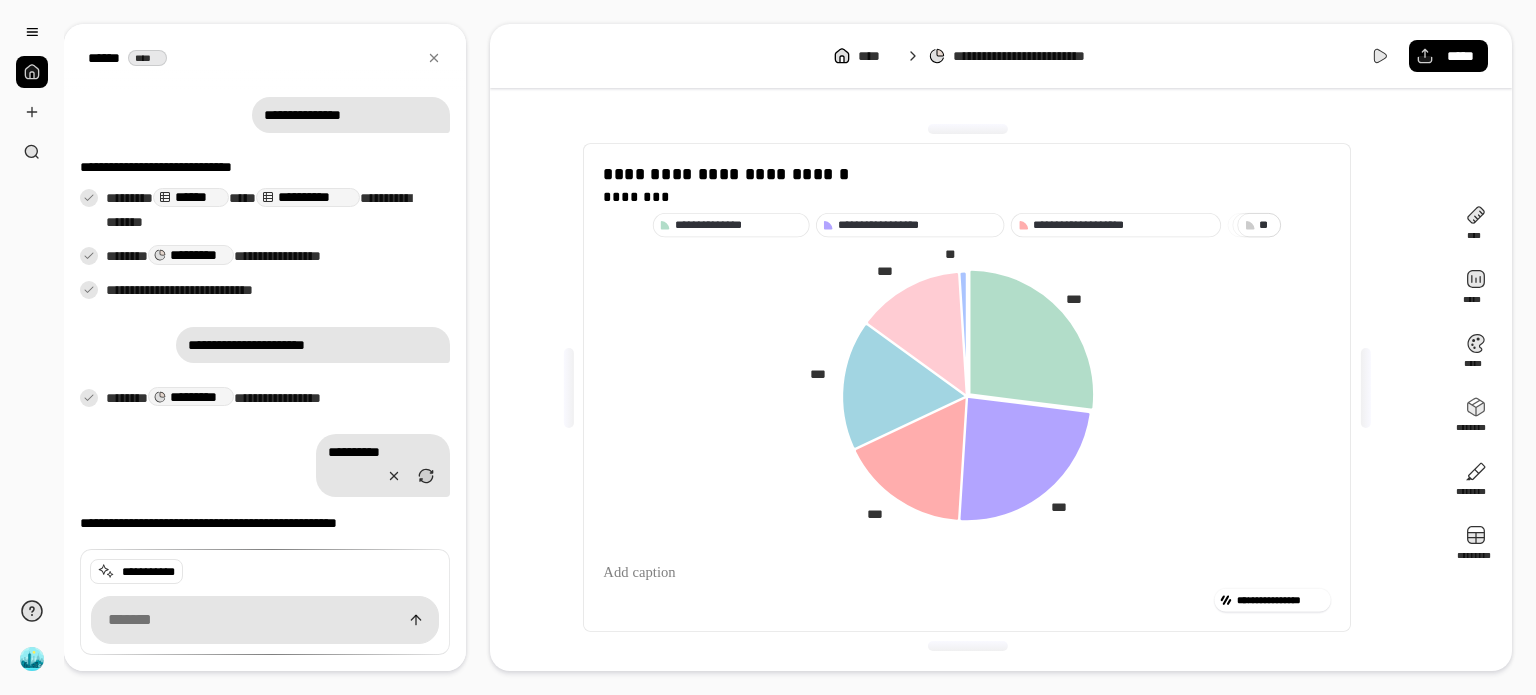 drag, startPoint x: 1018, startPoint y: 363, endPoint x: 1200, endPoint y: 400, distance: 185.72292 